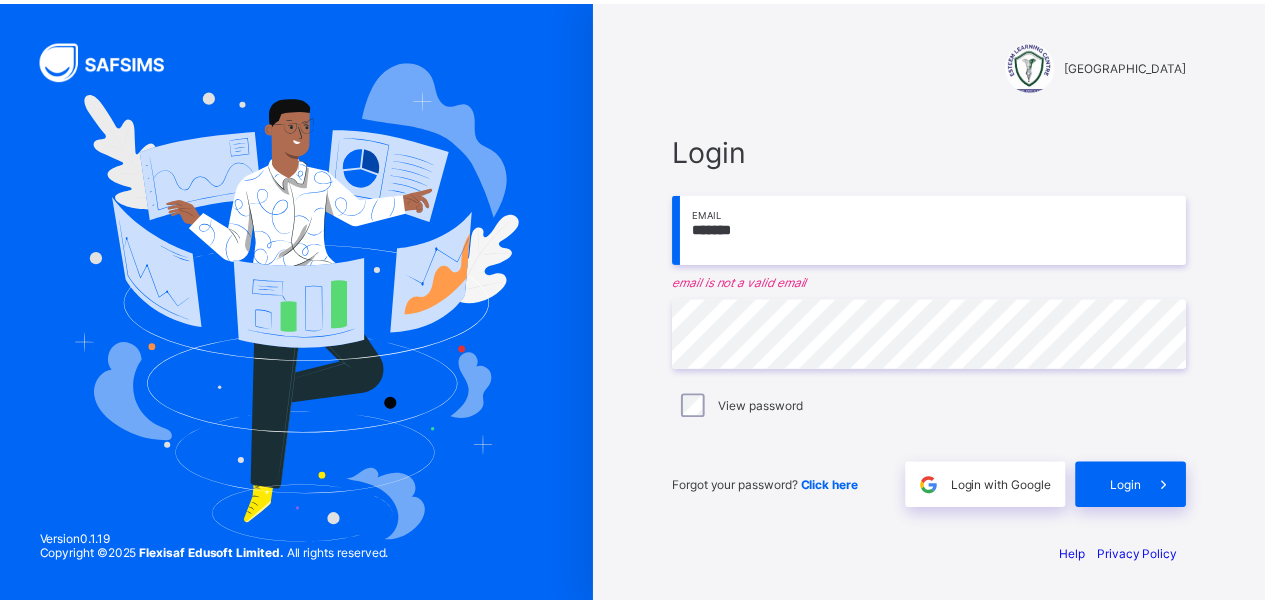 scroll, scrollTop: 0, scrollLeft: 0, axis: both 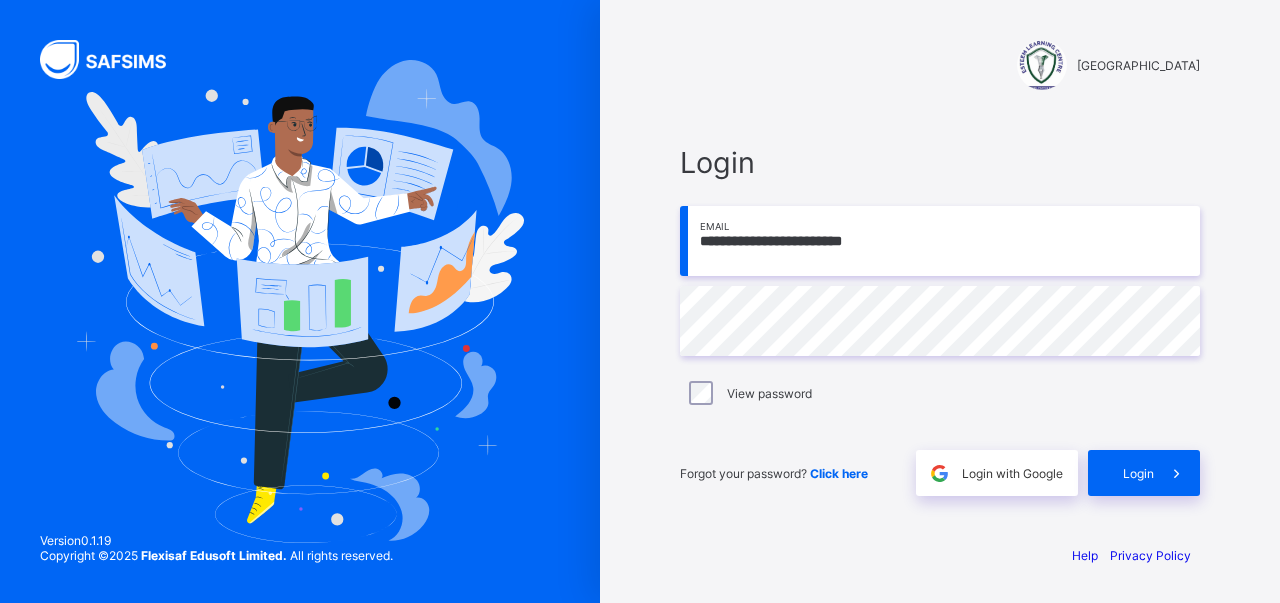 type on "**********" 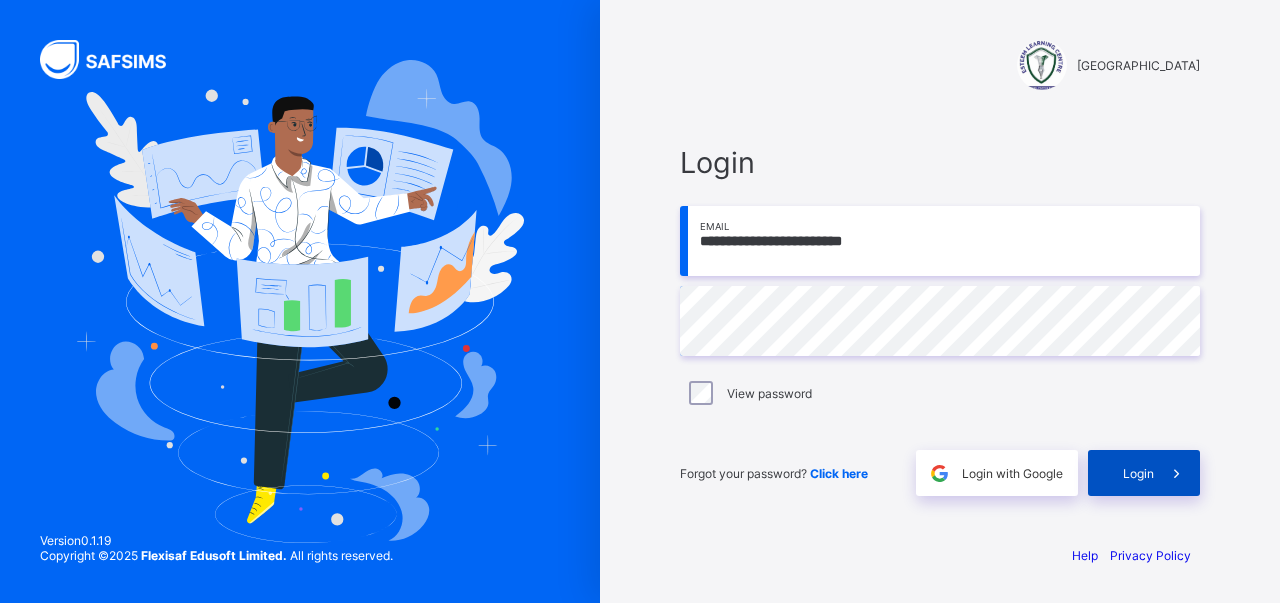 click on "Login" at bounding box center [1138, 473] 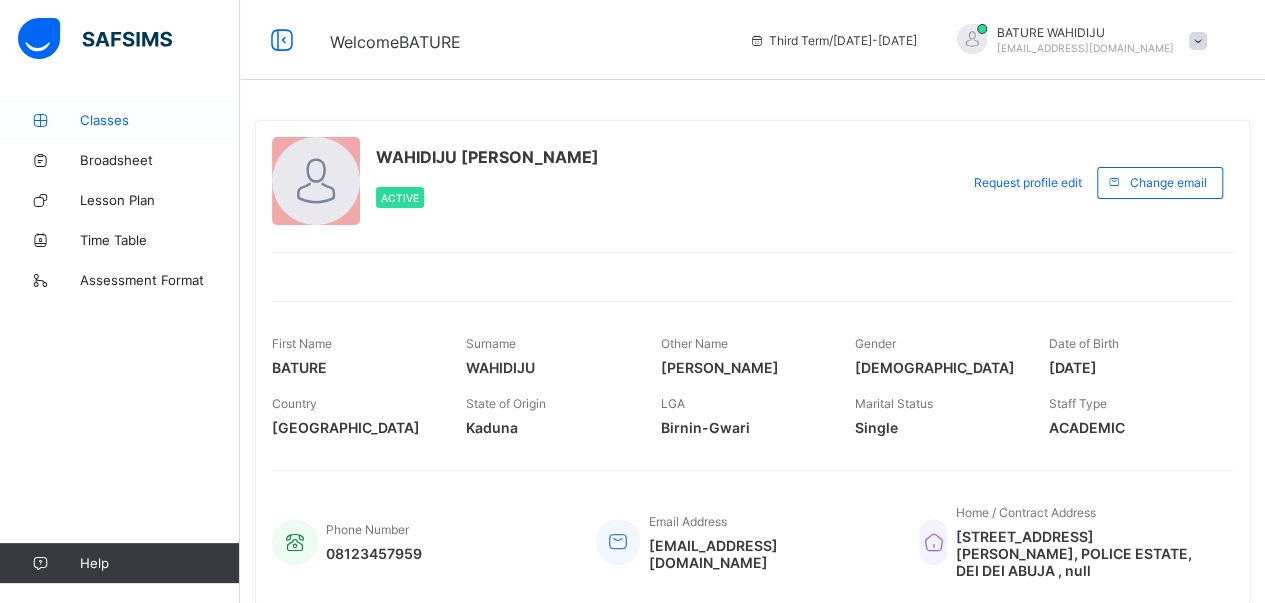 click on "Classes" at bounding box center [160, 120] 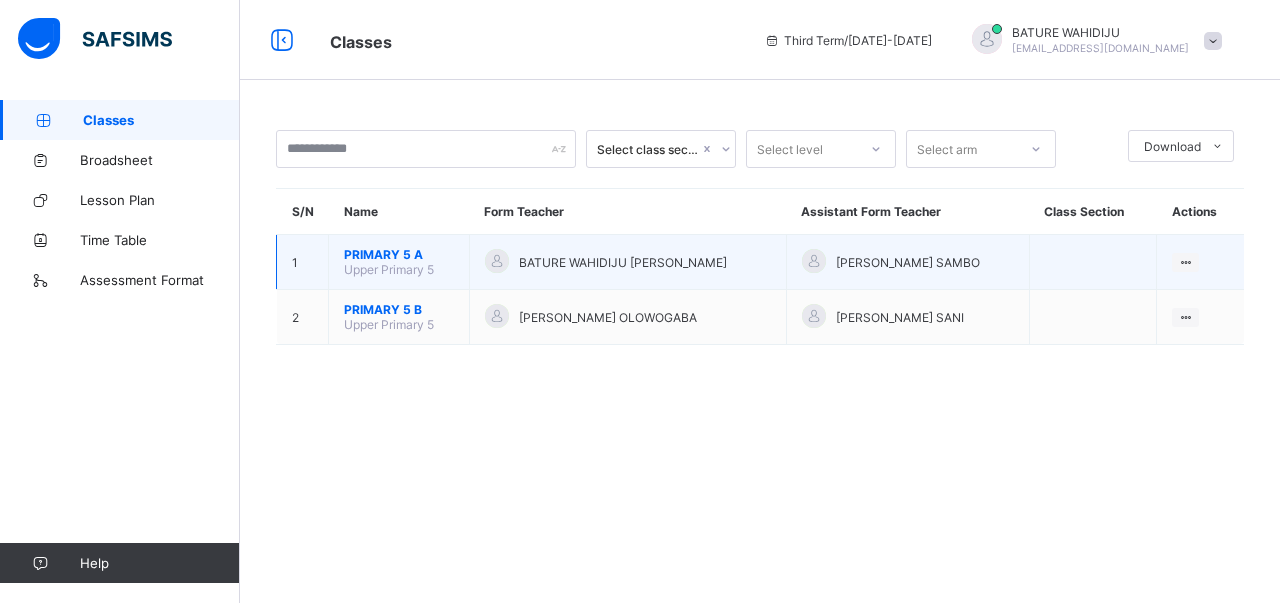 click on "PRIMARY 5   A" at bounding box center (399, 254) 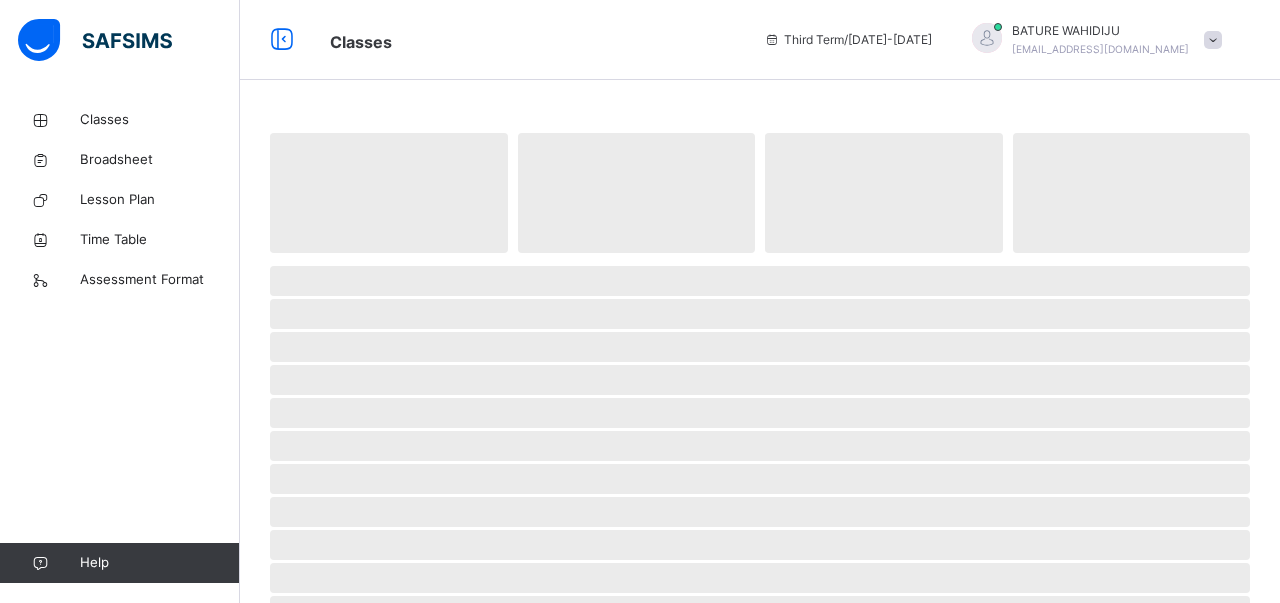 click on "‌" at bounding box center (389, 193) 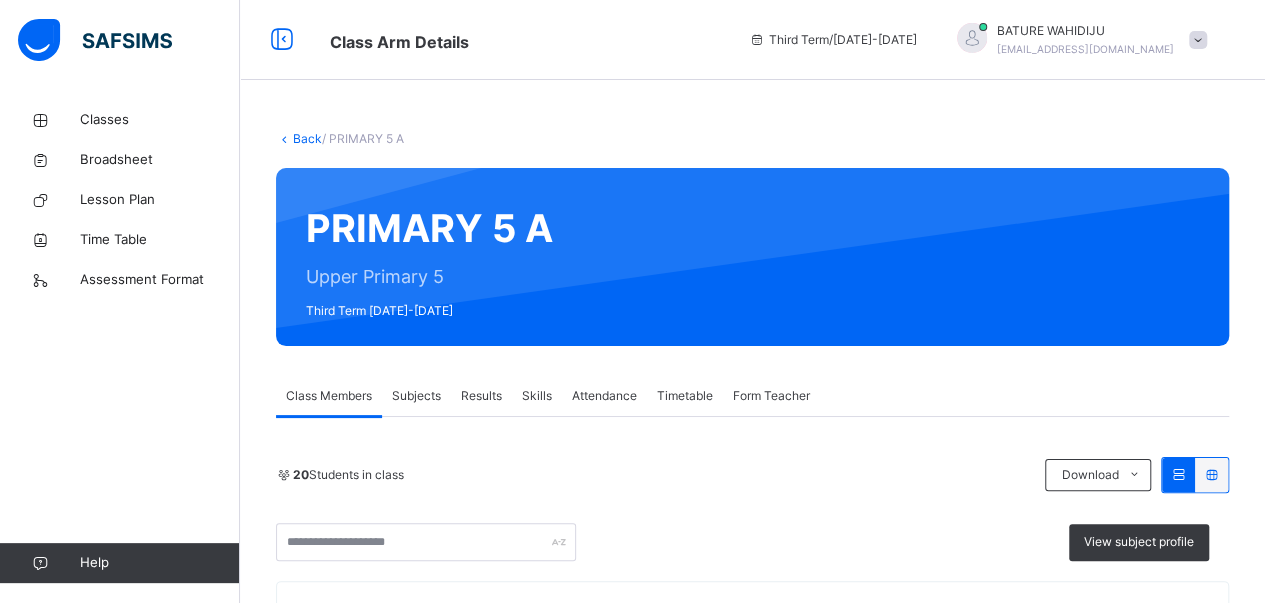 click on "Subjects" at bounding box center [416, 396] 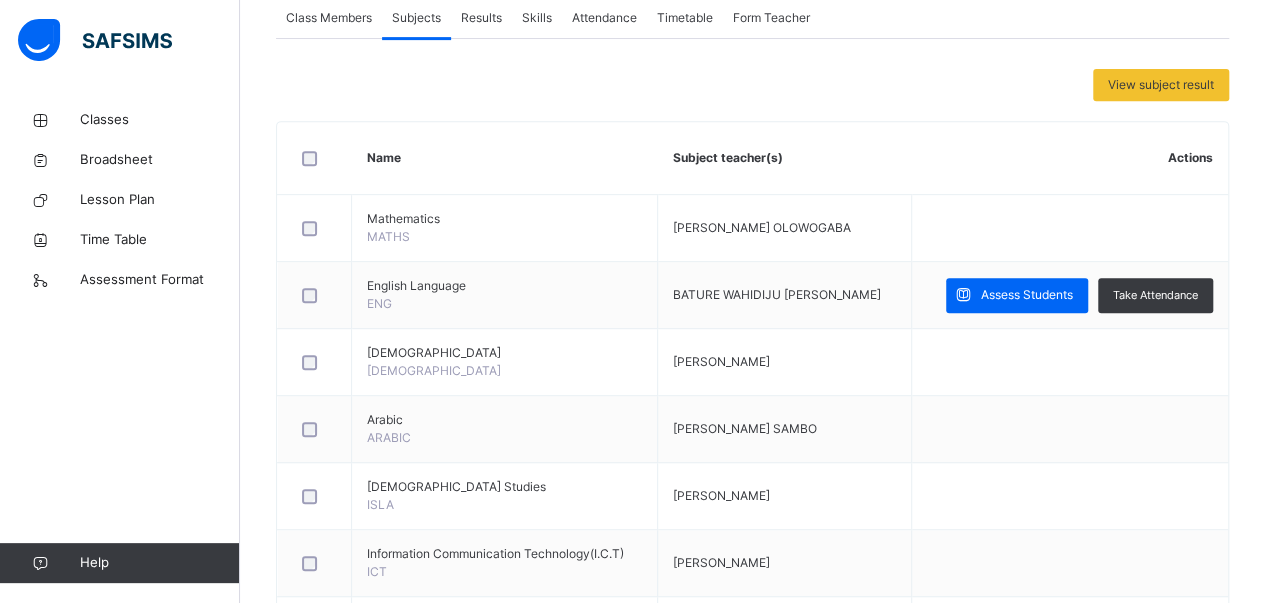 scroll, scrollTop: 394, scrollLeft: 0, axis: vertical 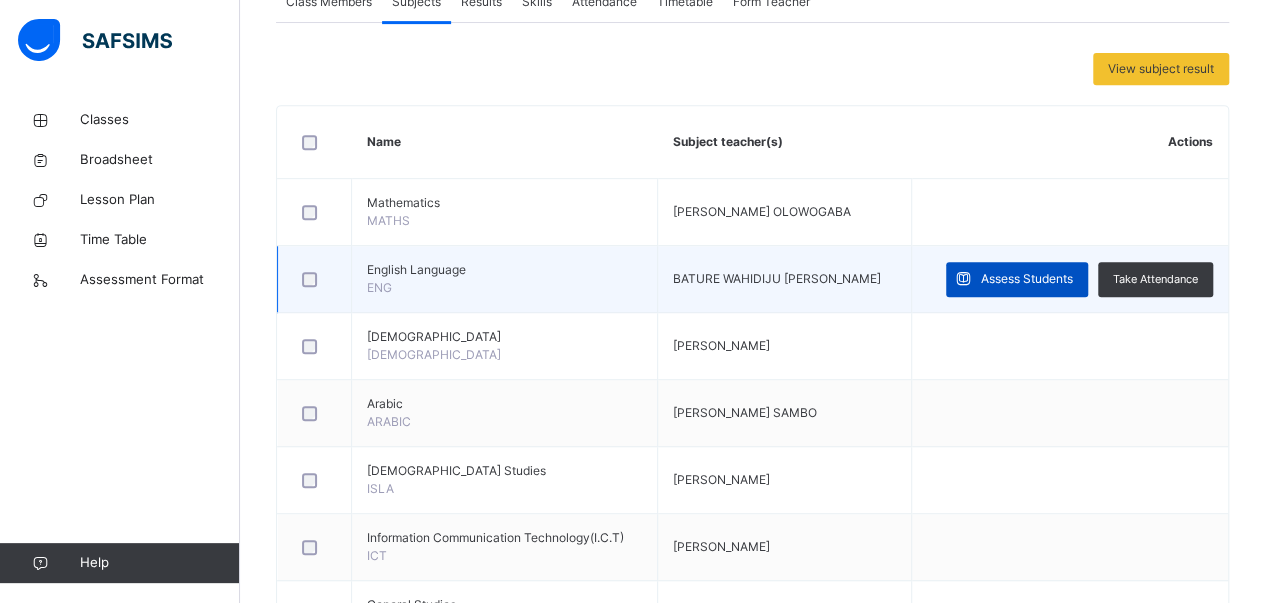 click on "Assess Students" at bounding box center (1027, 279) 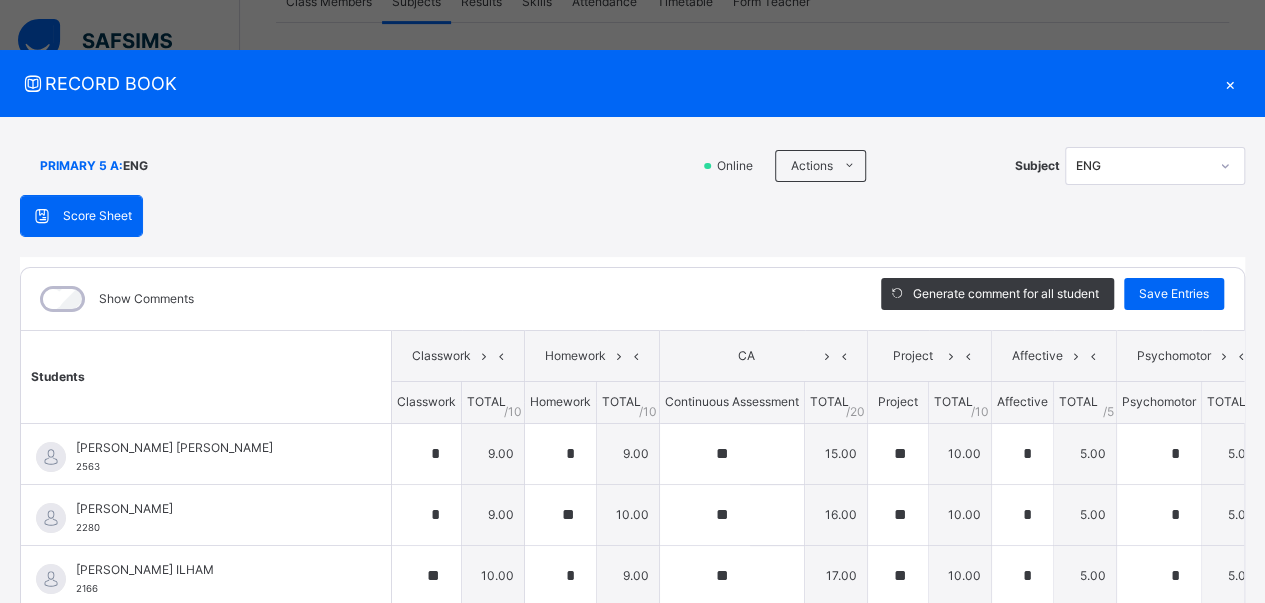 scroll, scrollTop: 200, scrollLeft: 0, axis: vertical 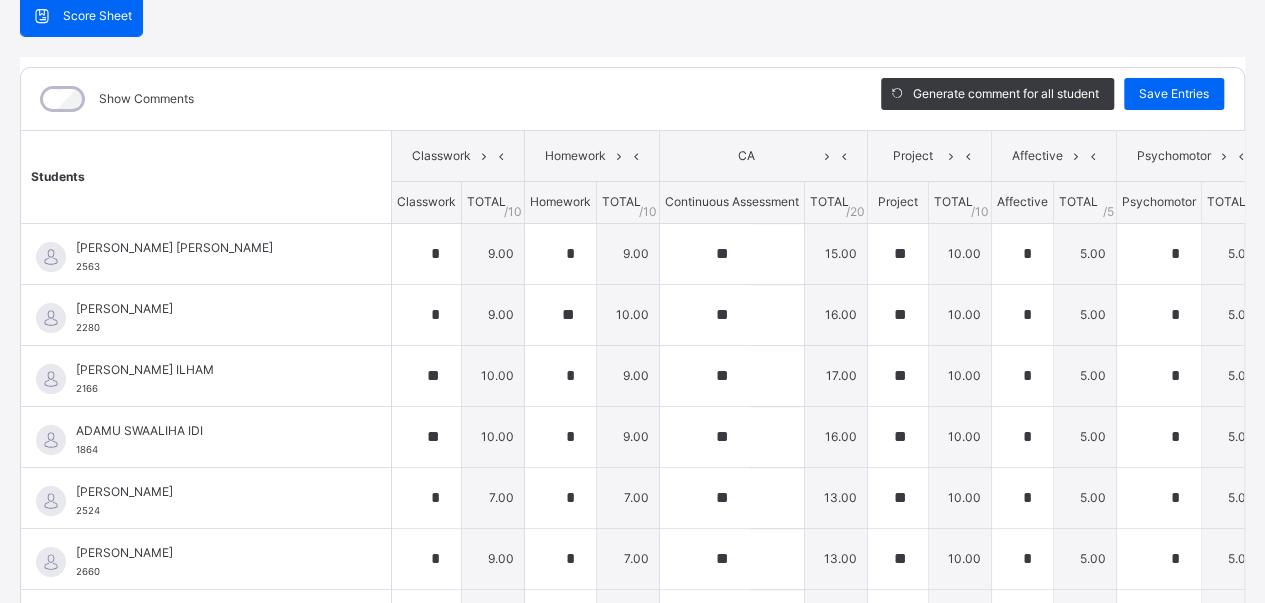 click on "RECORD BOOK × PRIMARY 5   A :   ENG Online Actions  Download Empty Score Sheet  Upload/map score sheet Subject  ENG ESTEEM LEARNING CENTRE Date: [DATE] 8:08:13 am Score Sheet Score Sheet Show Comments   Generate comment for all student   Save Entries Class Level:  PRIMARY 5   A Subject:  ENG Session:  2024/2025 Session Session:  Third Term Students Classwork Homework CA Project Affective Psychomotor Exam TOTAL /100 Comment Classwork TOTAL / 10 Homework TOTAL / 10 Continuous Assessment TOTAL / 20 Project TOTAL / 10 Affective TOTAL / 5 Psychomotor TOTAL / 5 Examination TOTAL / 40 [PERSON_NAME] [PERSON_NAME]  2563 [PERSON_NAME] [PERSON_NAME]  2563 * 9.00 * 9.00 ** 15.00 ** 10.00 * 5.00 * 5.00 ** 27.00 80.00 Generate comment 0 / 250   ×   Subject Teacher’s Comment Generate and see in full the comment developed by the AI with an option to regenerate the comment [PERSON_NAME] MUHAMMAD [PERSON_NAME]    2563   Total 80.00  / 100.00 [PERSON_NAME] Bot   Regenerate     Use this comment   2280 2280 * 9.00 ** 10.00" at bounding box center [632, 301] 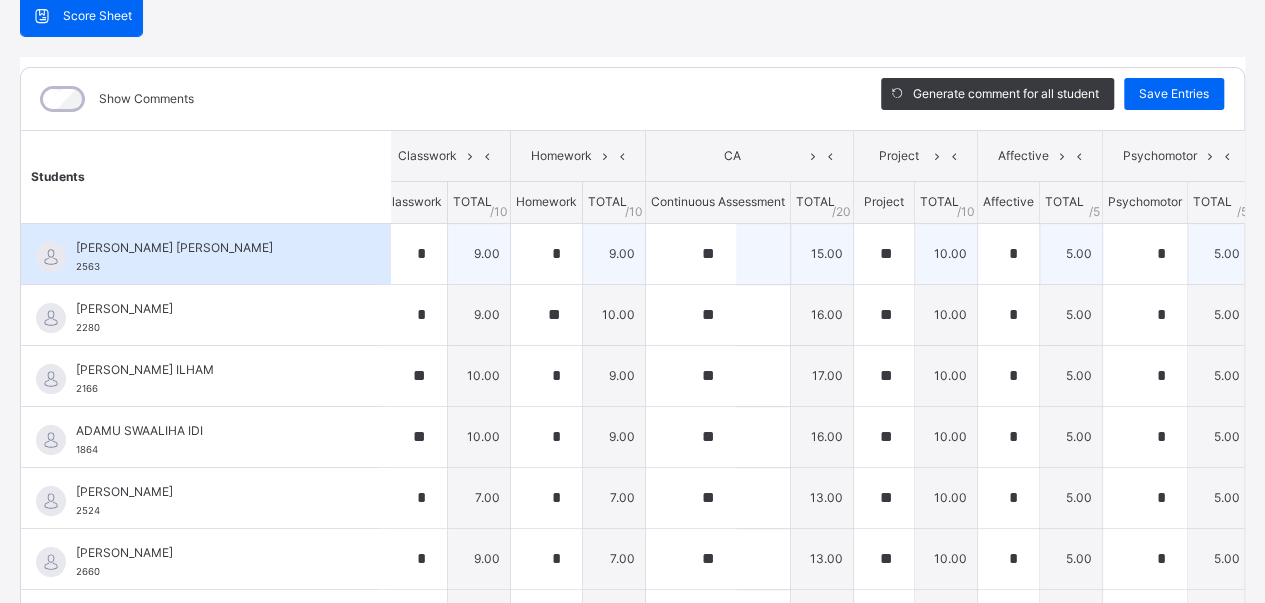 scroll, scrollTop: 0, scrollLeft: 9, axis: horizontal 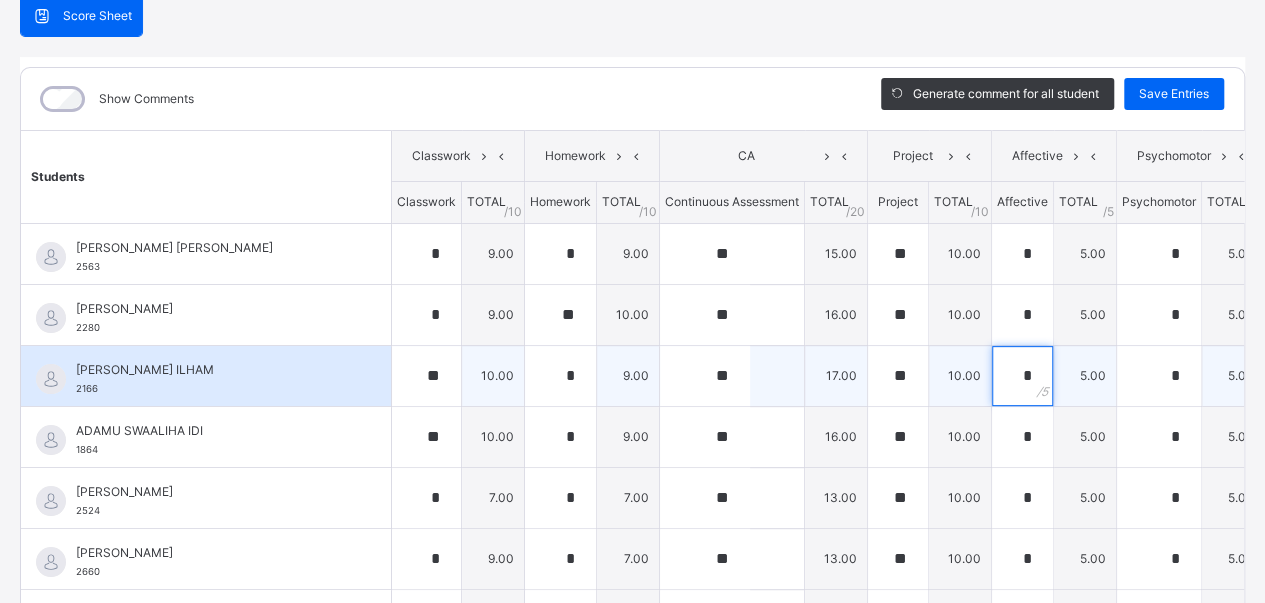 click on "*" at bounding box center [1022, 376] 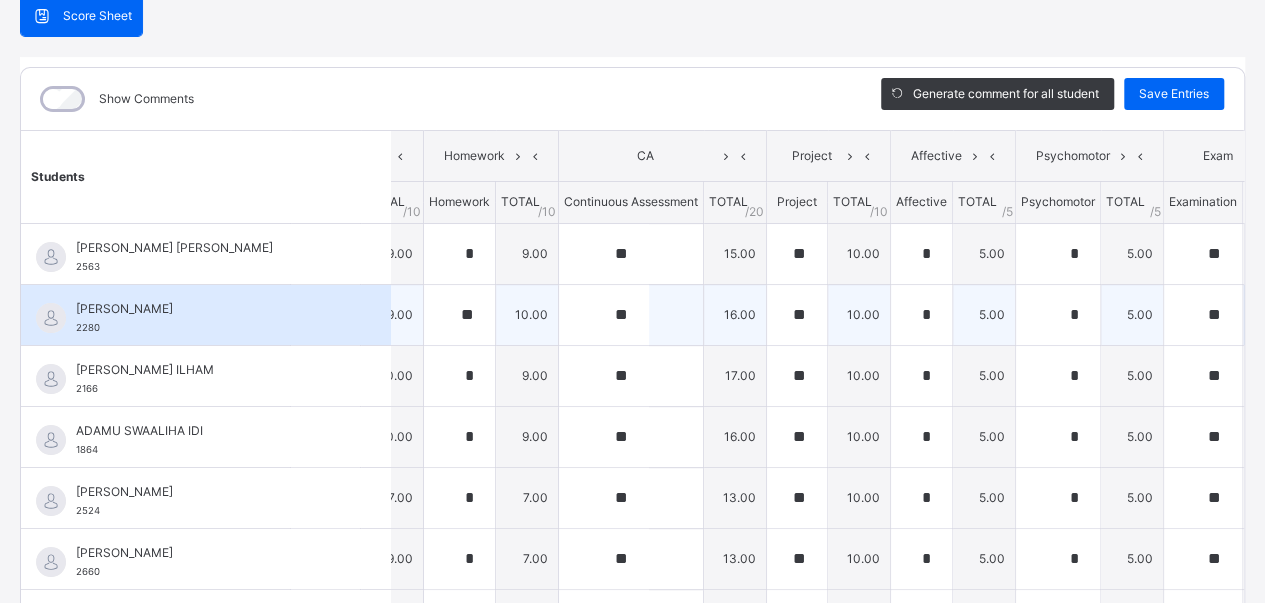 click on "5.00" at bounding box center (984, 314) 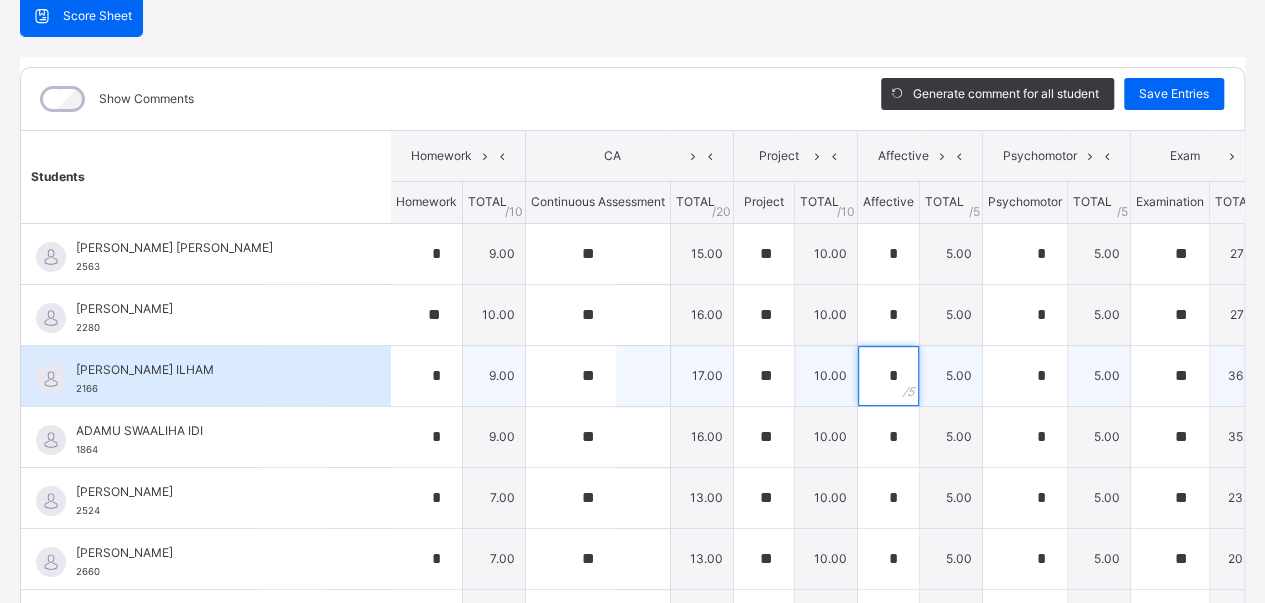 click on "*" at bounding box center (888, 376) 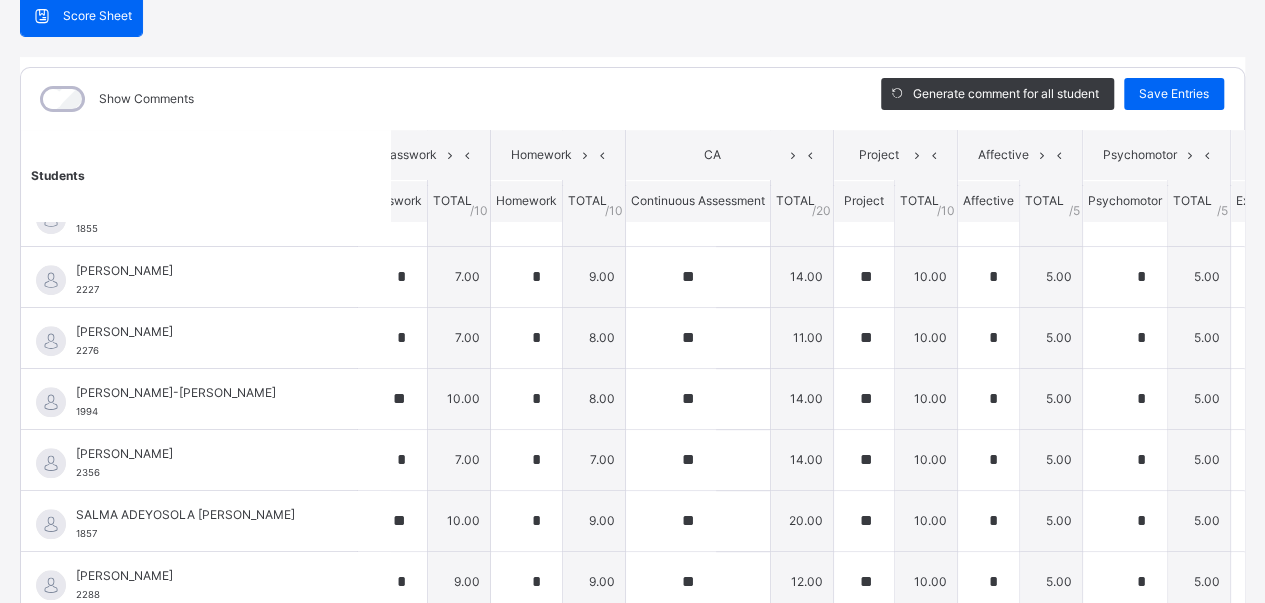scroll, scrollTop: 820, scrollLeft: 34, axis: both 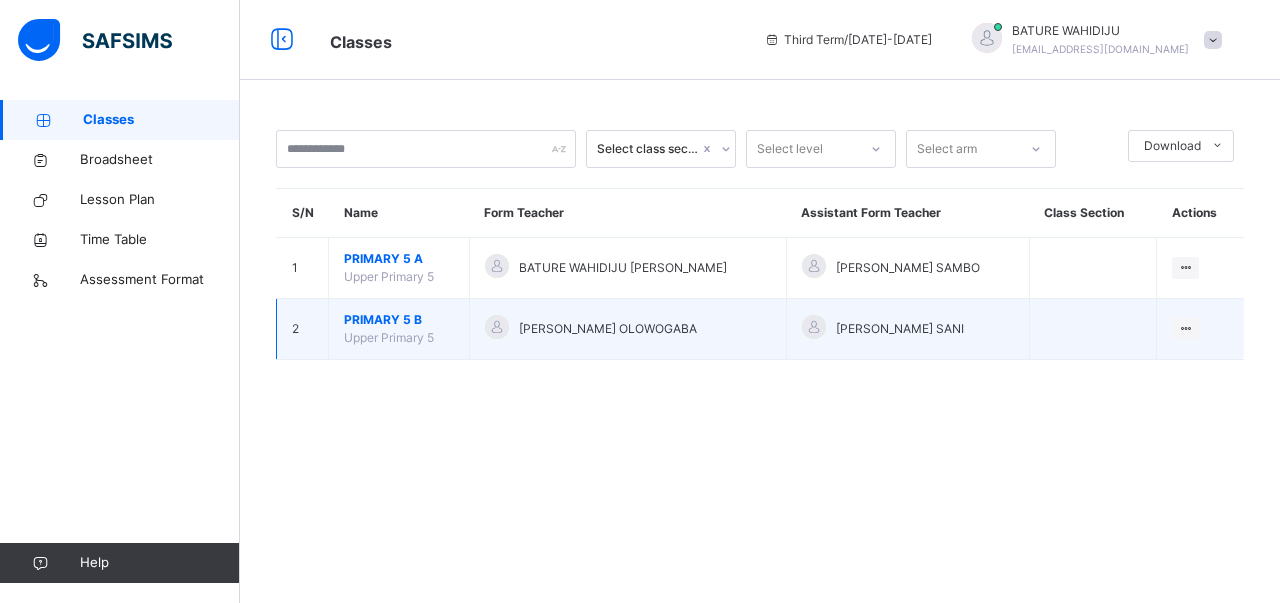 click on "PRIMARY 5   B" at bounding box center (399, 320) 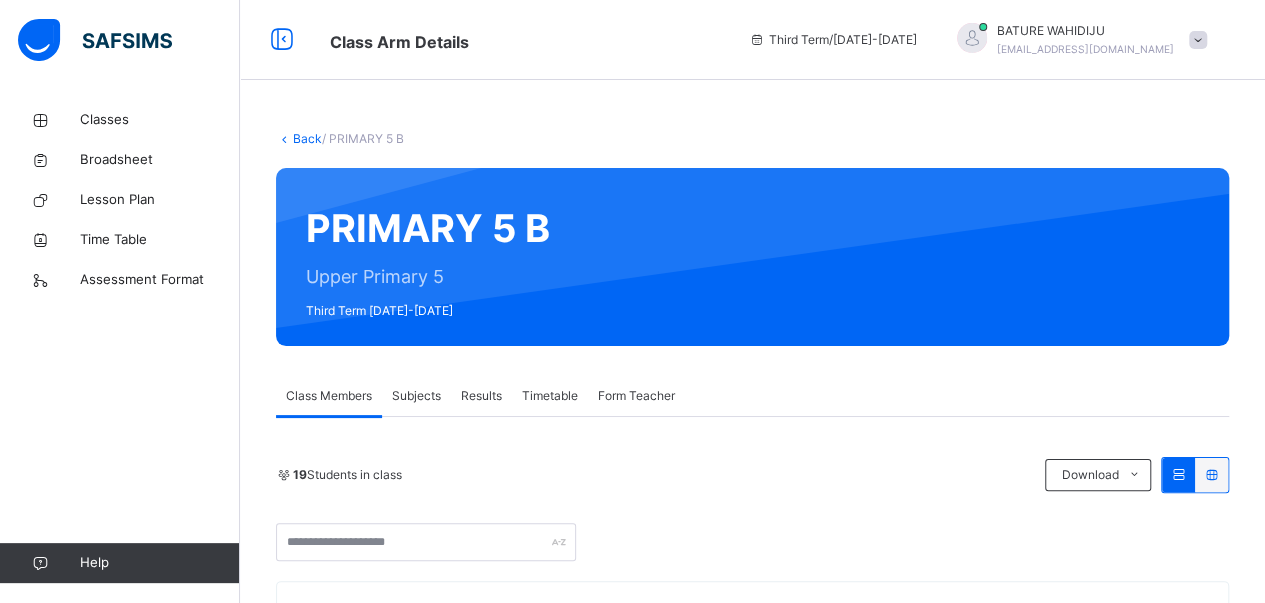 click on "19  Students in class" at bounding box center [655, 475] 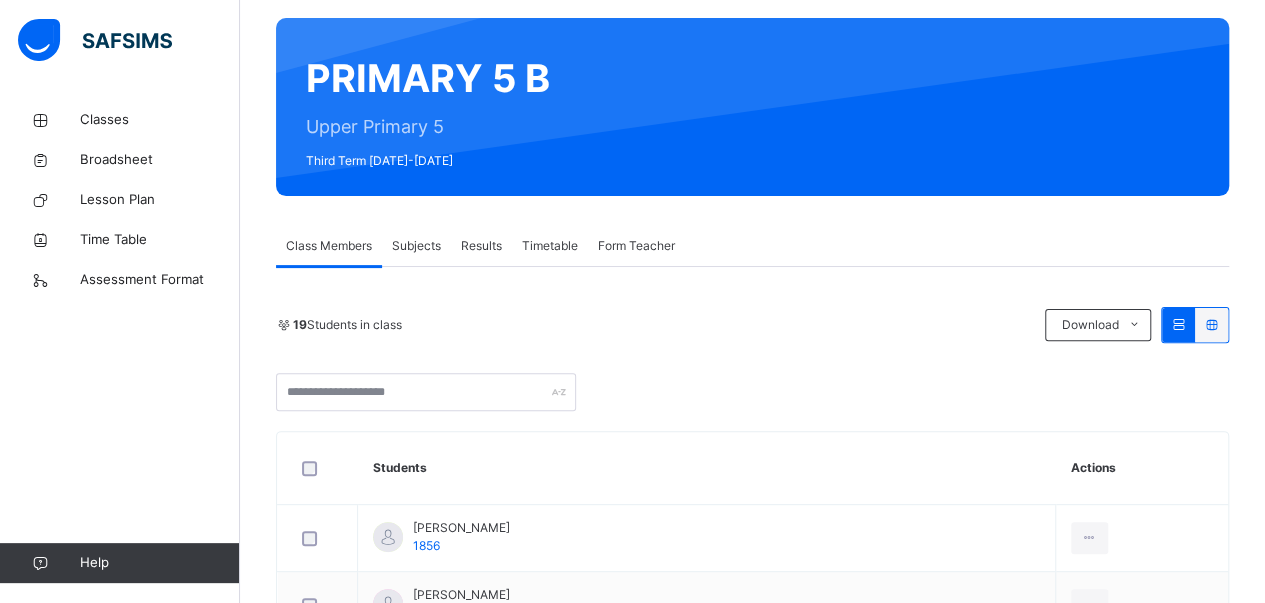 scroll, scrollTop: 166, scrollLeft: 0, axis: vertical 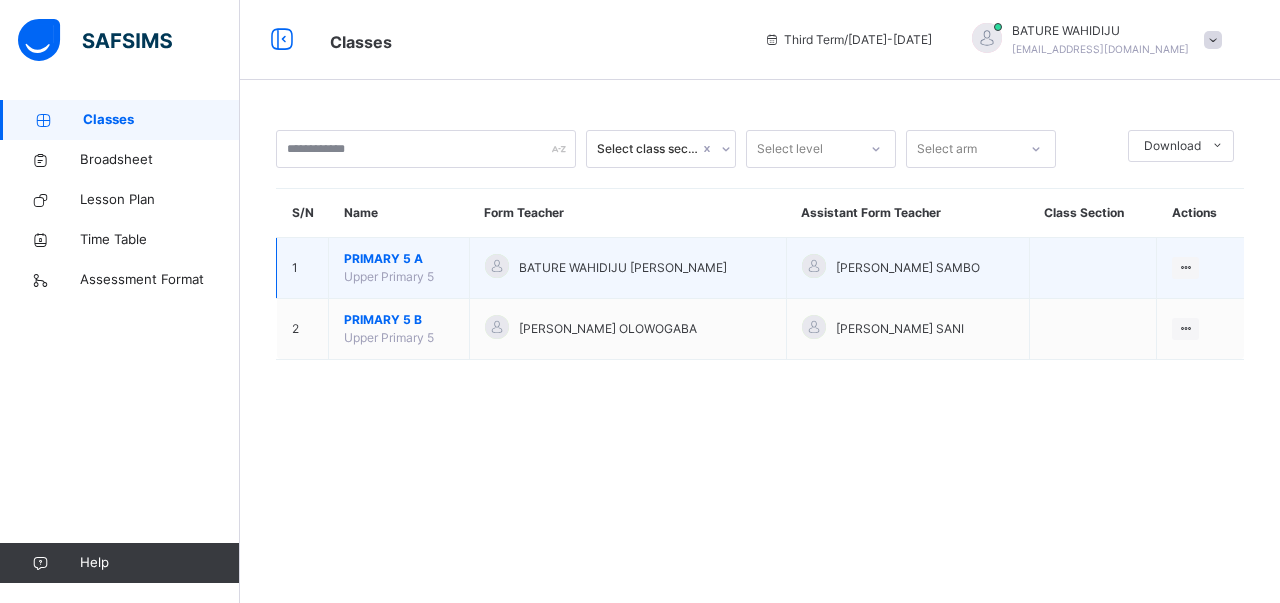 click on "PRIMARY 5   A" at bounding box center (399, 259) 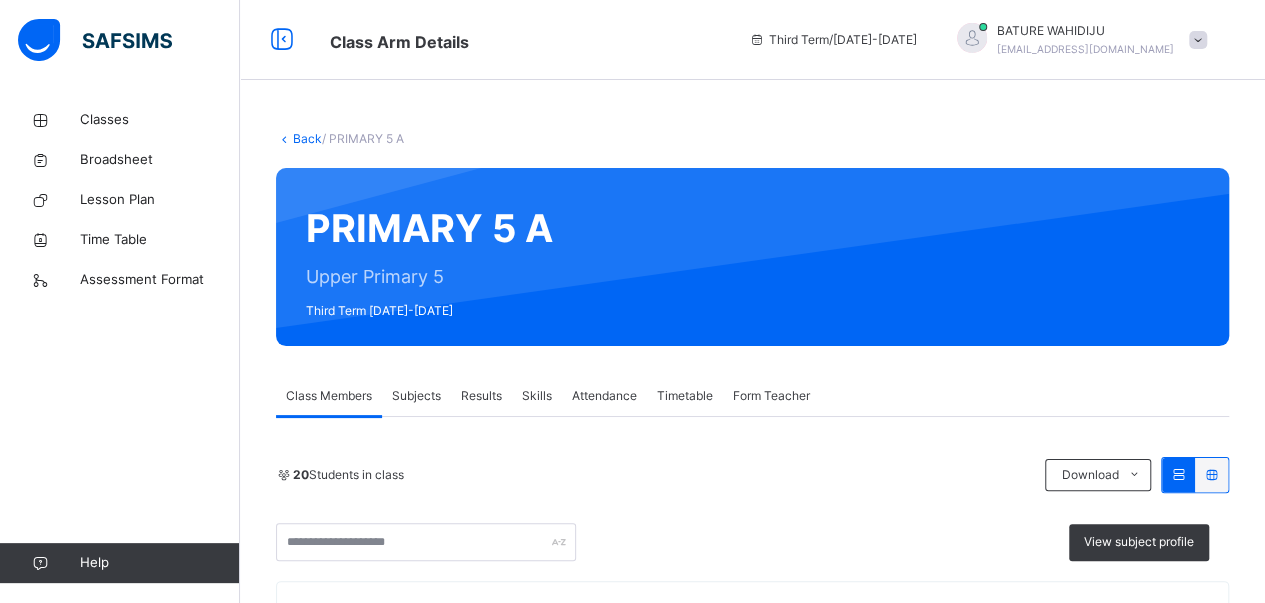click on "20  Students in class Download Pdf Report Excel Report View subject profile" at bounding box center [752, 509] 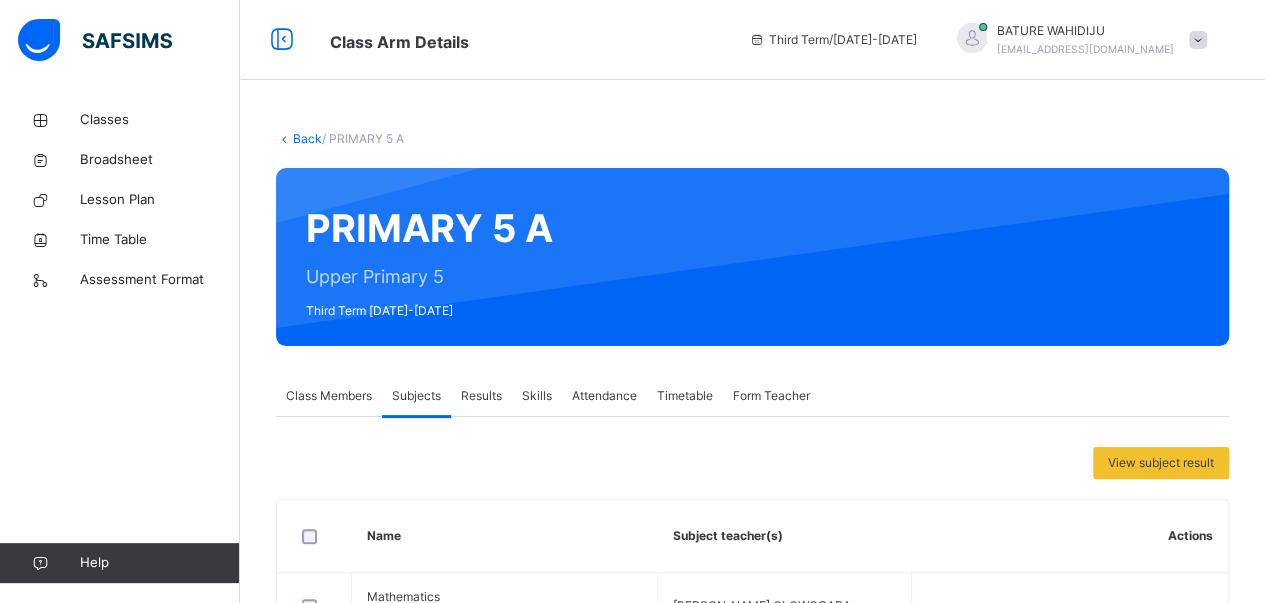 click on "View subject result" at bounding box center (752, 463) 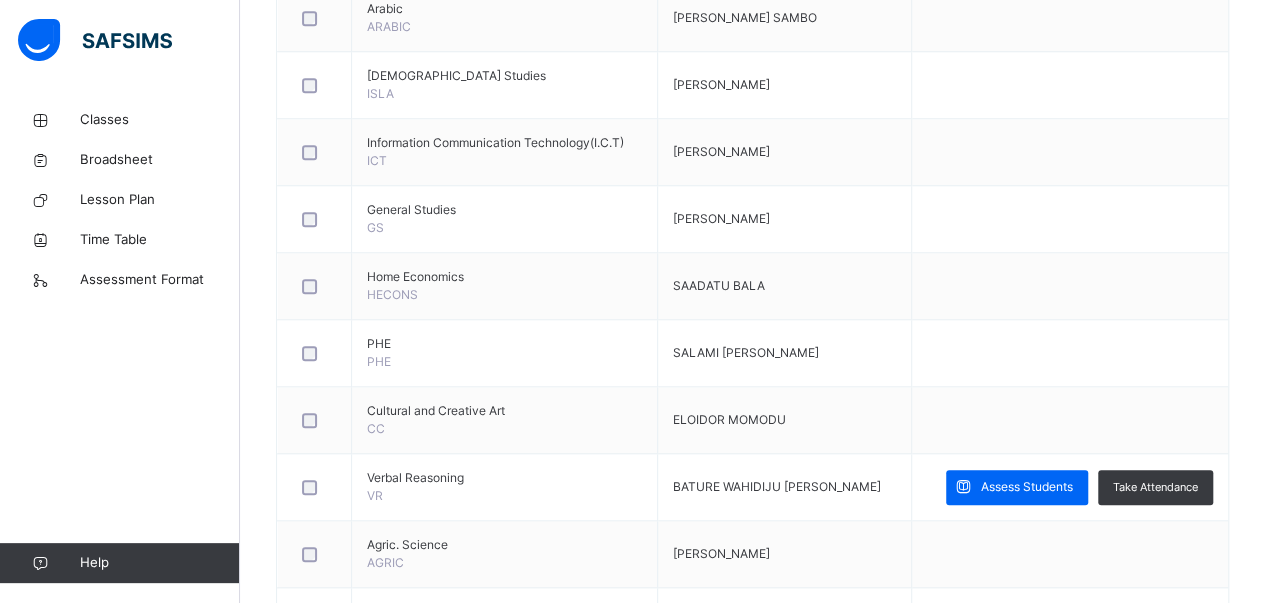 scroll, scrollTop: 885, scrollLeft: 0, axis: vertical 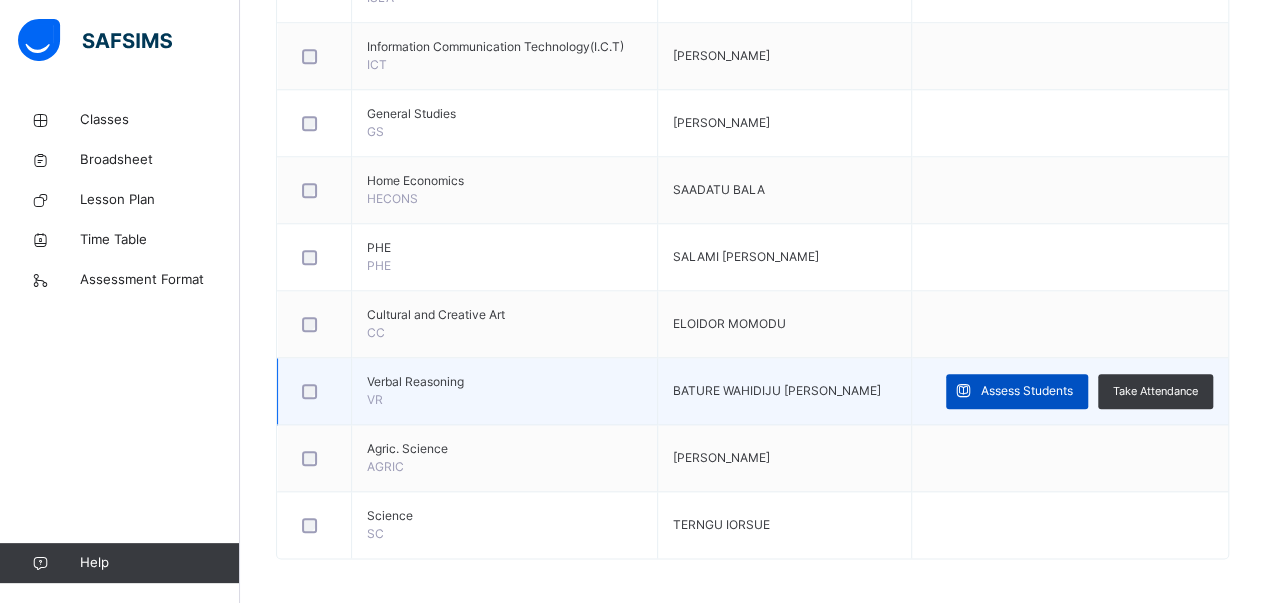 click on "Assess Students" at bounding box center (1027, 391) 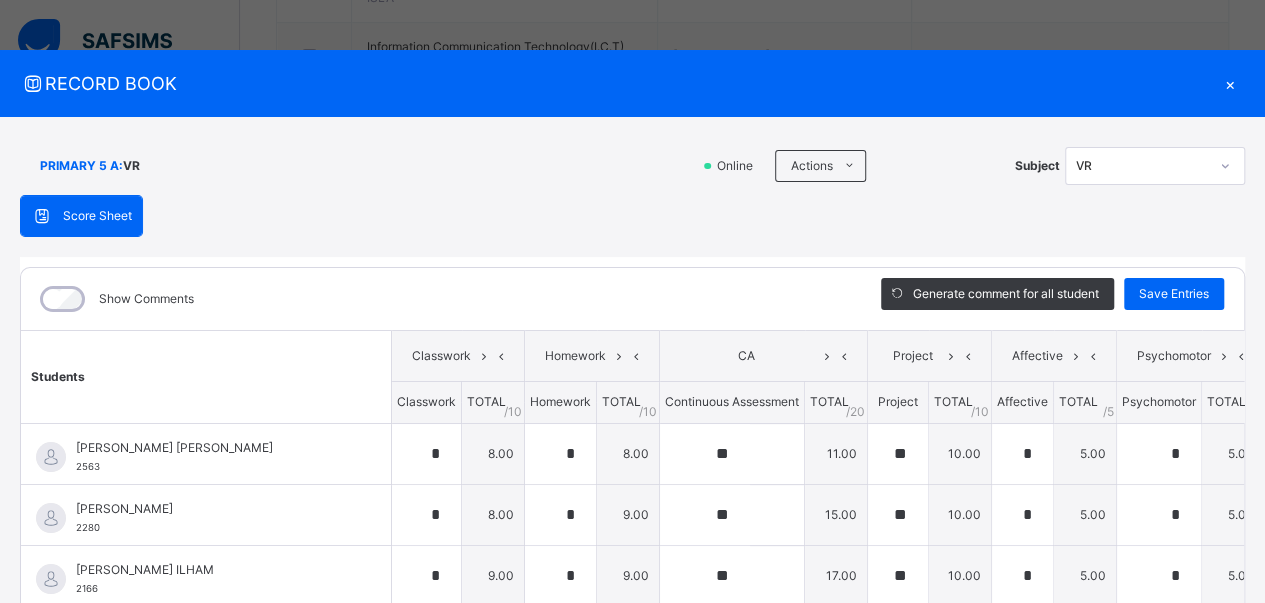 type on "*" 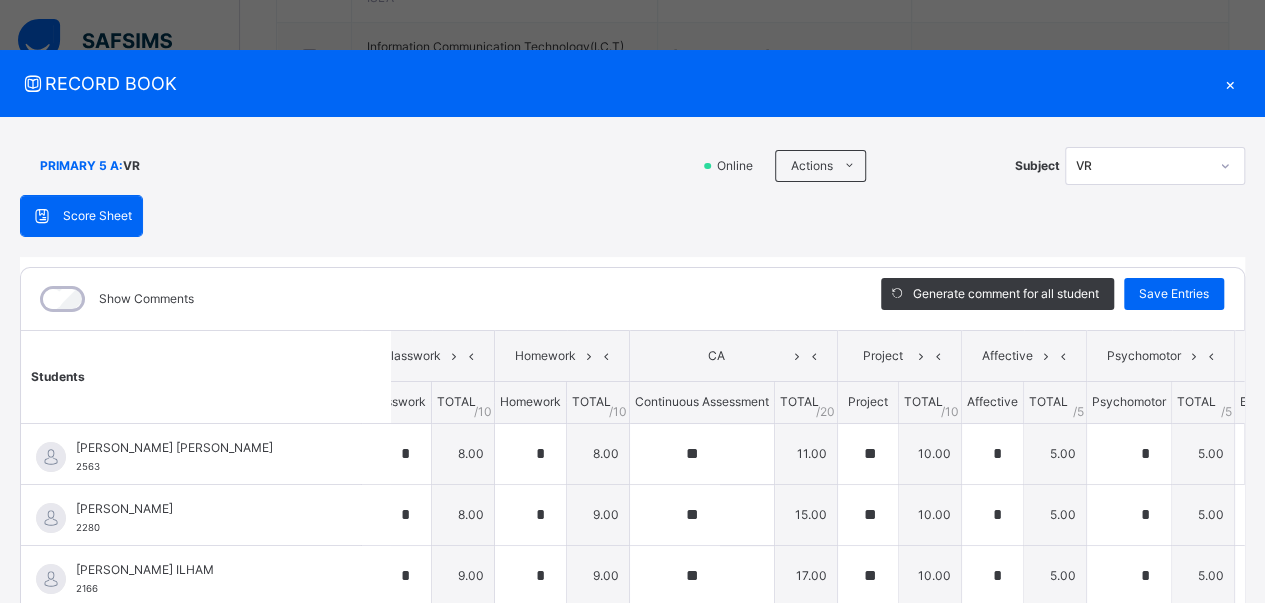 scroll, scrollTop: 0, scrollLeft: 30, axis: horizontal 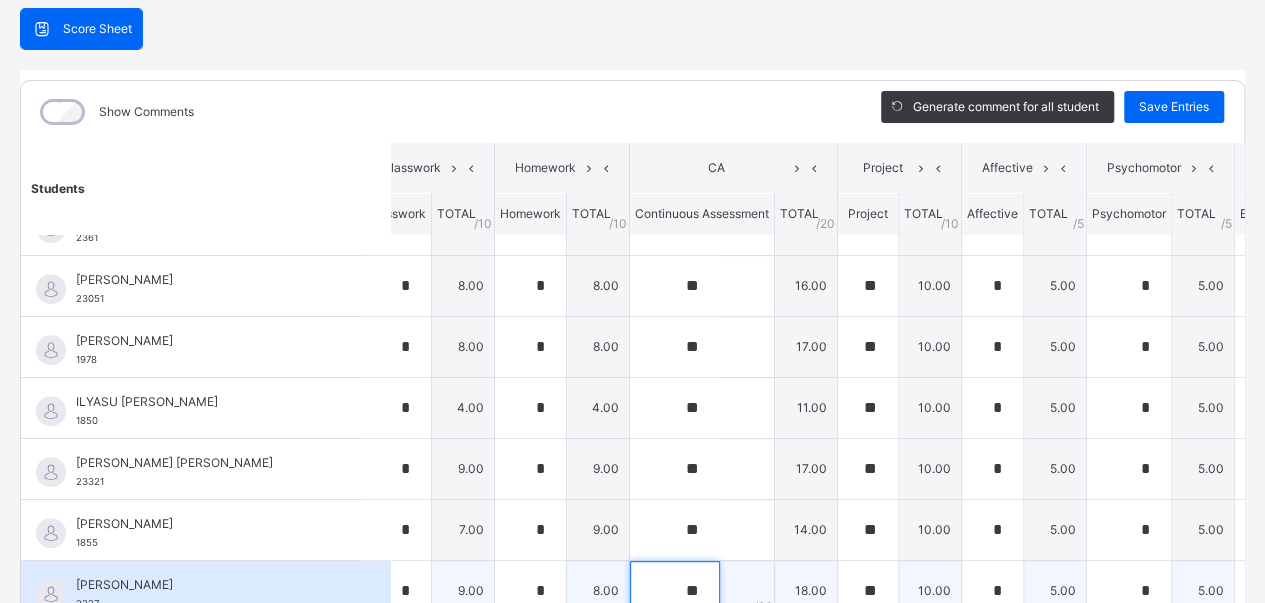 click on "**" at bounding box center [675, 591] 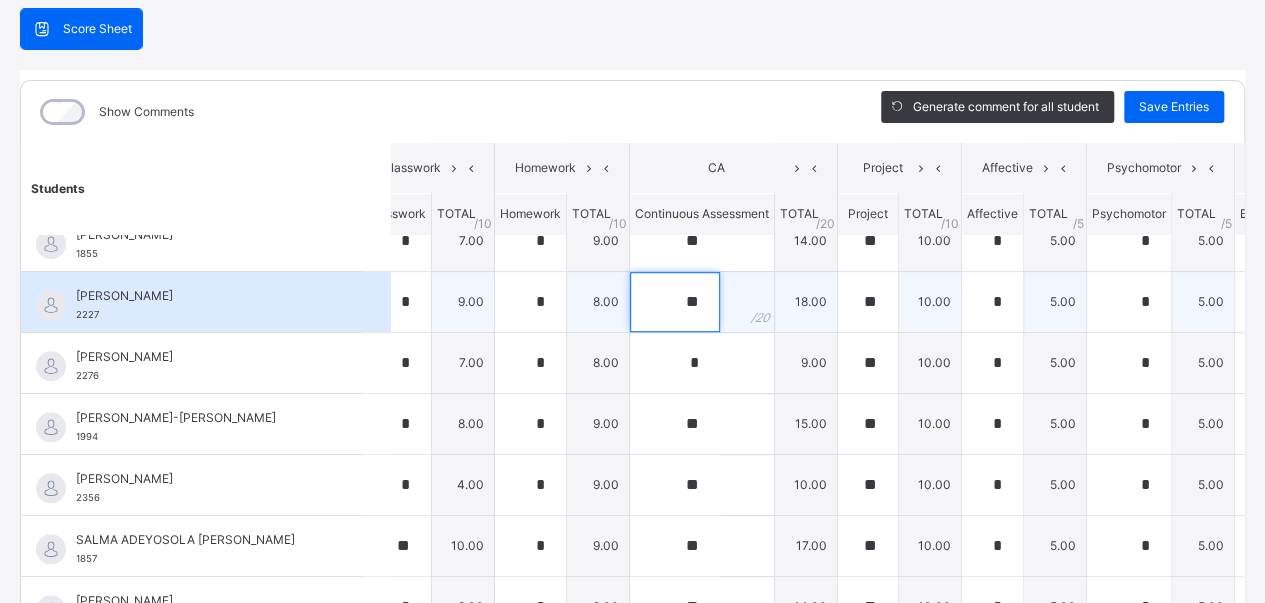 scroll, scrollTop: 820, scrollLeft: 30, axis: both 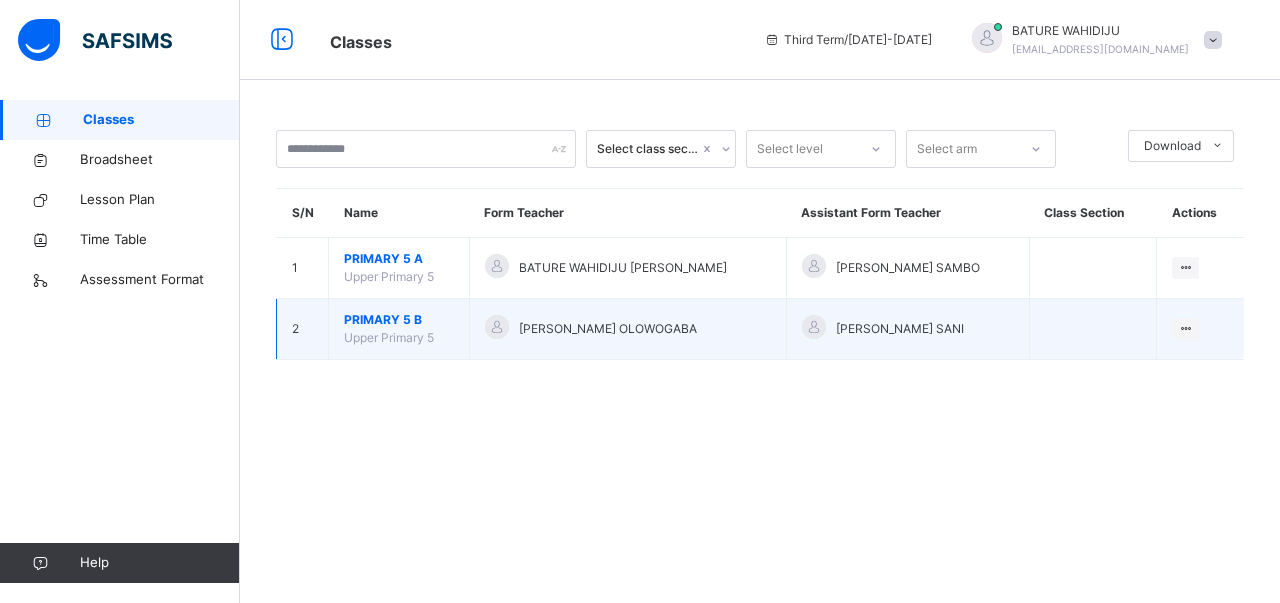 click on "PRIMARY 5   B" at bounding box center [399, 320] 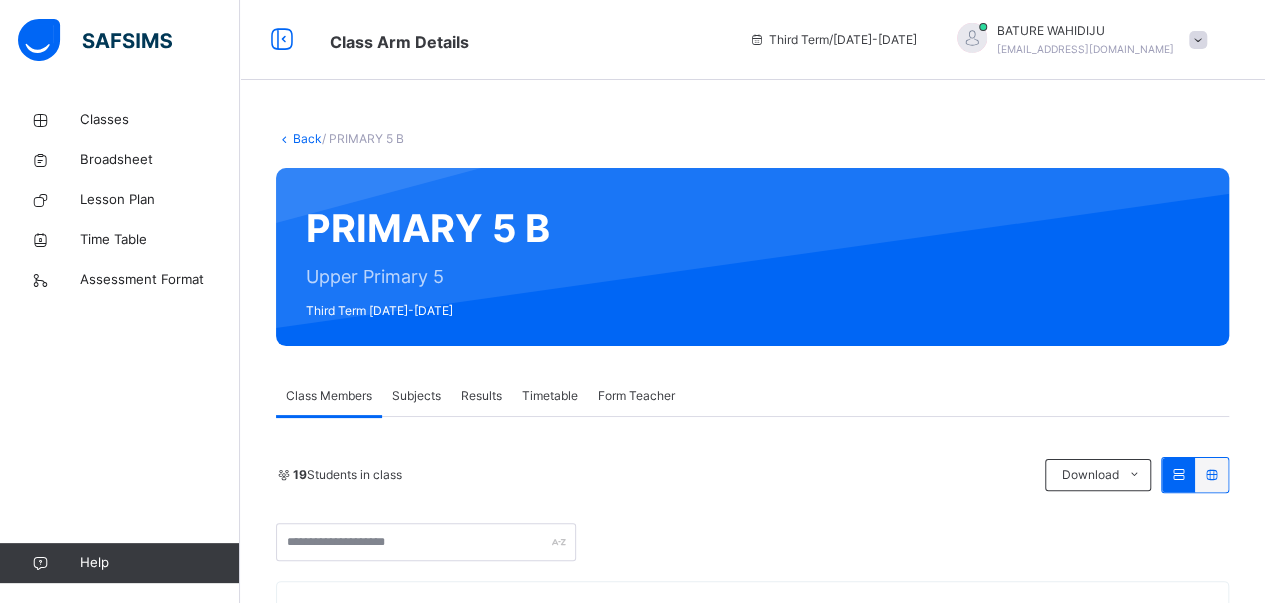 click on "Subjects" at bounding box center [416, 396] 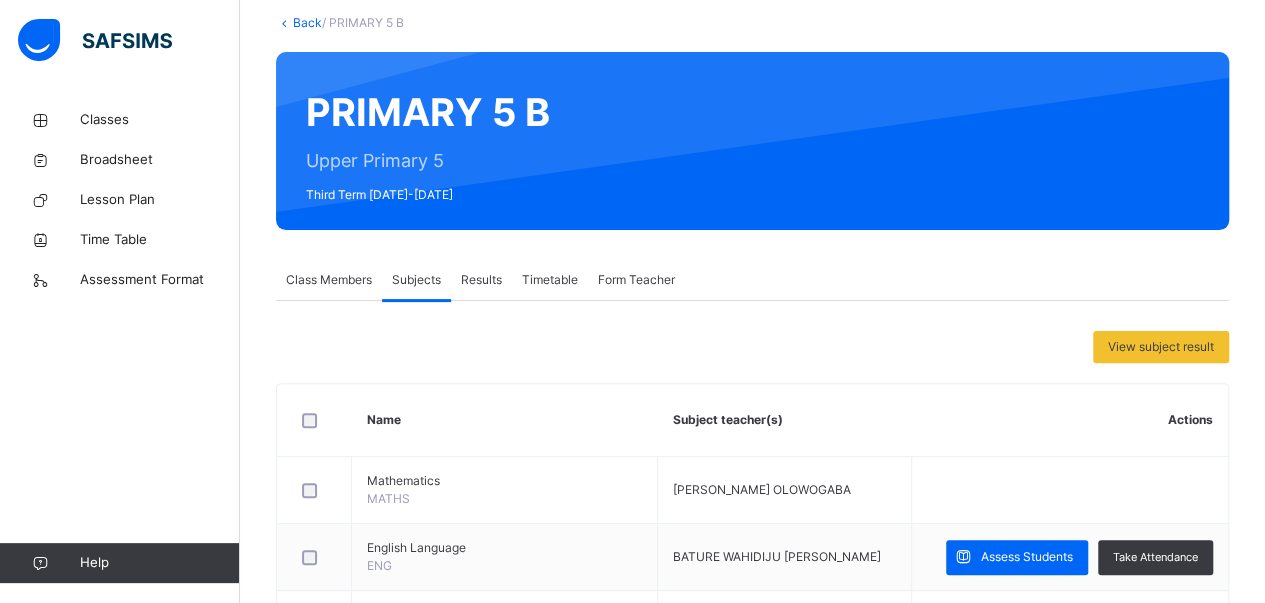 scroll, scrollTop: 117, scrollLeft: 0, axis: vertical 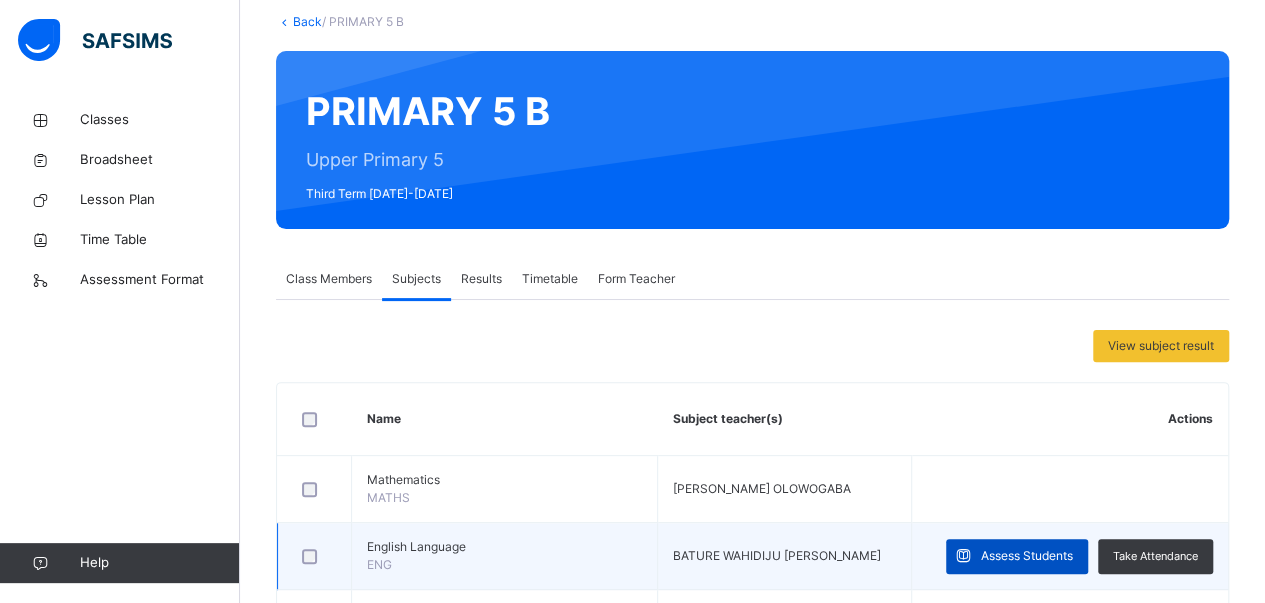 click on "Assess Students" at bounding box center [1027, 556] 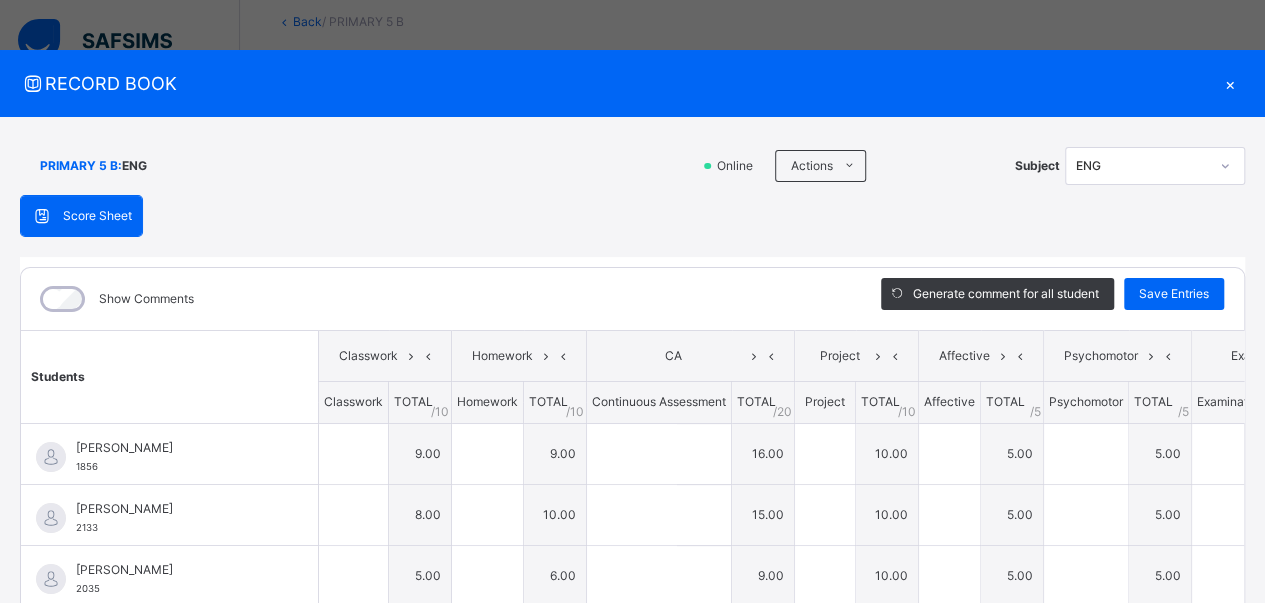 type on "*" 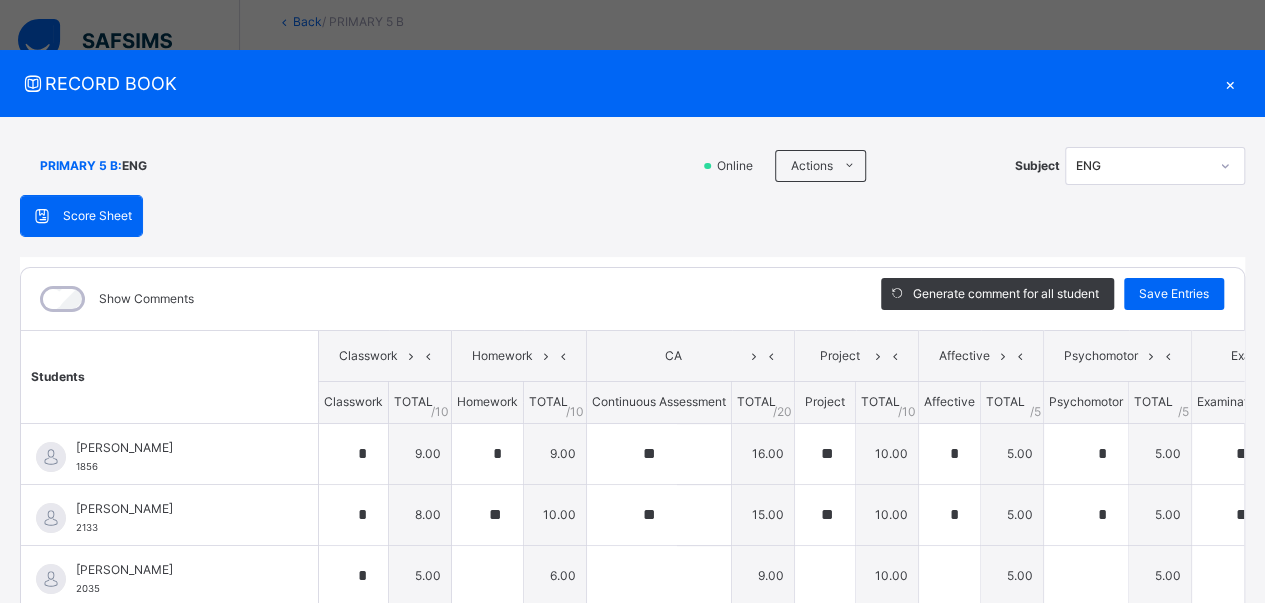 type on "*" 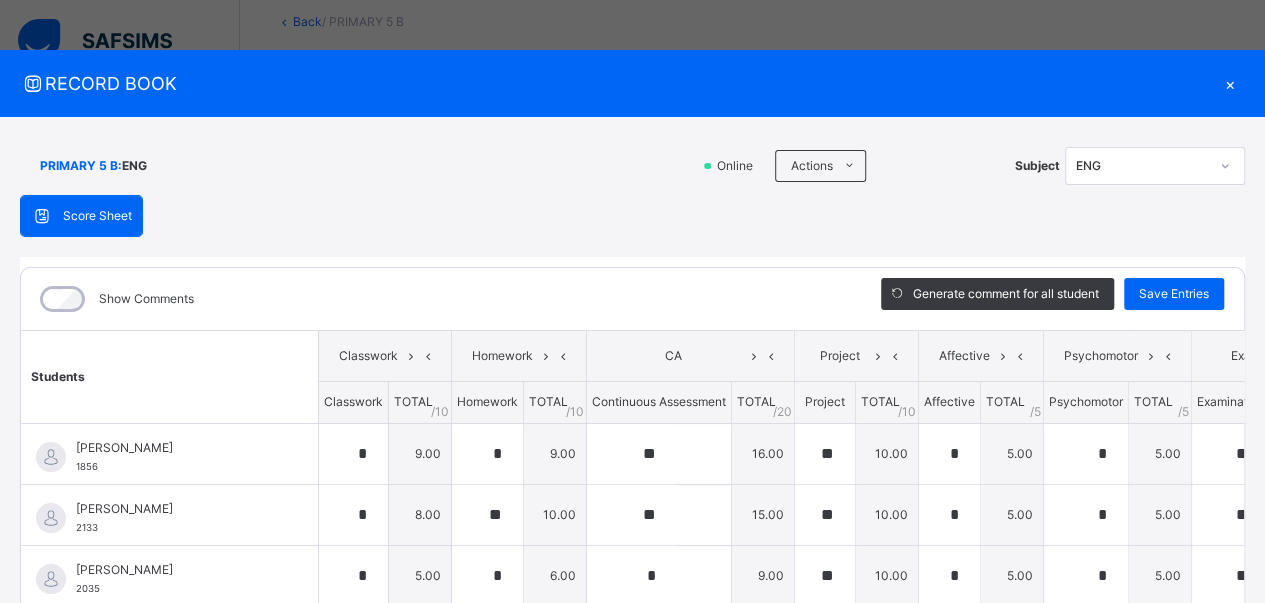 type 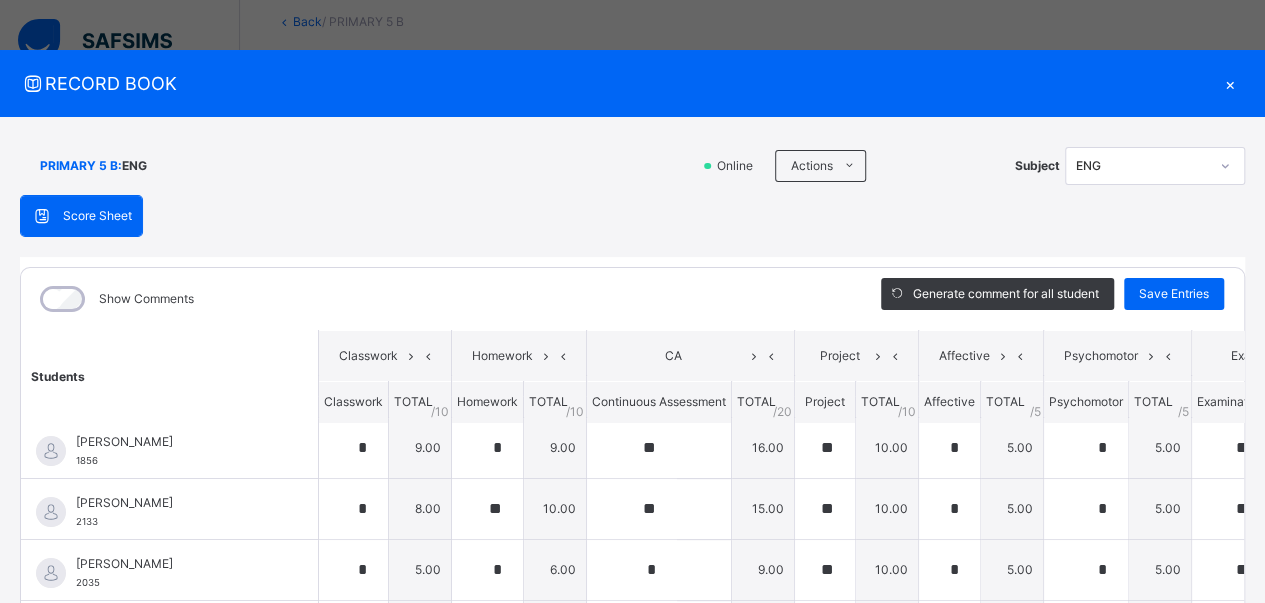 scroll, scrollTop: 0, scrollLeft: 0, axis: both 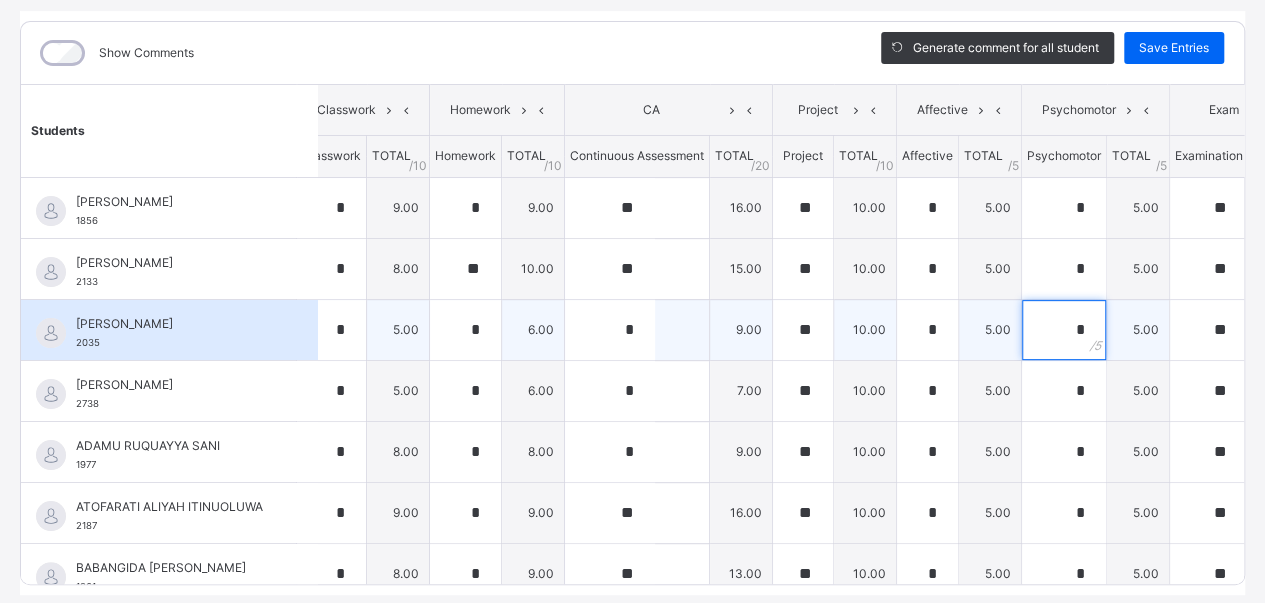 click on "*" at bounding box center [1064, 330] 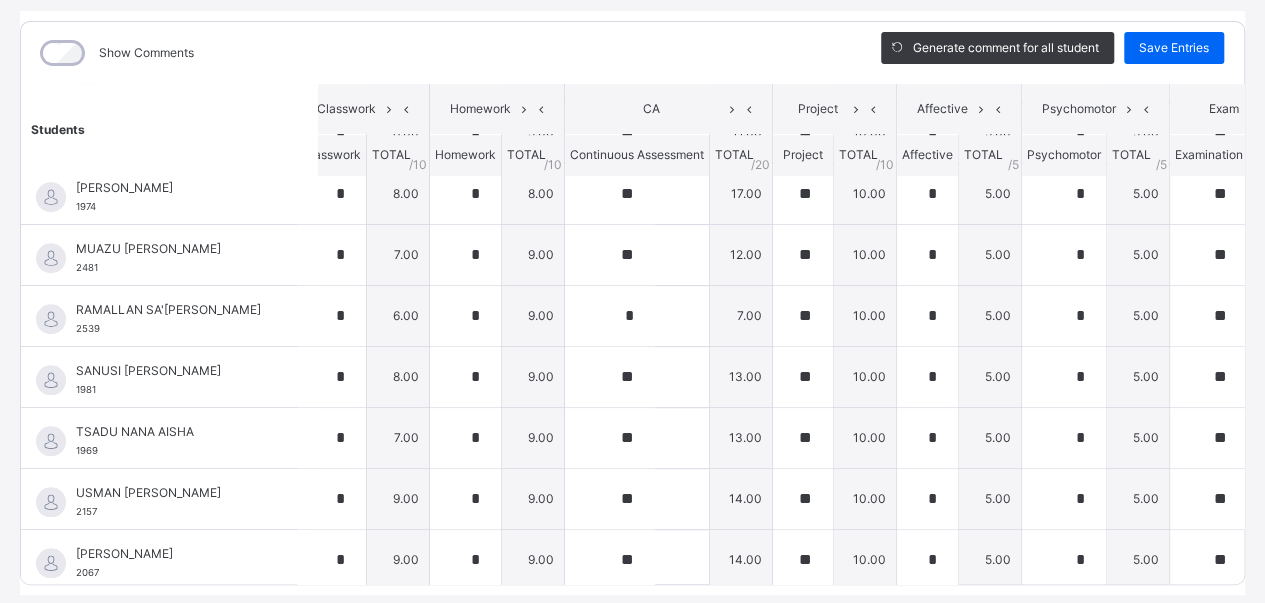 scroll, scrollTop: 760, scrollLeft: 22, axis: both 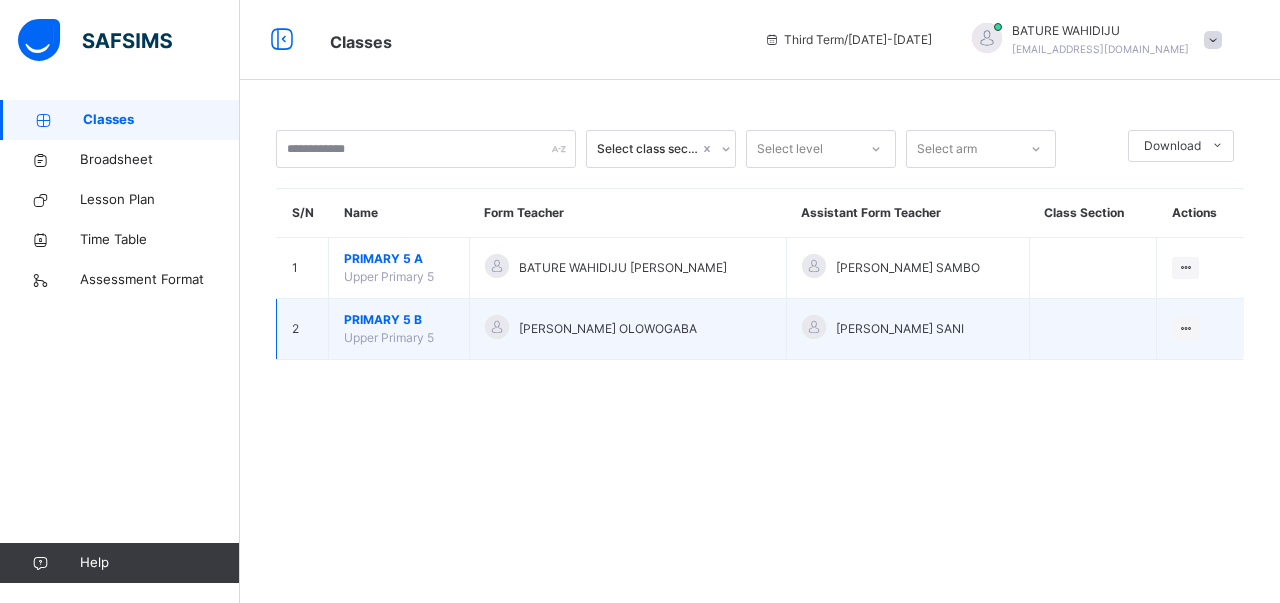 click on "PRIMARY 5   B" at bounding box center [399, 320] 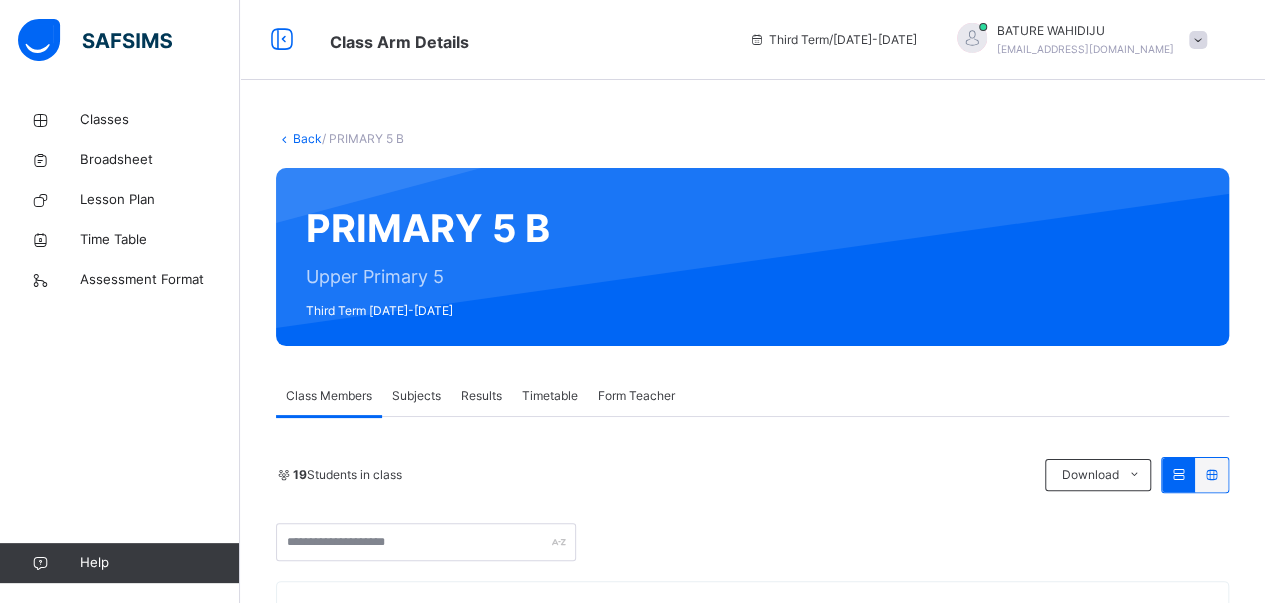 click on "Subjects" at bounding box center (416, 396) 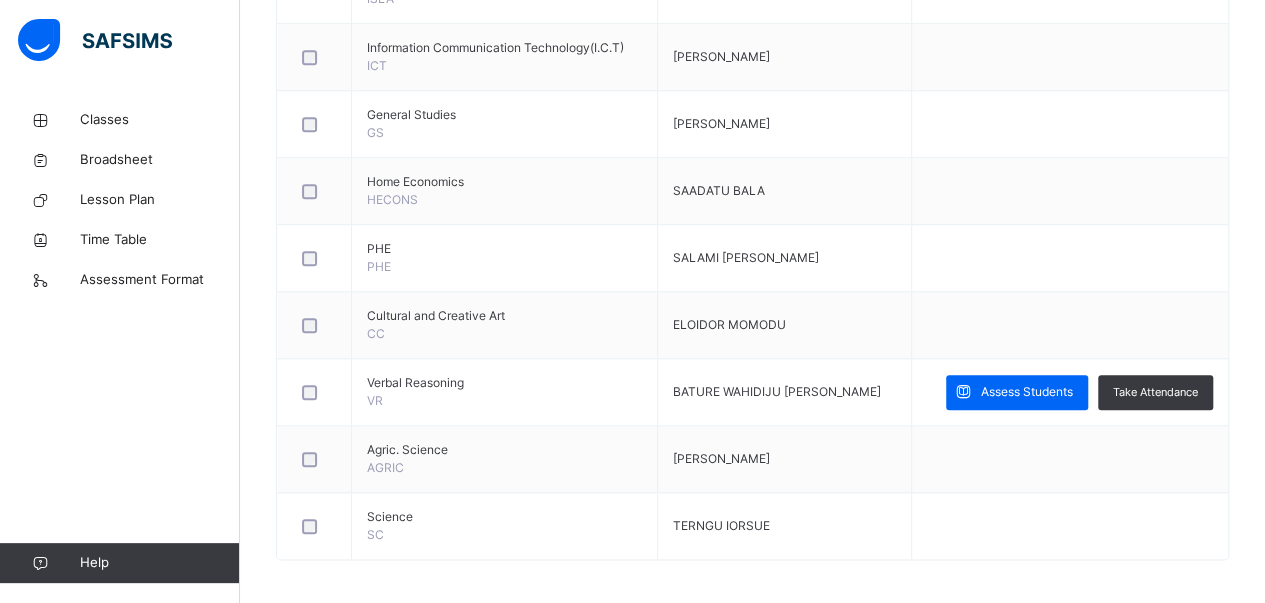 scroll, scrollTop: 885, scrollLeft: 0, axis: vertical 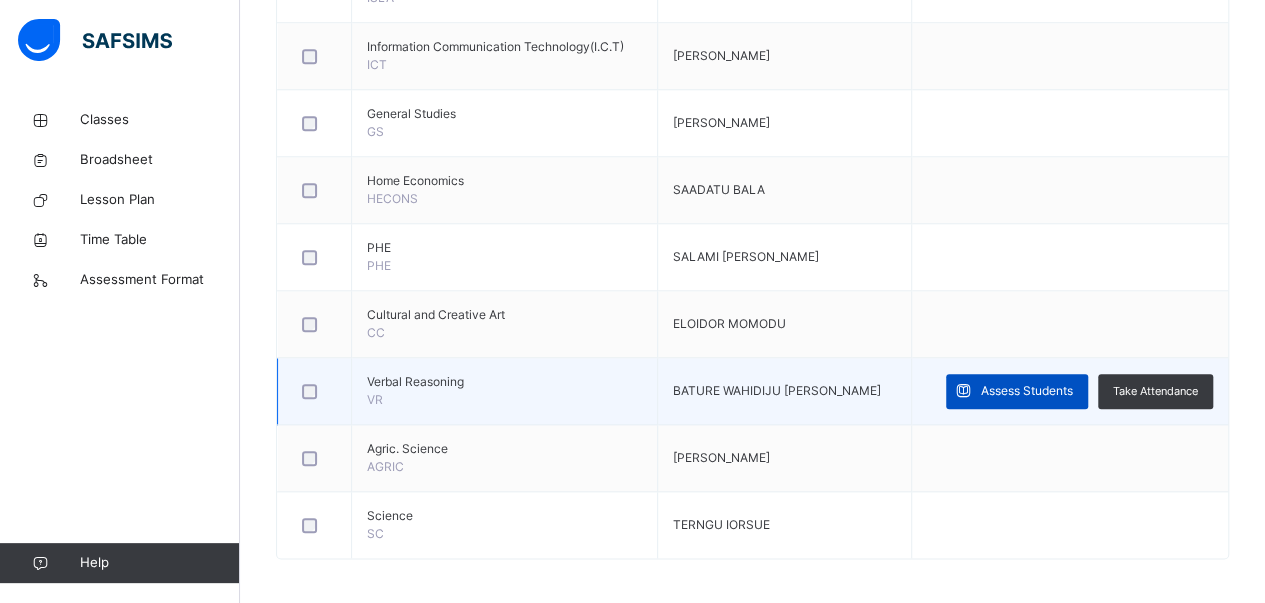 click on "Assess Students" at bounding box center [1027, 391] 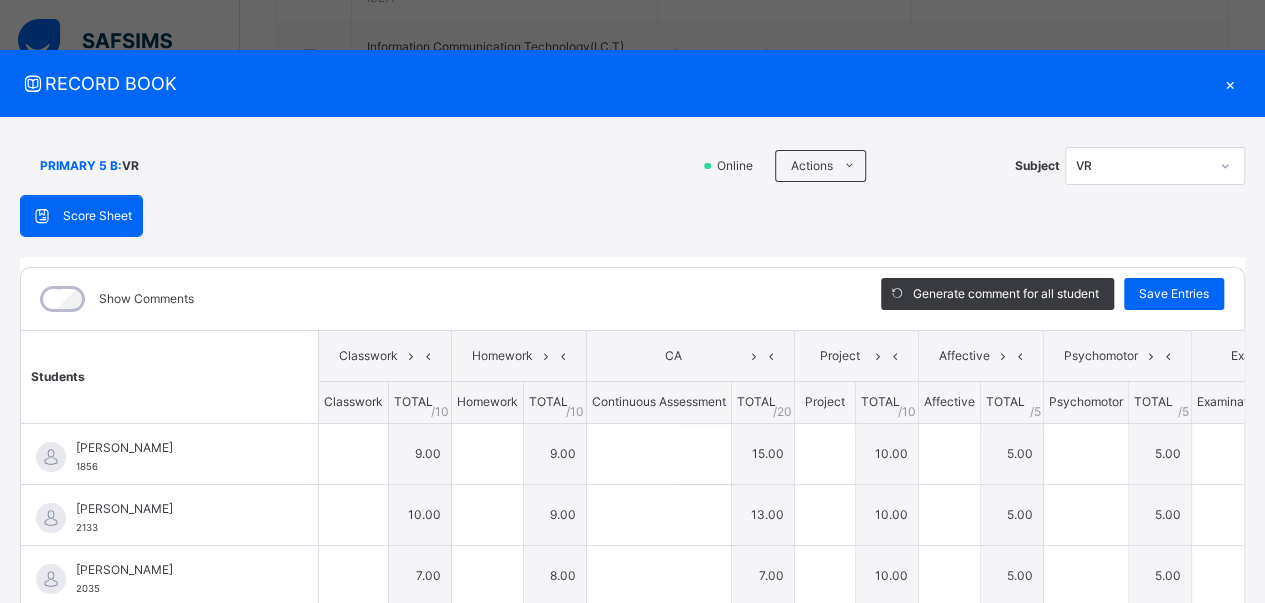 scroll, scrollTop: 162, scrollLeft: 0, axis: vertical 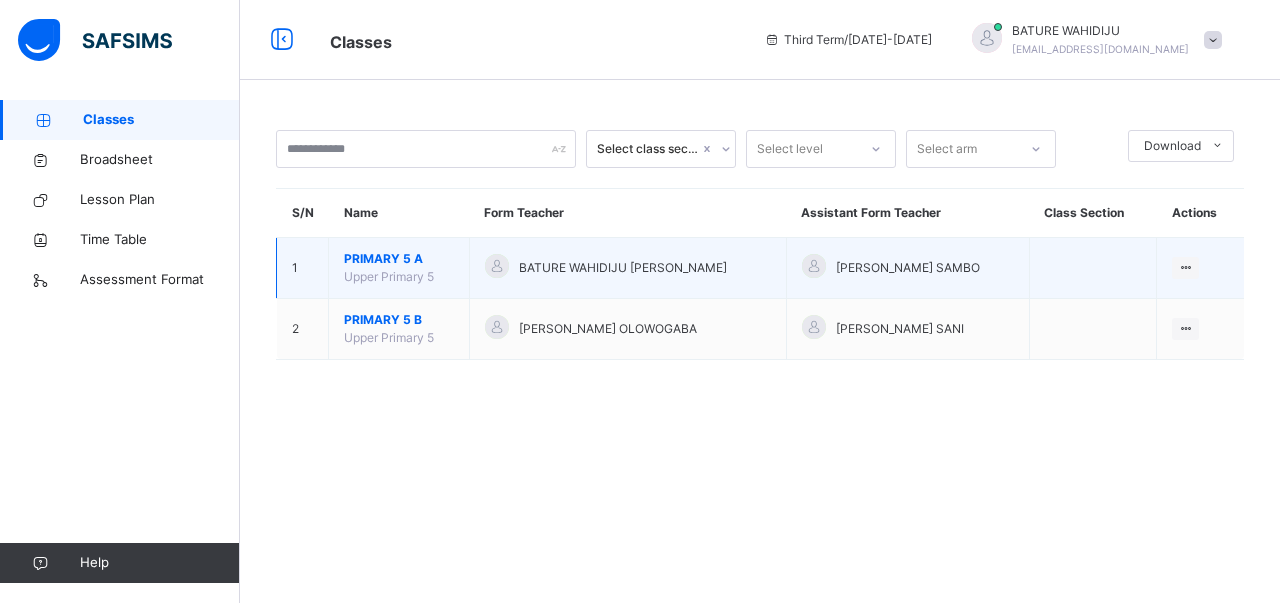 click on "PRIMARY 5   A" at bounding box center (399, 259) 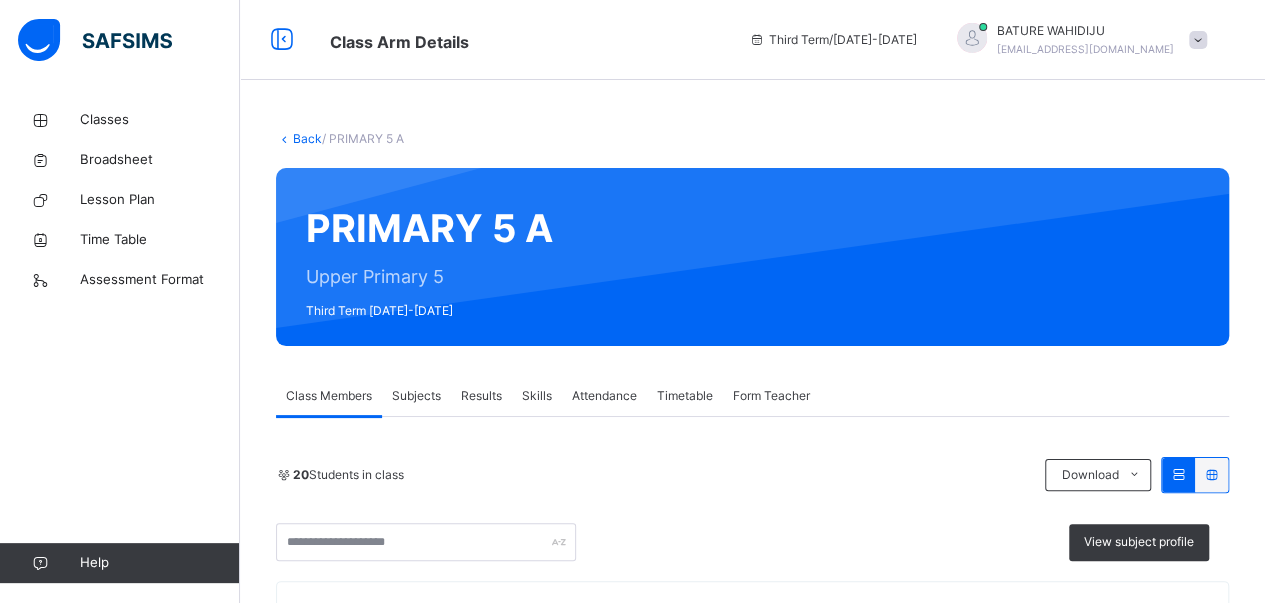 click on "Results" at bounding box center [481, 396] 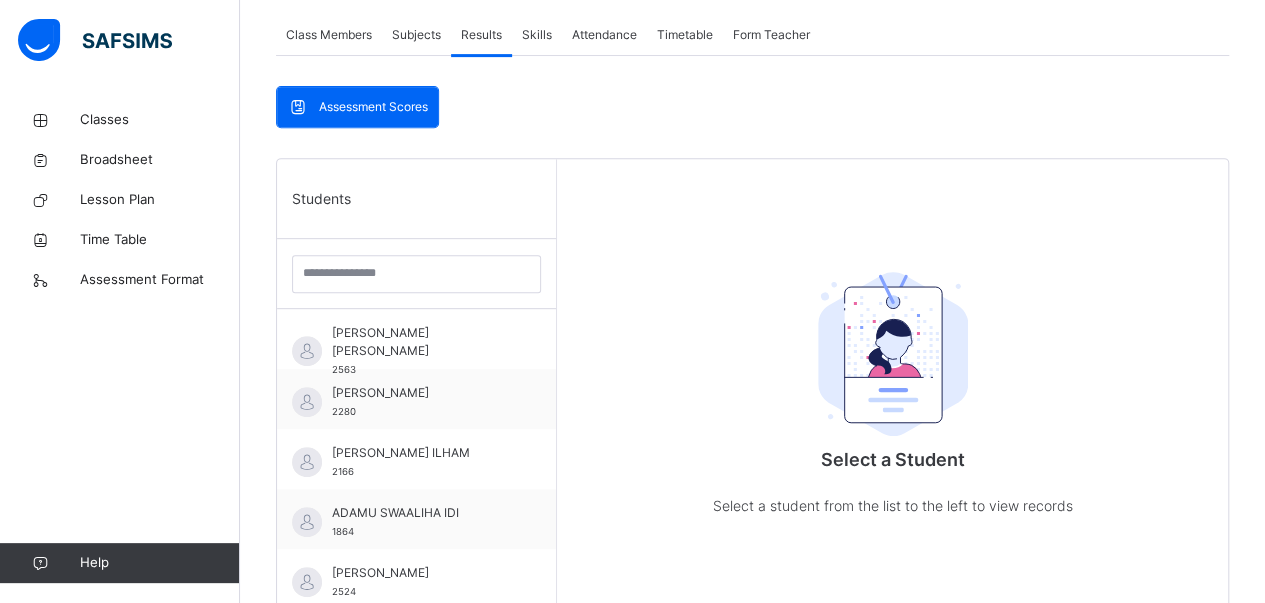 scroll, scrollTop: 364, scrollLeft: 0, axis: vertical 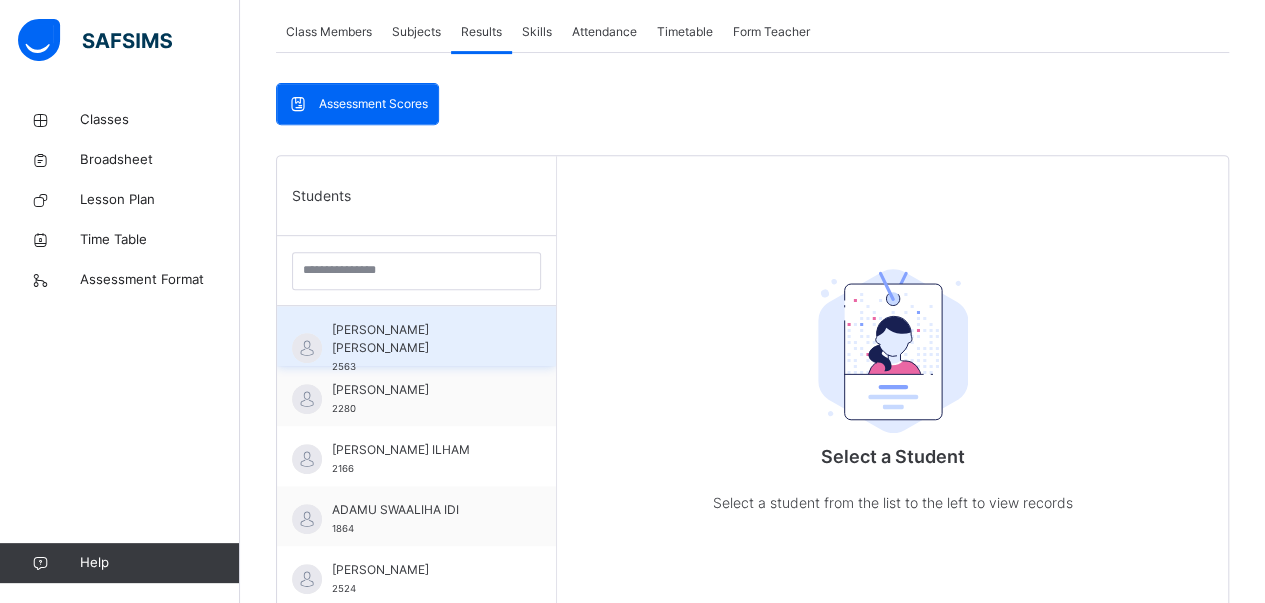 click on "[PERSON_NAME] [PERSON_NAME]" at bounding box center (421, 339) 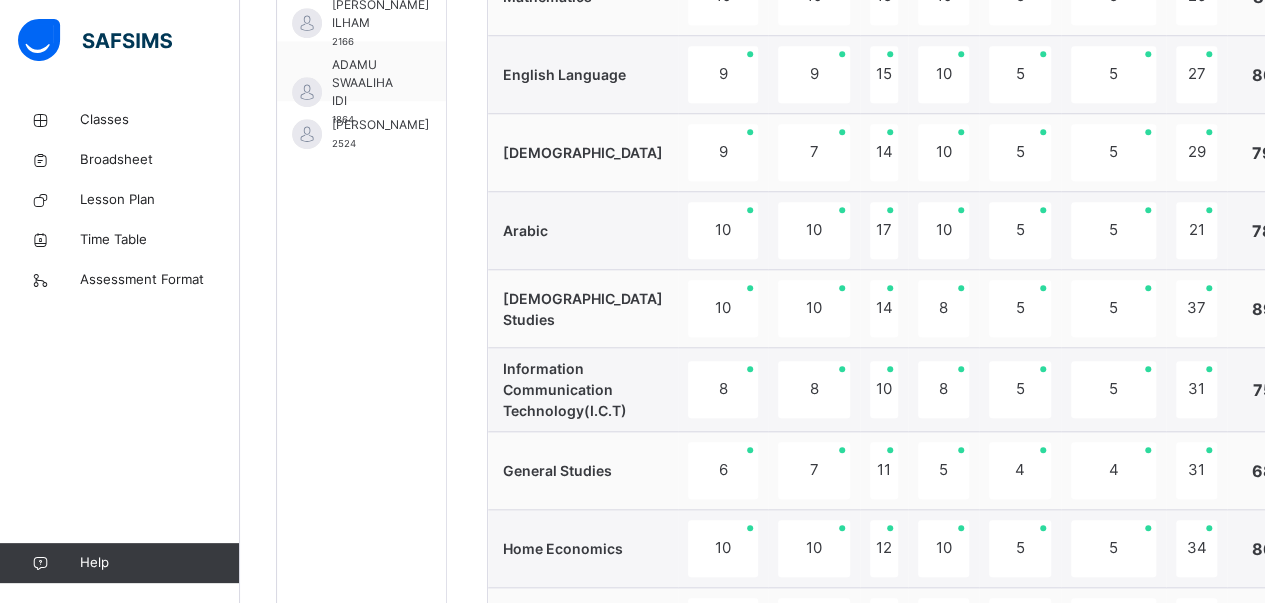 scroll, scrollTop: 524, scrollLeft: 0, axis: vertical 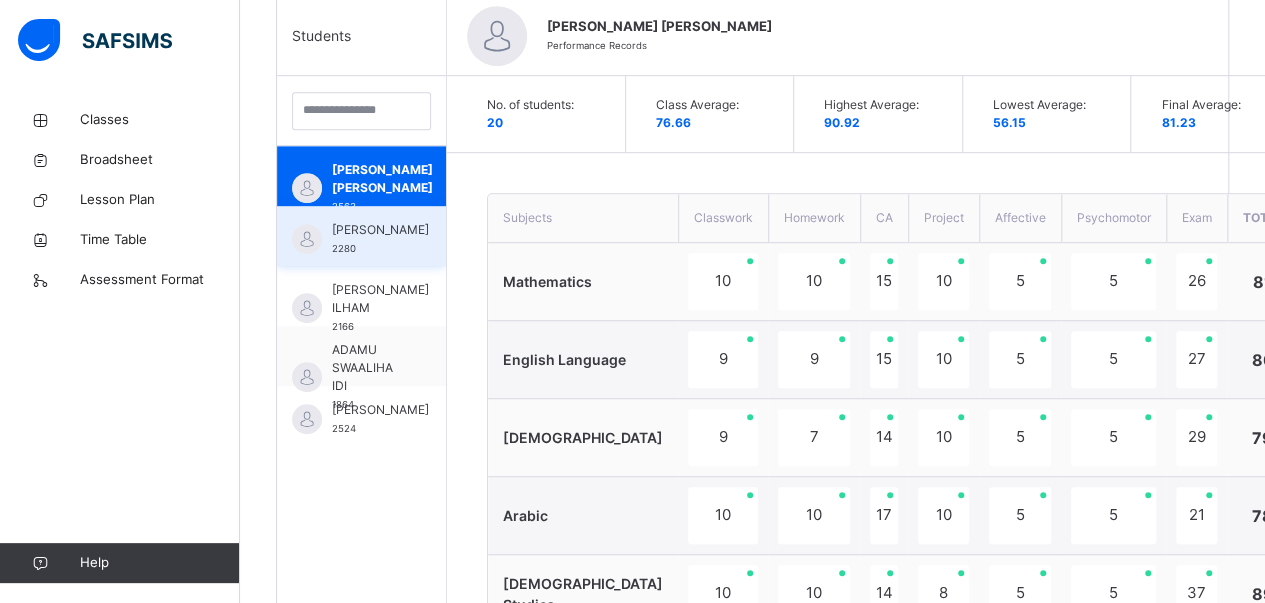 click on "[PERSON_NAME]" at bounding box center [380, 230] 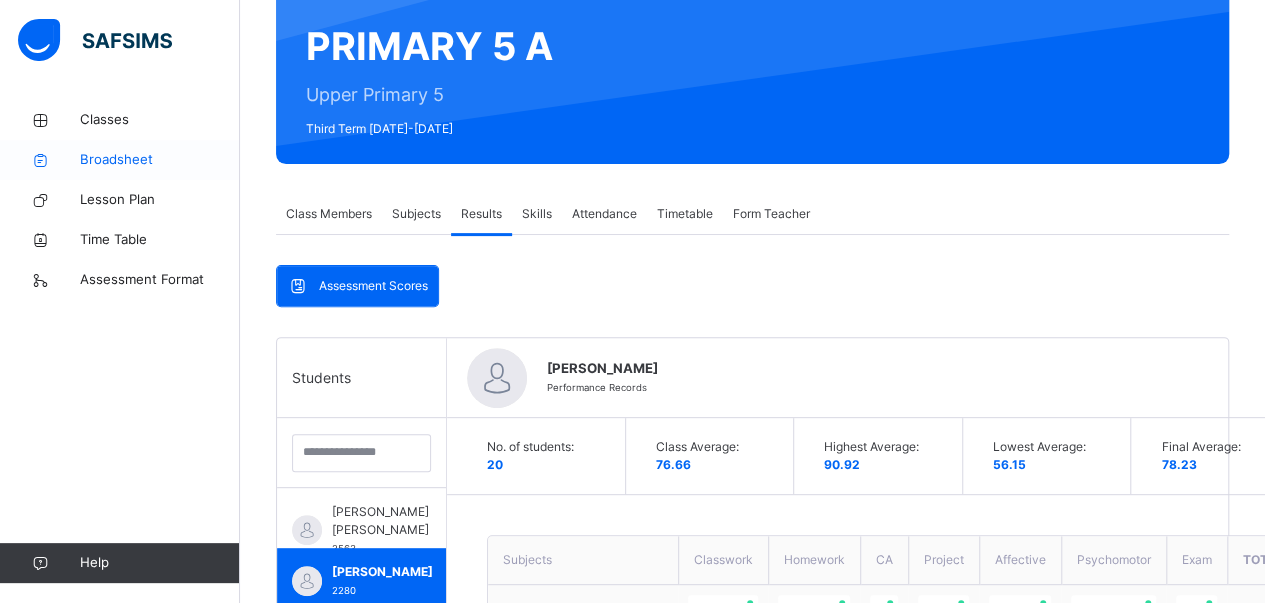 scroll, scrollTop: 0, scrollLeft: 0, axis: both 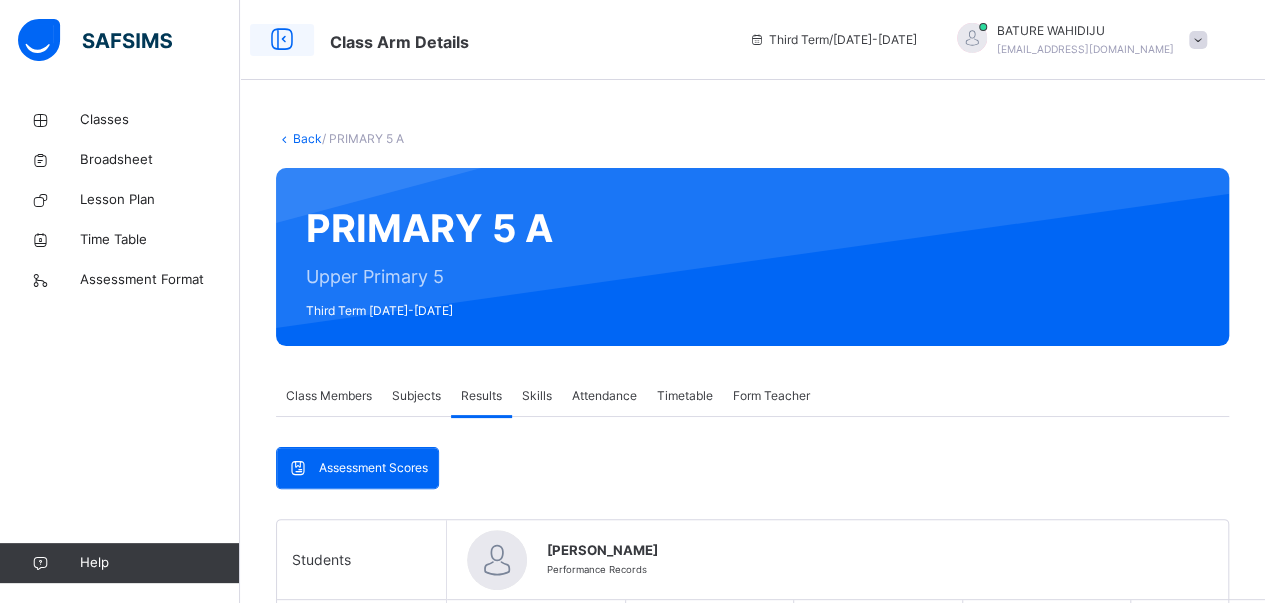 click at bounding box center [282, 40] 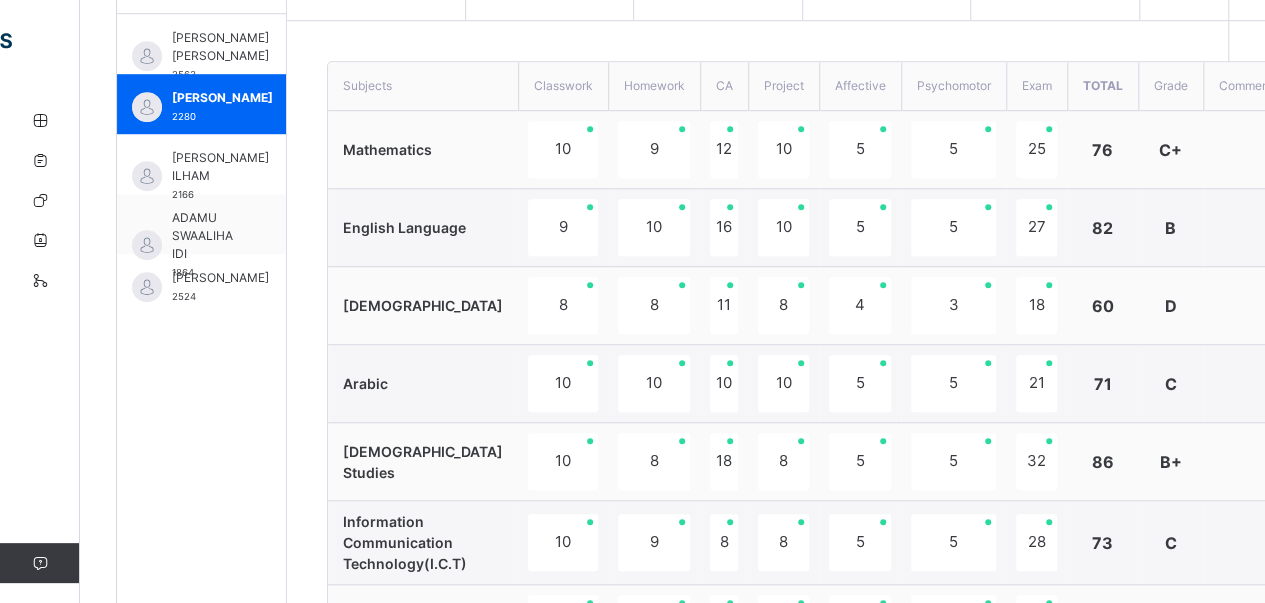 scroll, scrollTop: 656, scrollLeft: 0, axis: vertical 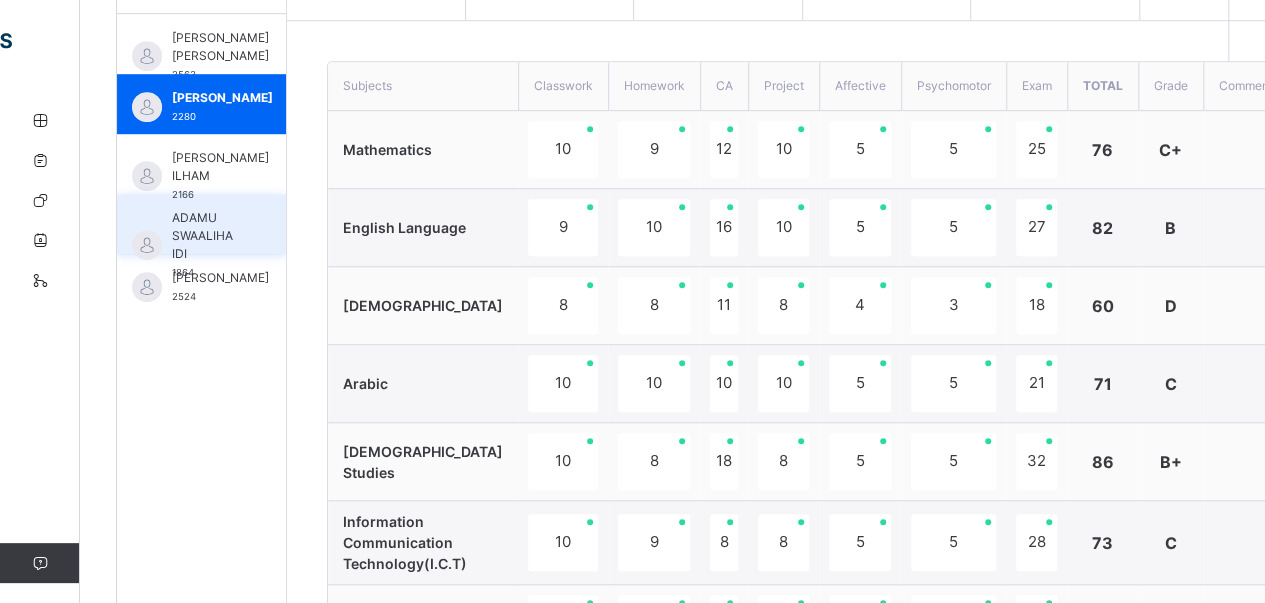 click on "ADAMU SWAALIHA IDI" at bounding box center [206, 236] 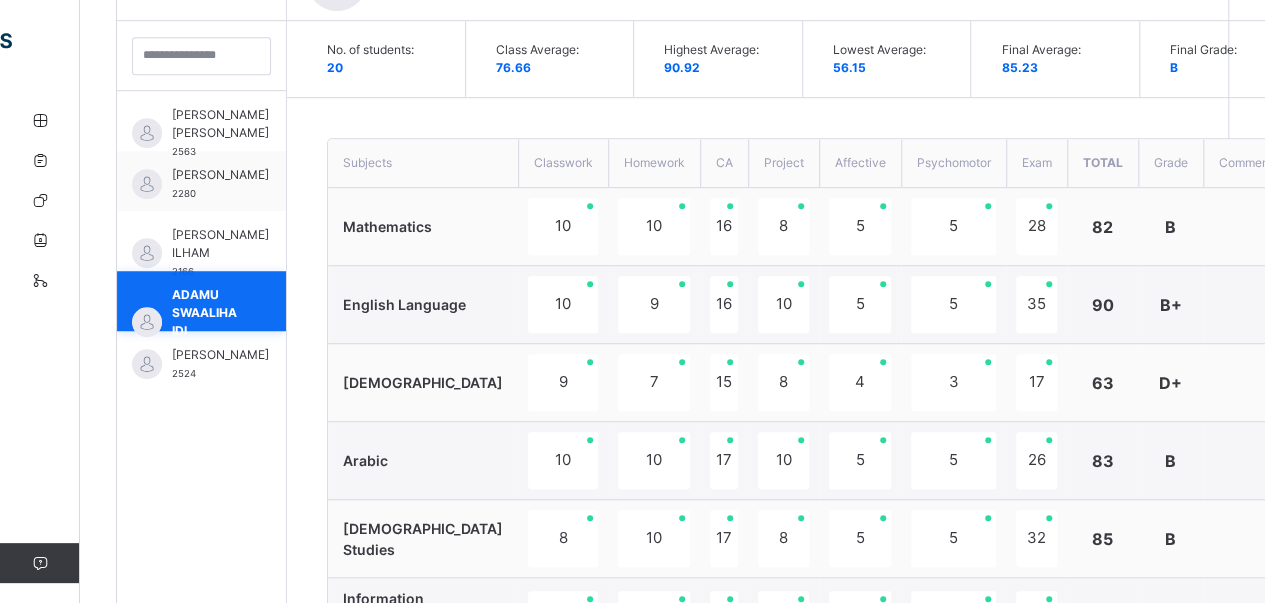 scroll, scrollTop: 656, scrollLeft: 0, axis: vertical 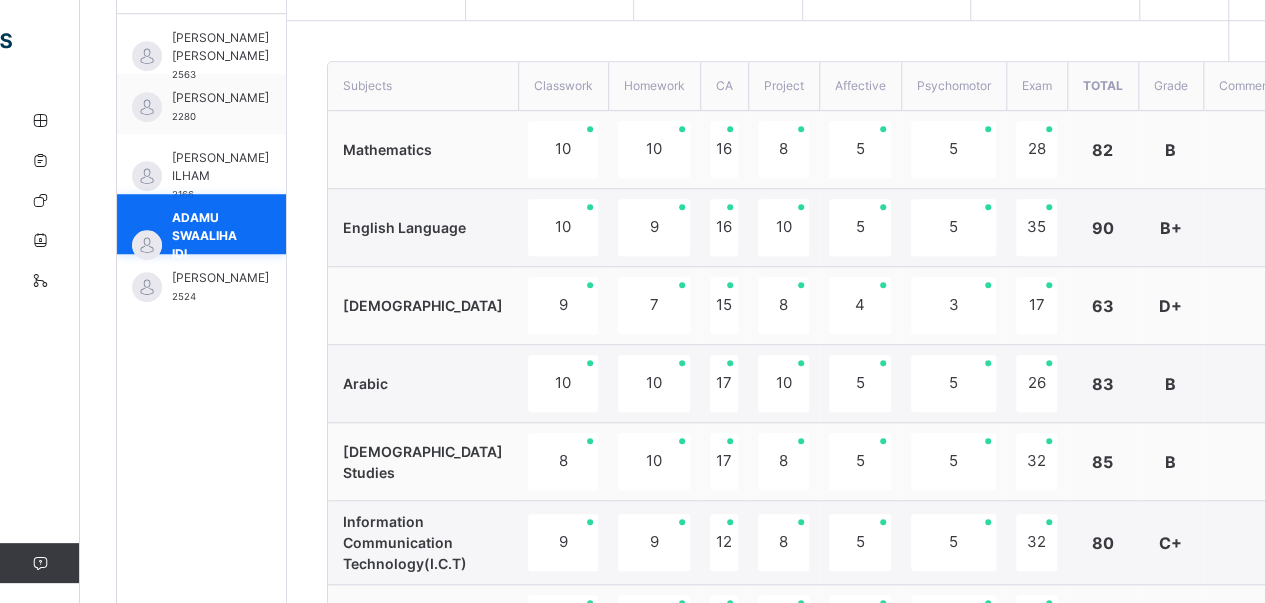 click on "ADAMU SWAALIHA IDI" at bounding box center [206, 236] 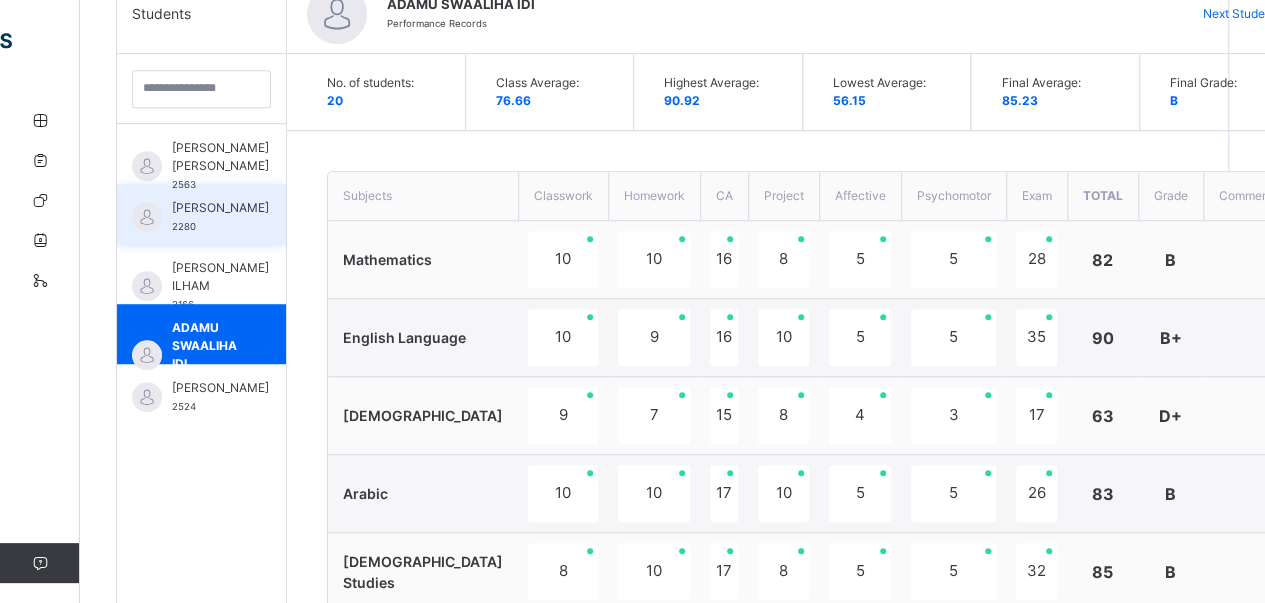 scroll, scrollTop: 542, scrollLeft: 0, axis: vertical 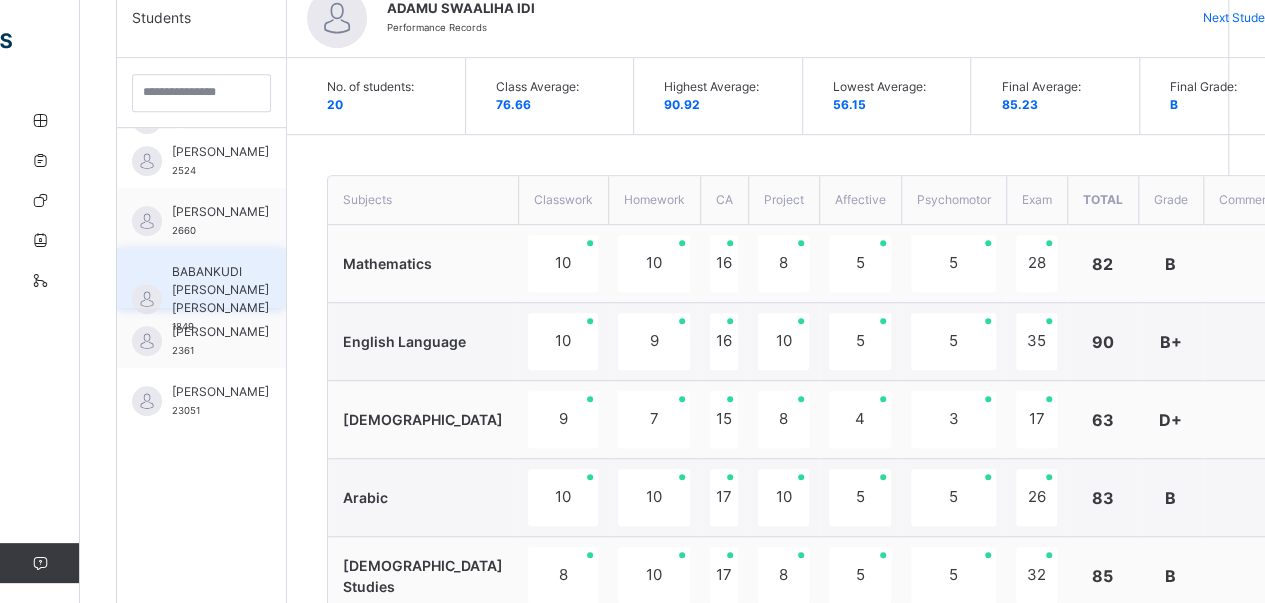 click on "BABANKUDI [PERSON_NAME] [PERSON_NAME]" at bounding box center (220, 290) 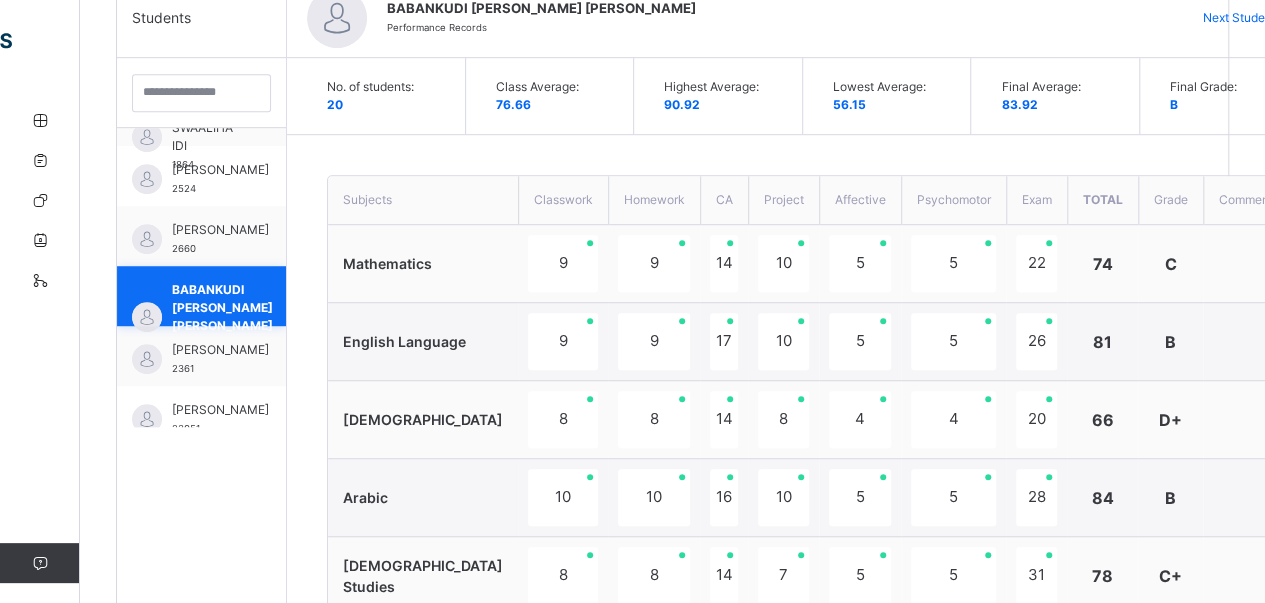 scroll, scrollTop: 240, scrollLeft: 0, axis: vertical 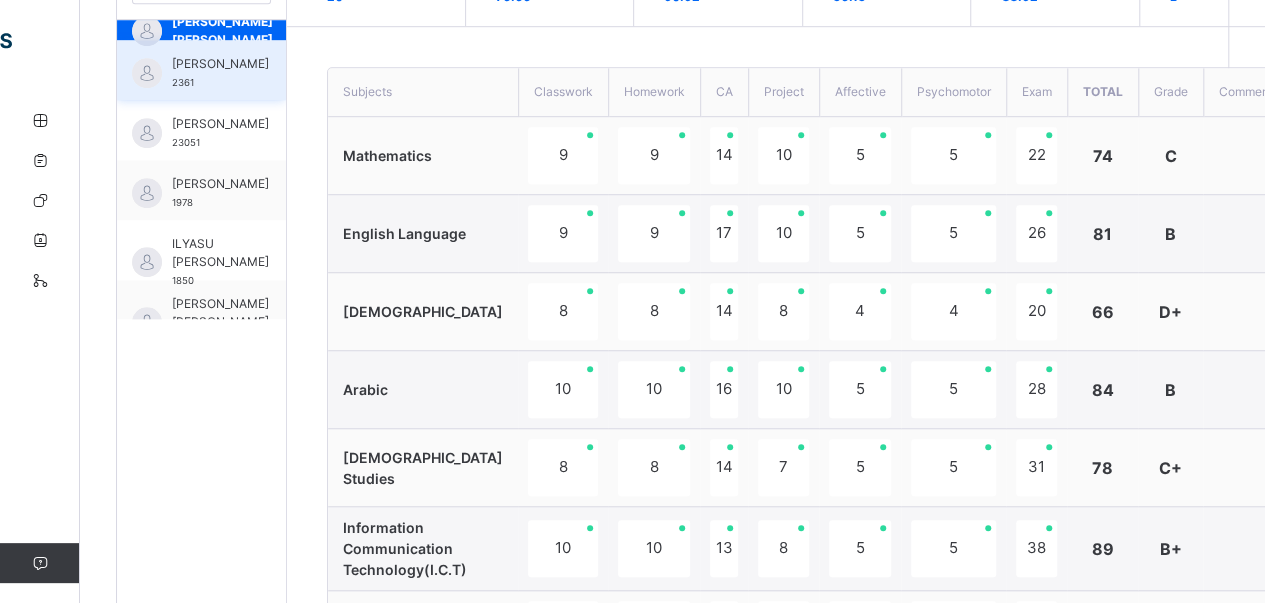 click on "[PERSON_NAME]" at bounding box center (220, 64) 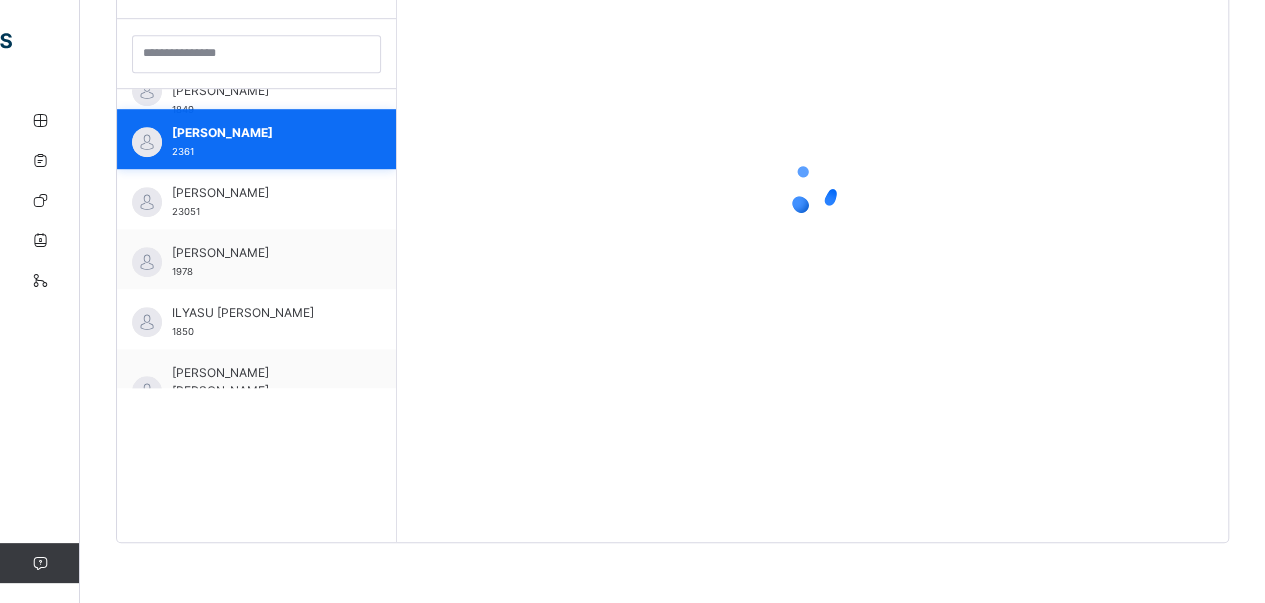 scroll, scrollTop: 579, scrollLeft: 0, axis: vertical 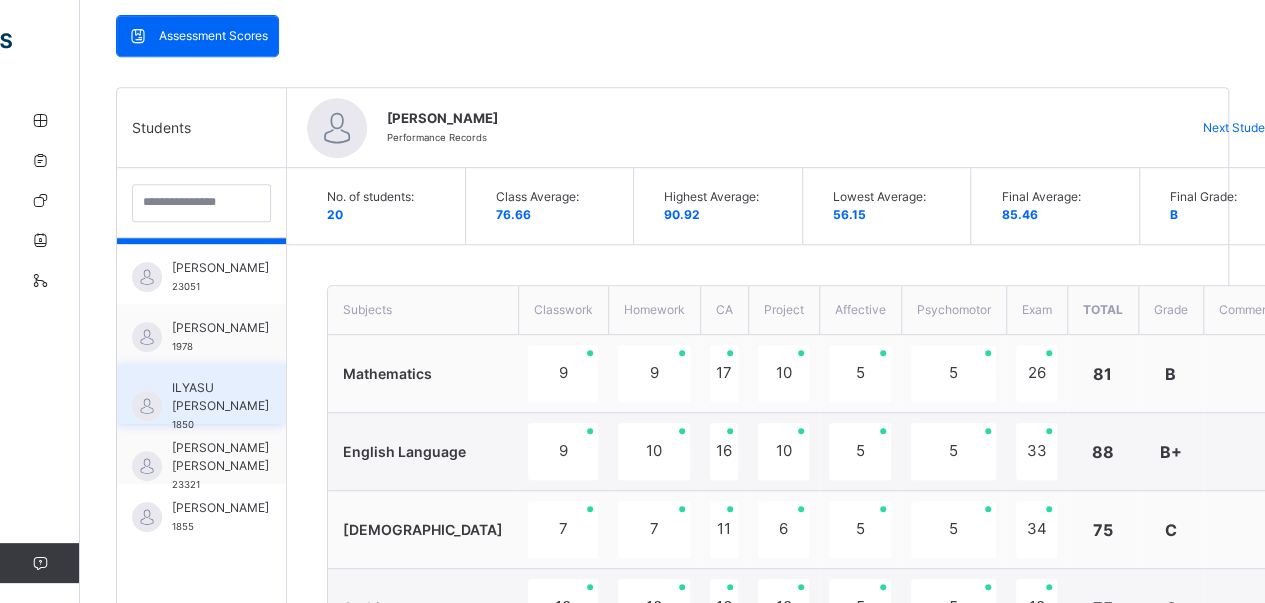 click on "ILYASU [PERSON_NAME]" at bounding box center [220, 397] 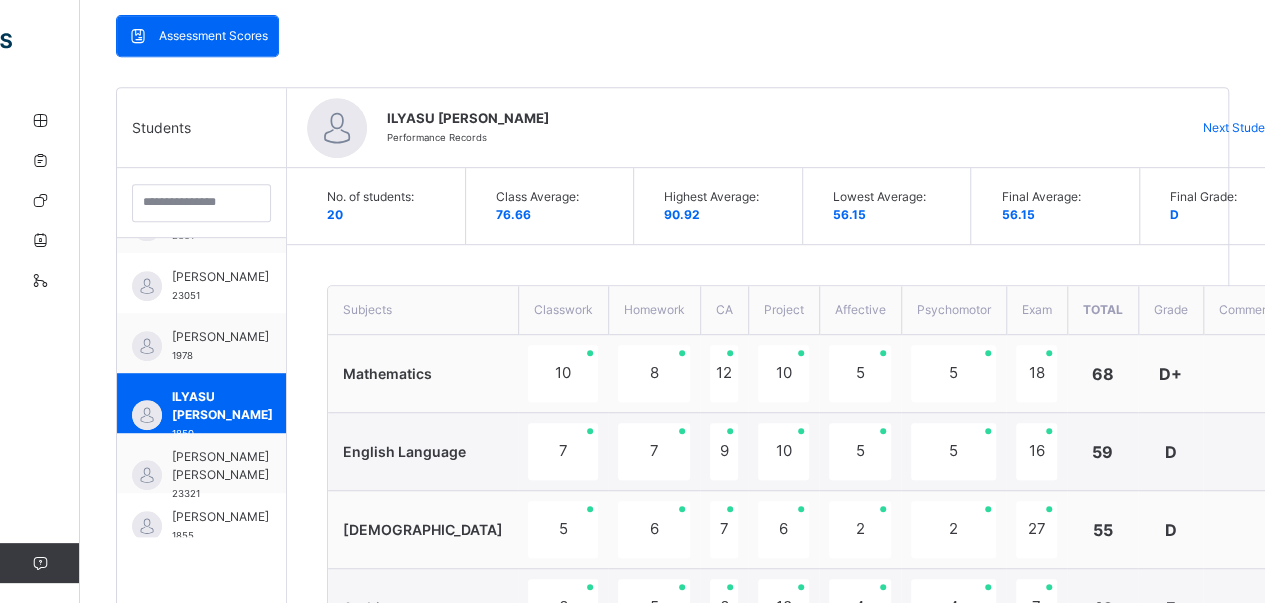 scroll, scrollTop: 474, scrollLeft: 0, axis: vertical 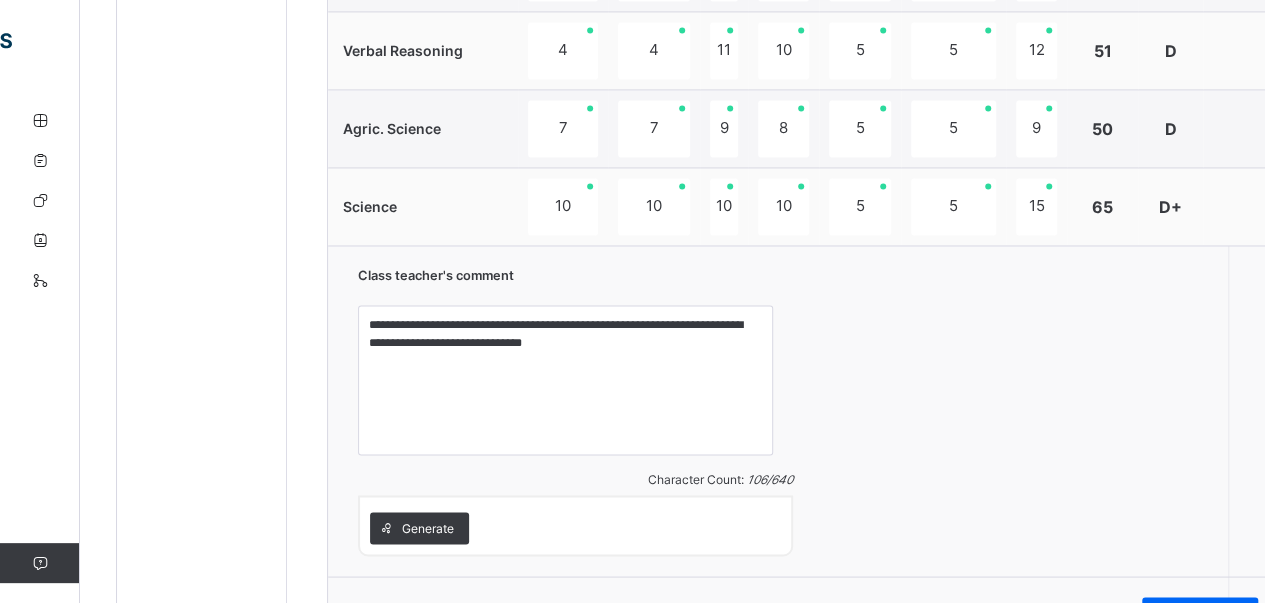 click on "**********" at bounding box center (808, 410) 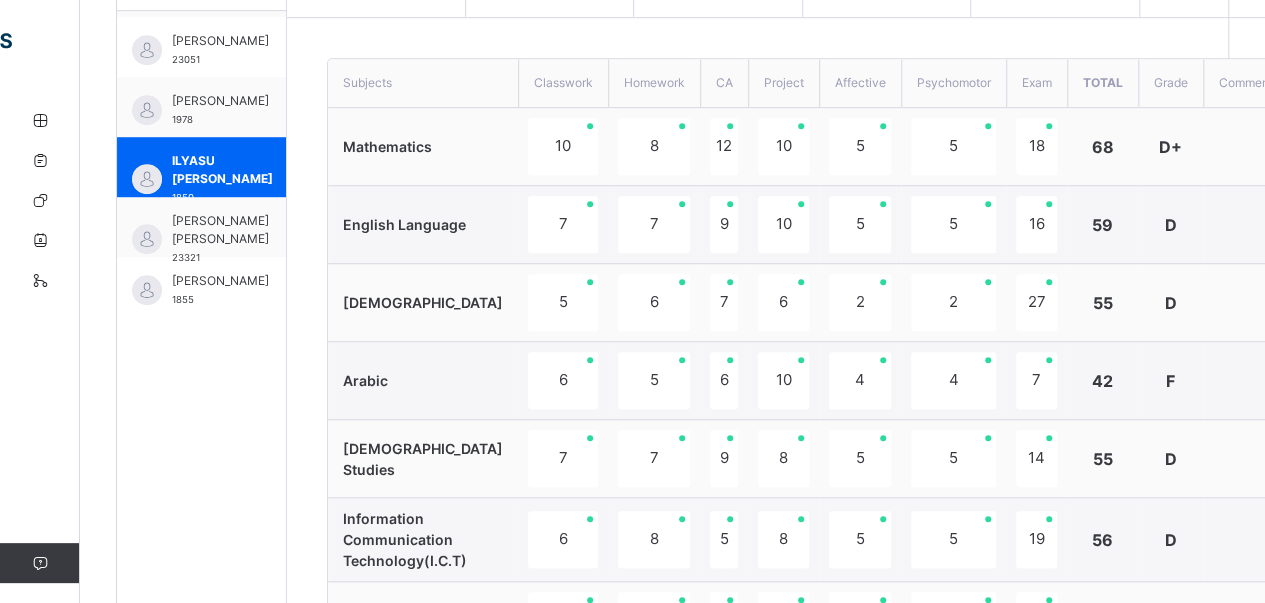 scroll, scrollTop: 624, scrollLeft: 0, axis: vertical 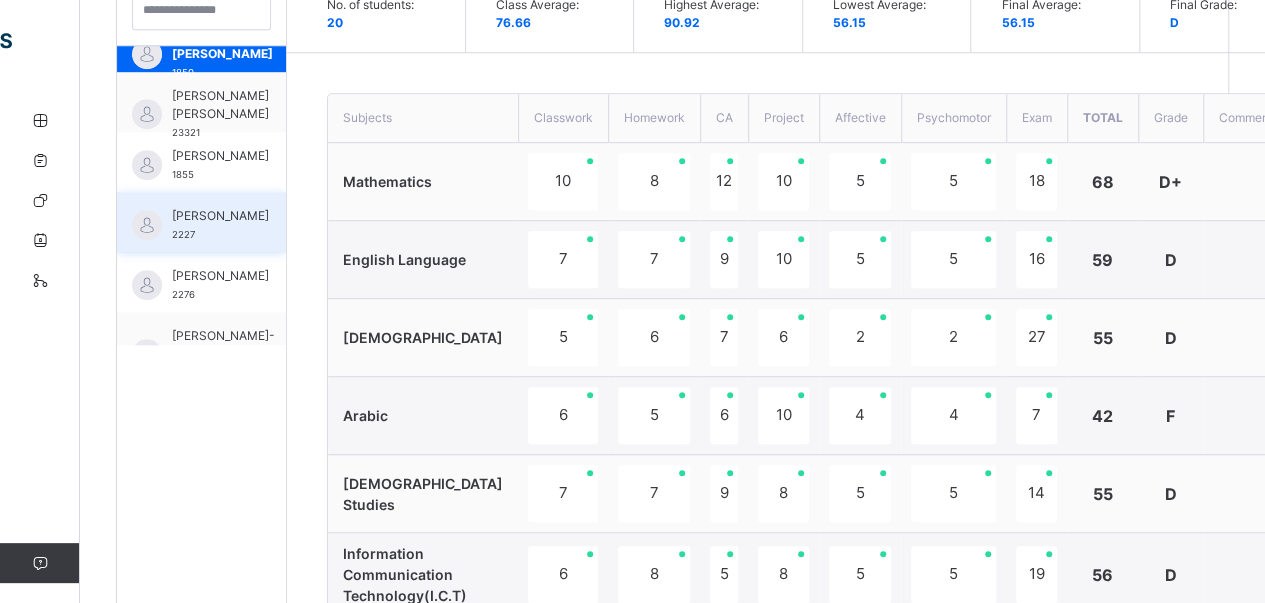click on "[PERSON_NAME]" at bounding box center (220, 216) 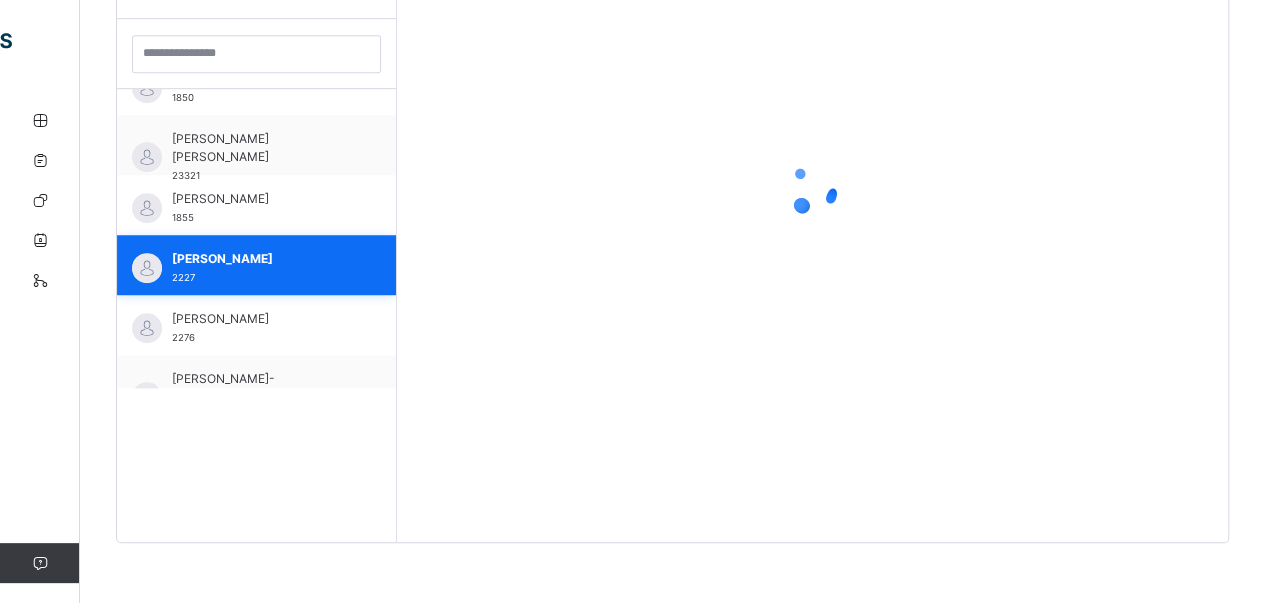 scroll, scrollTop: 579, scrollLeft: 0, axis: vertical 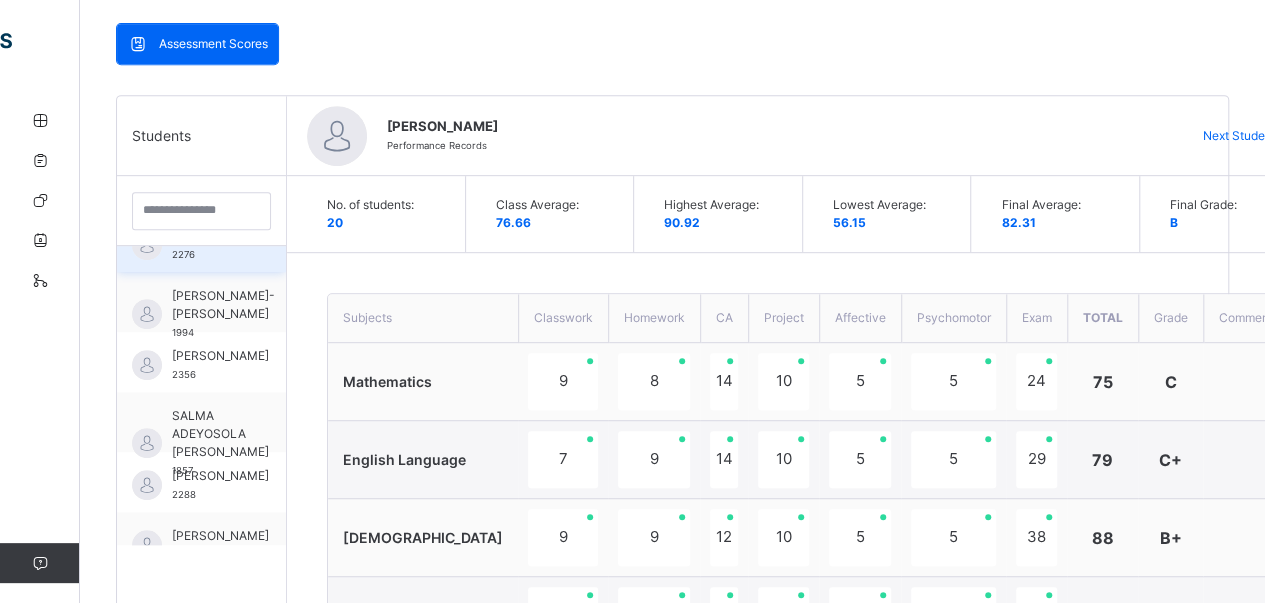 click on "[PERSON_NAME]" at bounding box center (220, 236) 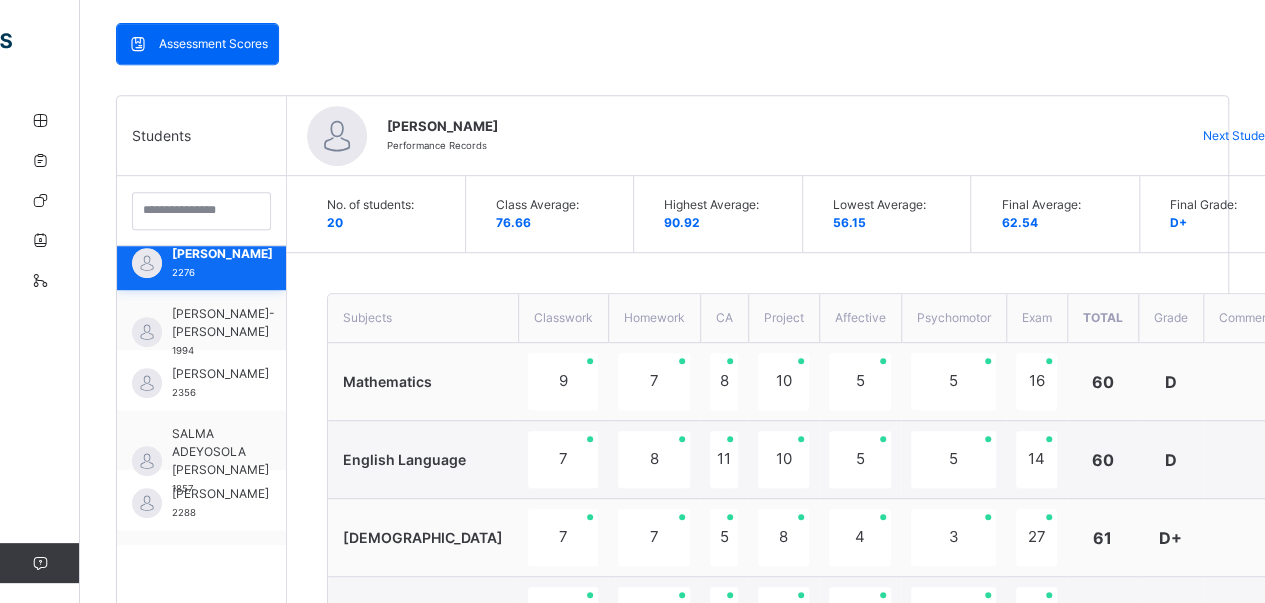 scroll, scrollTop: 874, scrollLeft: 0, axis: vertical 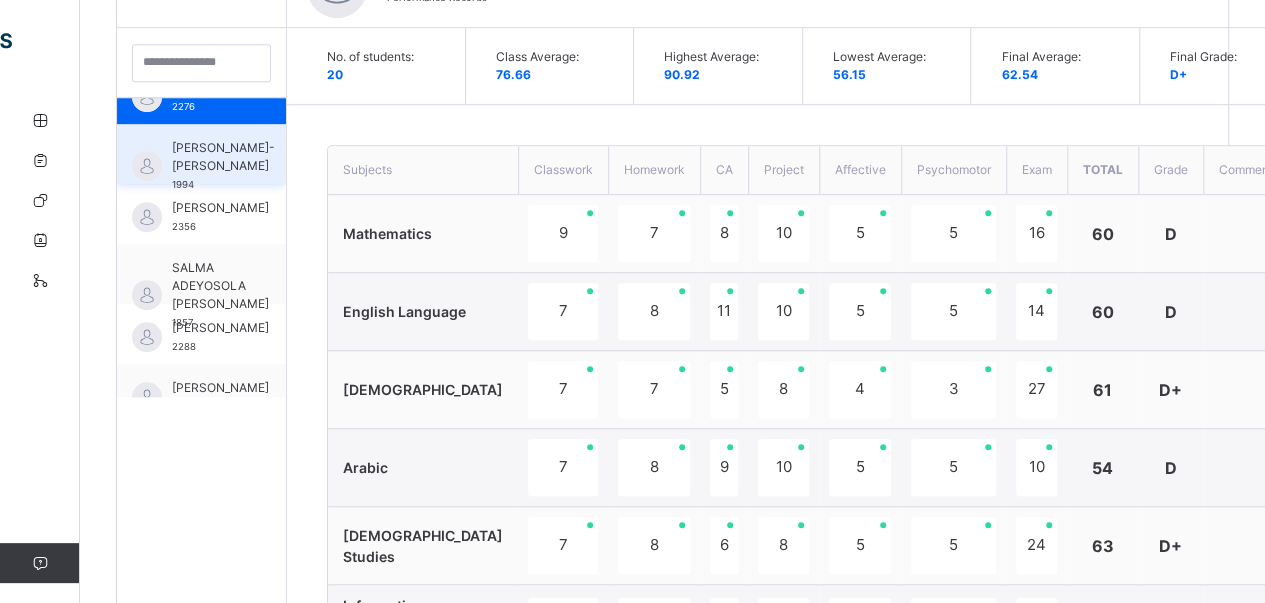 click on "[PERSON_NAME]-[PERSON_NAME]" at bounding box center [223, 157] 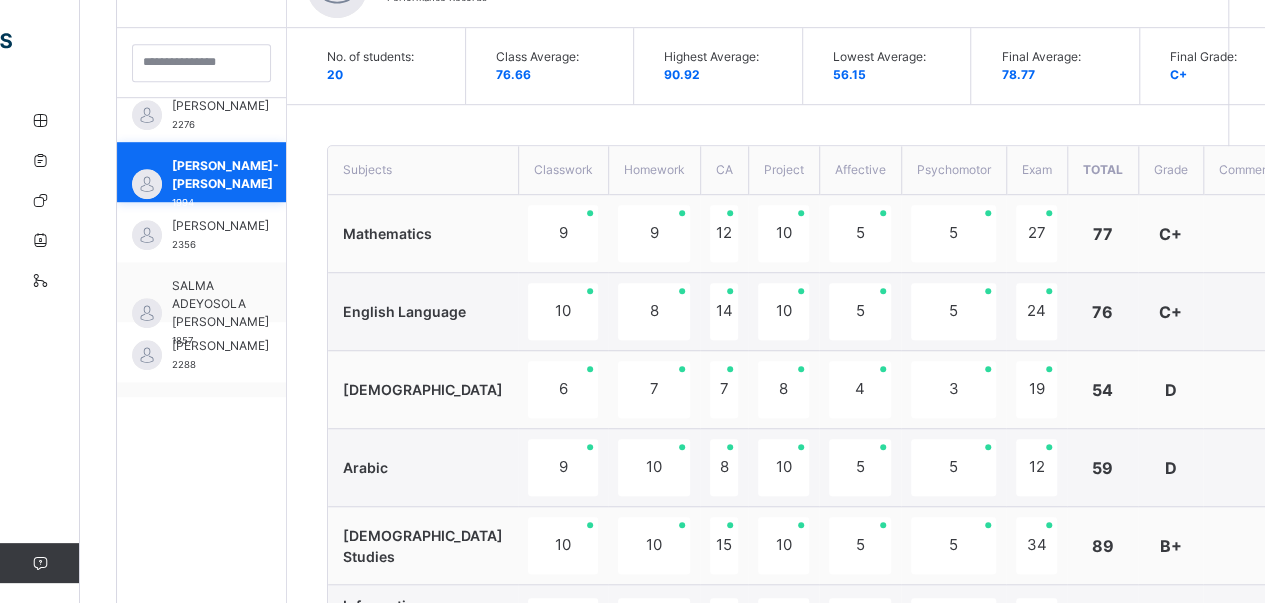 scroll, scrollTop: 874, scrollLeft: 0, axis: vertical 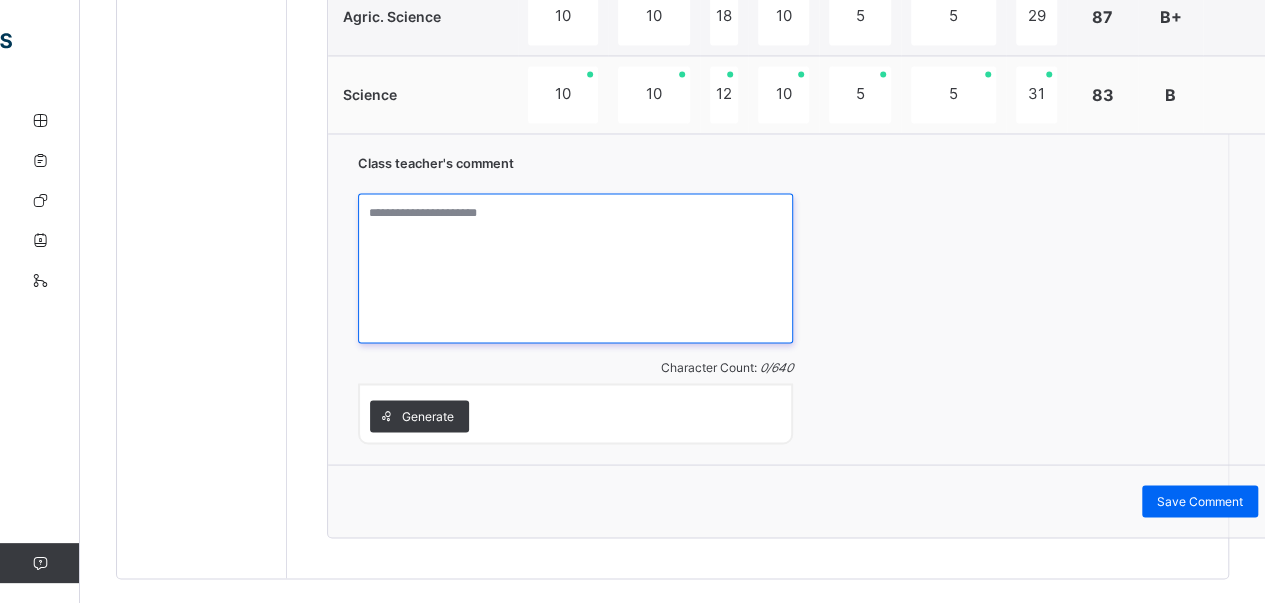 click at bounding box center (575, 268) 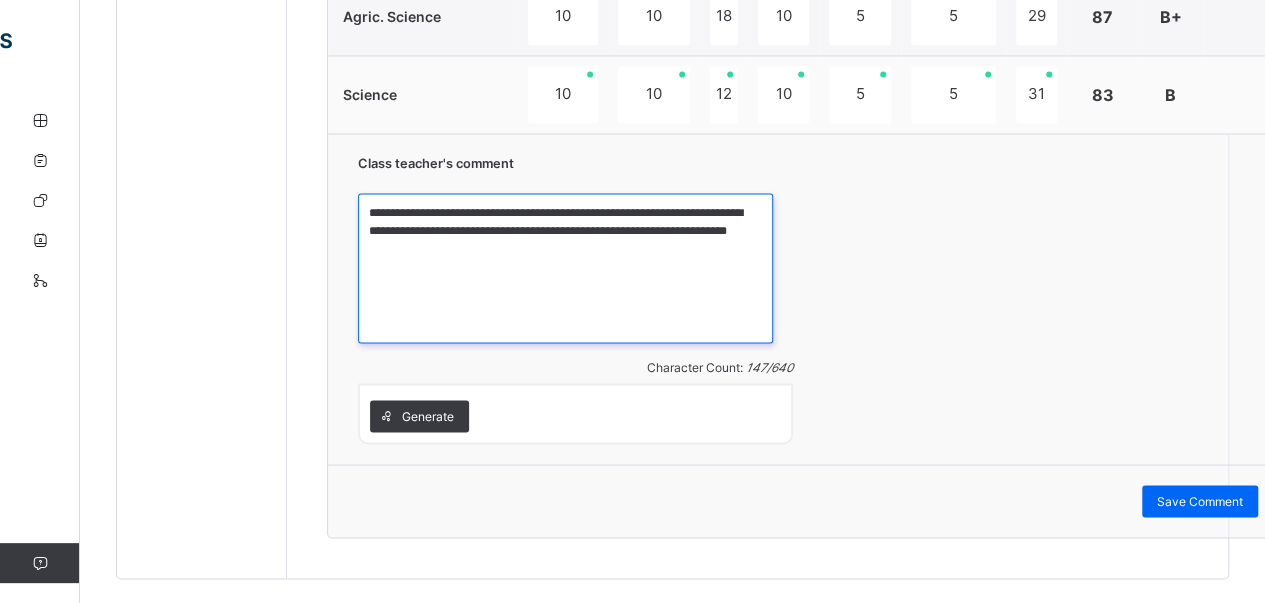 click on "**********" at bounding box center [565, 268] 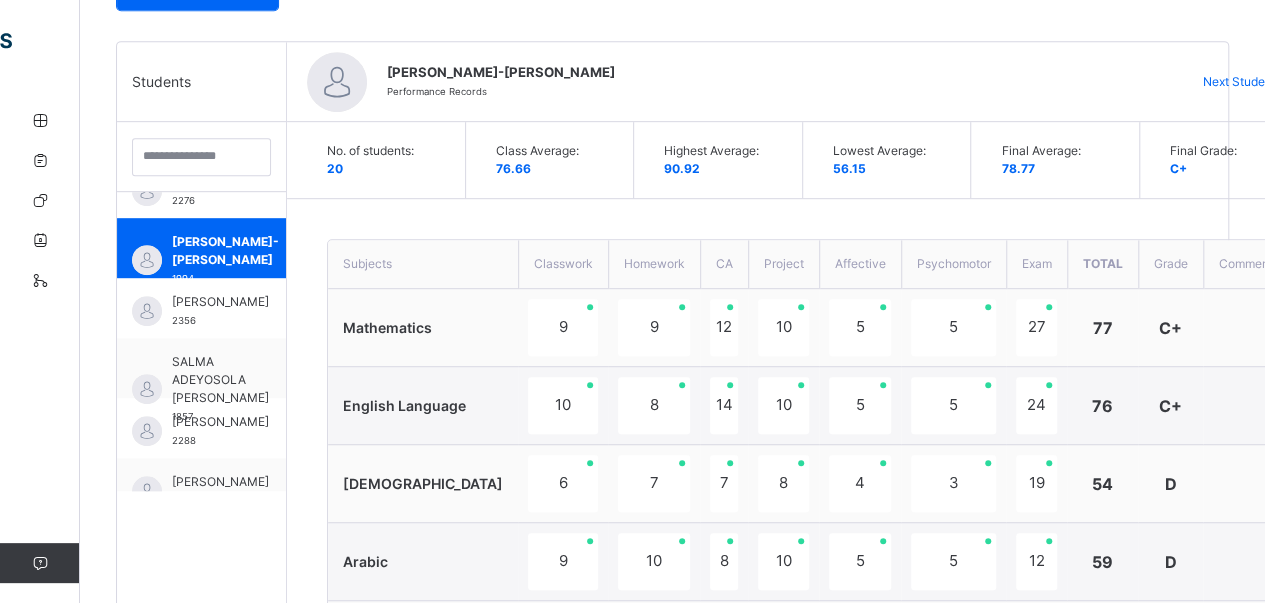scroll, scrollTop: 475, scrollLeft: 0, axis: vertical 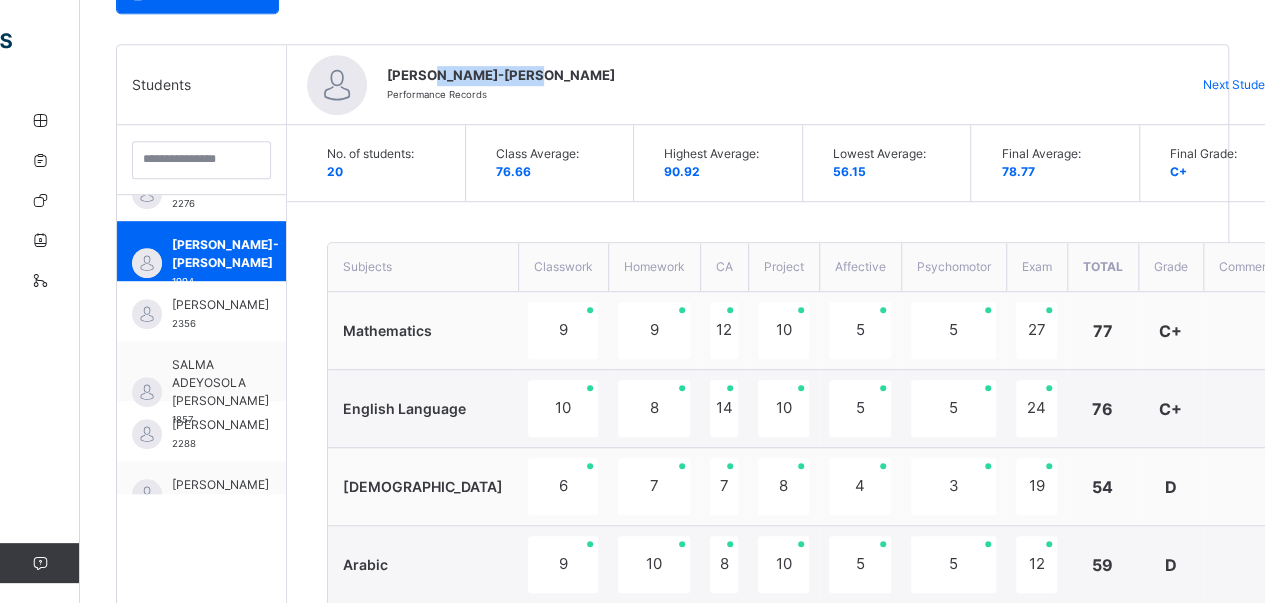 drag, startPoint x: 432, startPoint y: 67, endPoint x: 550, endPoint y: 69, distance: 118.016945 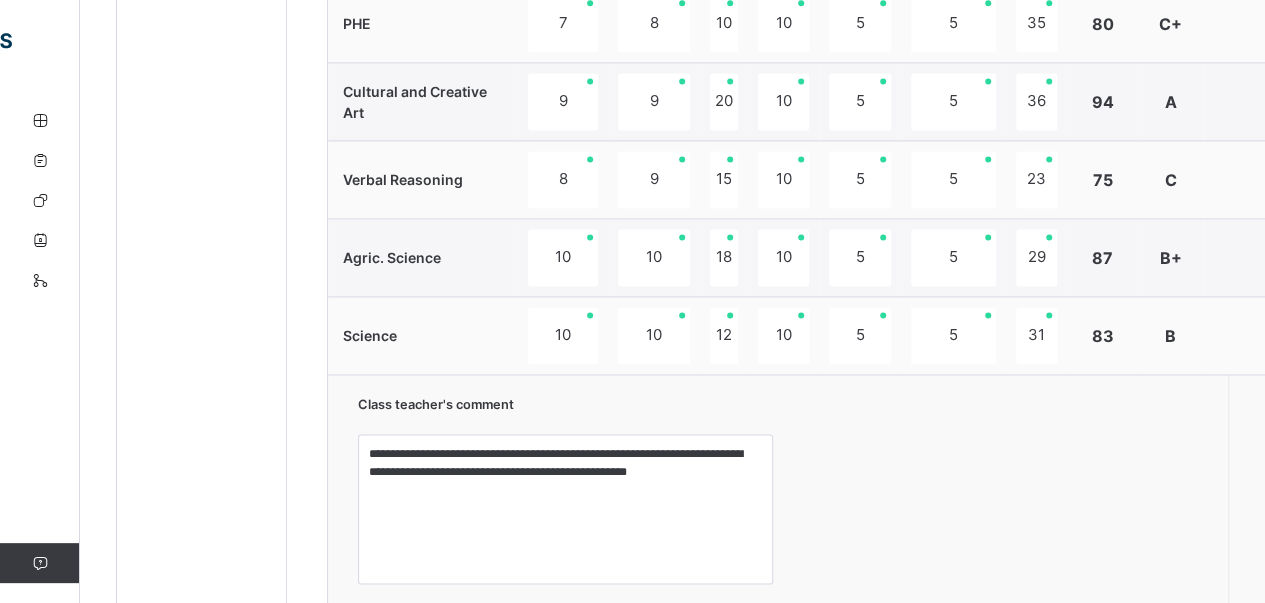 scroll, scrollTop: 1414, scrollLeft: 0, axis: vertical 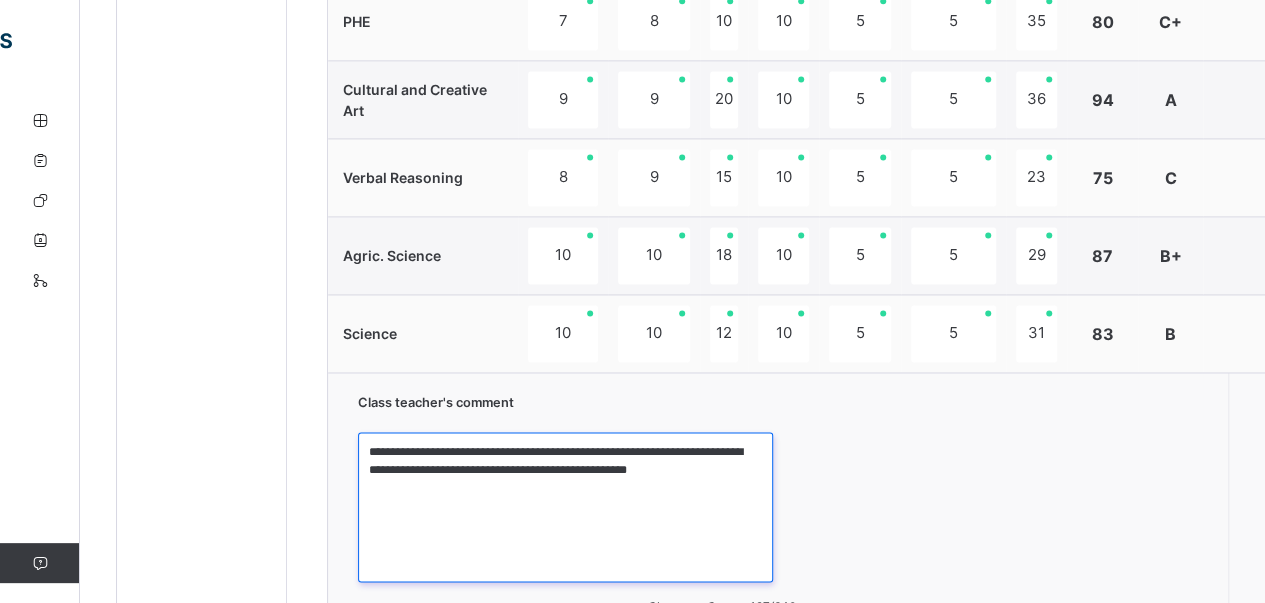 click on "**********" at bounding box center (565, 507) 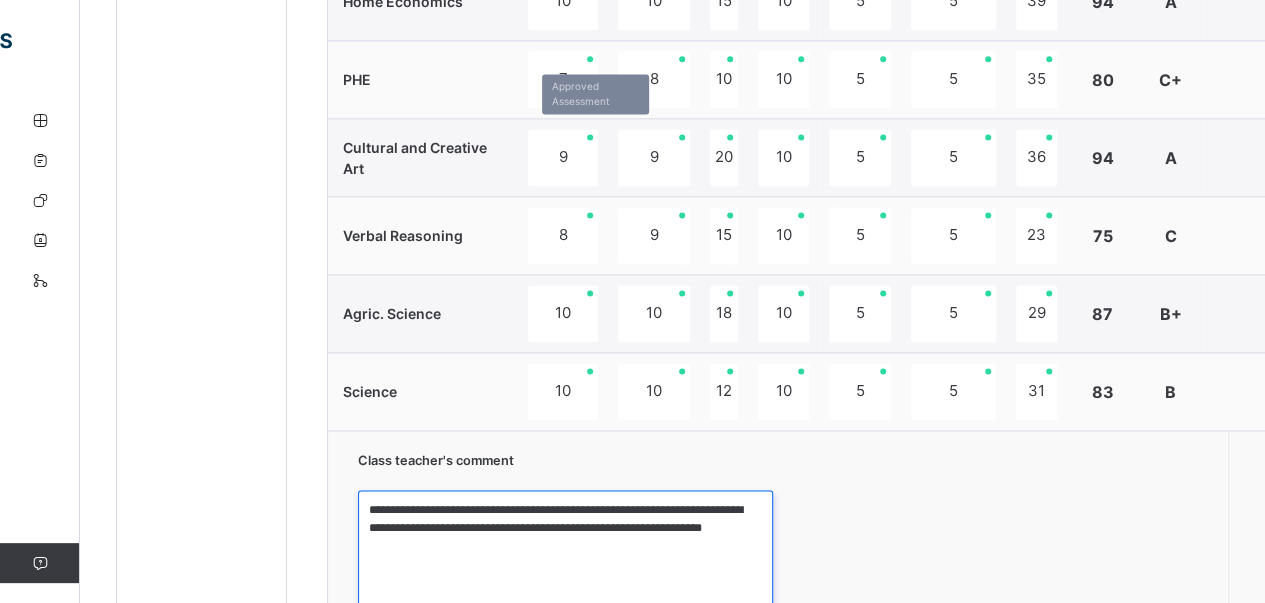scroll, scrollTop: 1358, scrollLeft: 0, axis: vertical 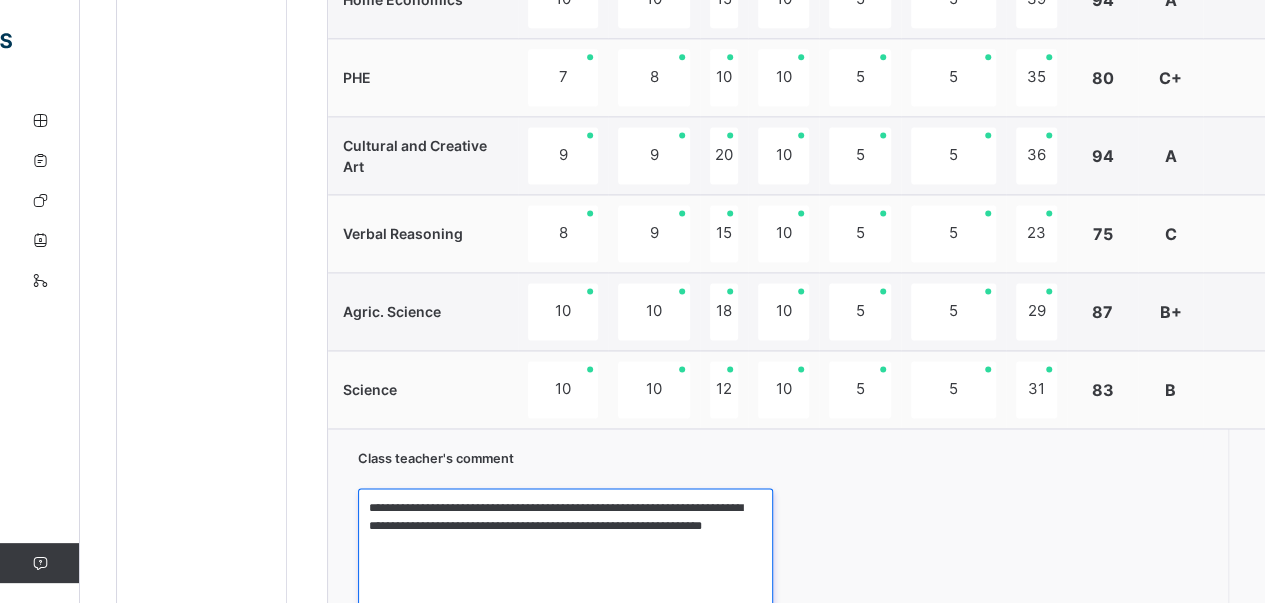 click on "**********" at bounding box center (565, 563) 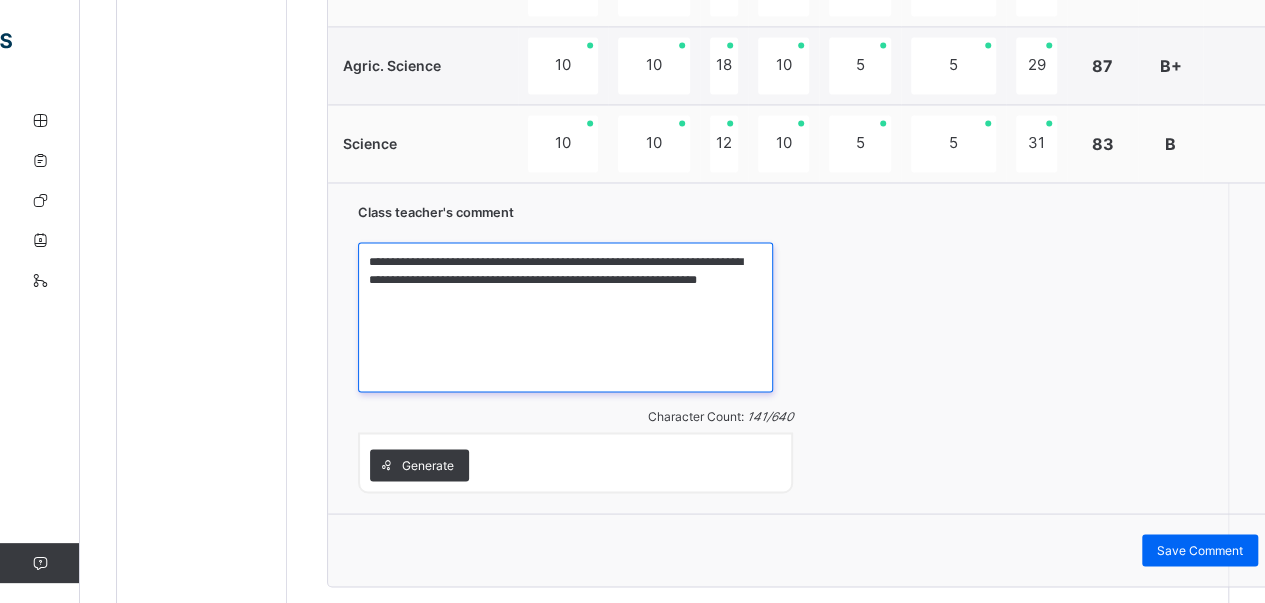 scroll, scrollTop: 1607, scrollLeft: 0, axis: vertical 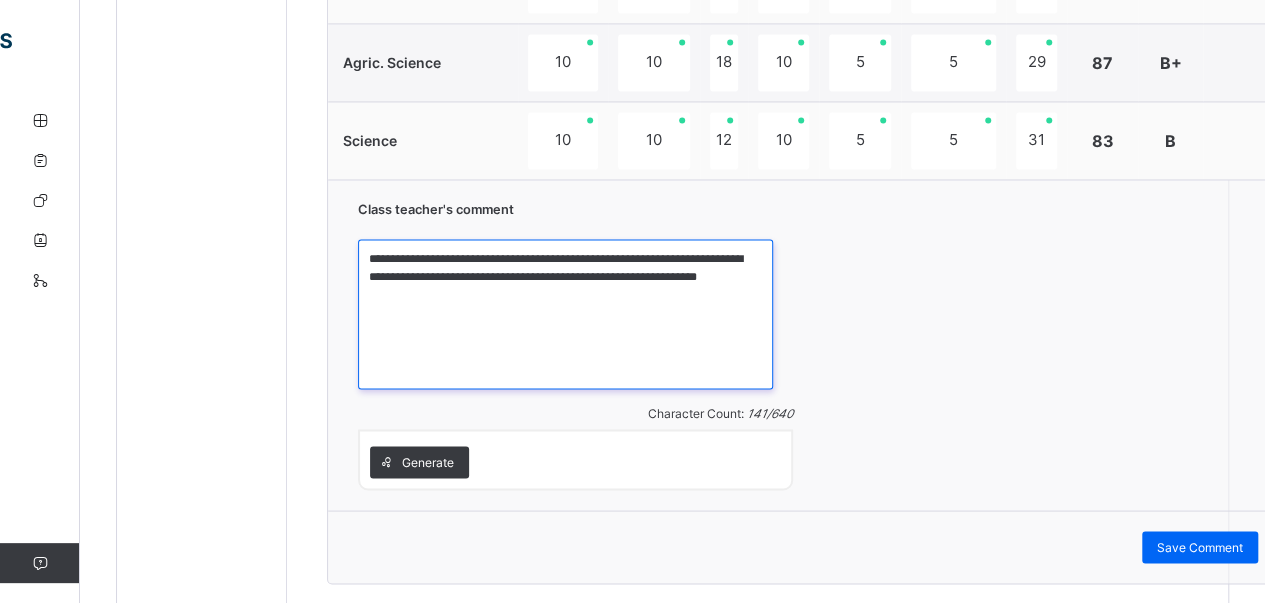 click on "**********" at bounding box center (565, 314) 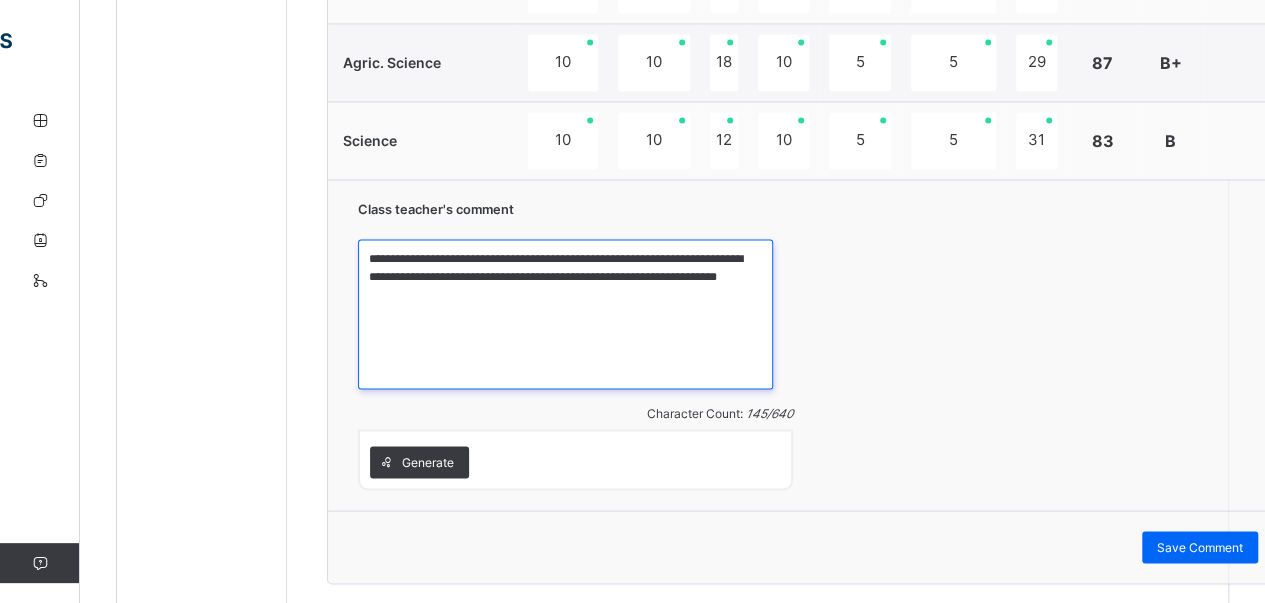 click on "**********" at bounding box center (565, 314) 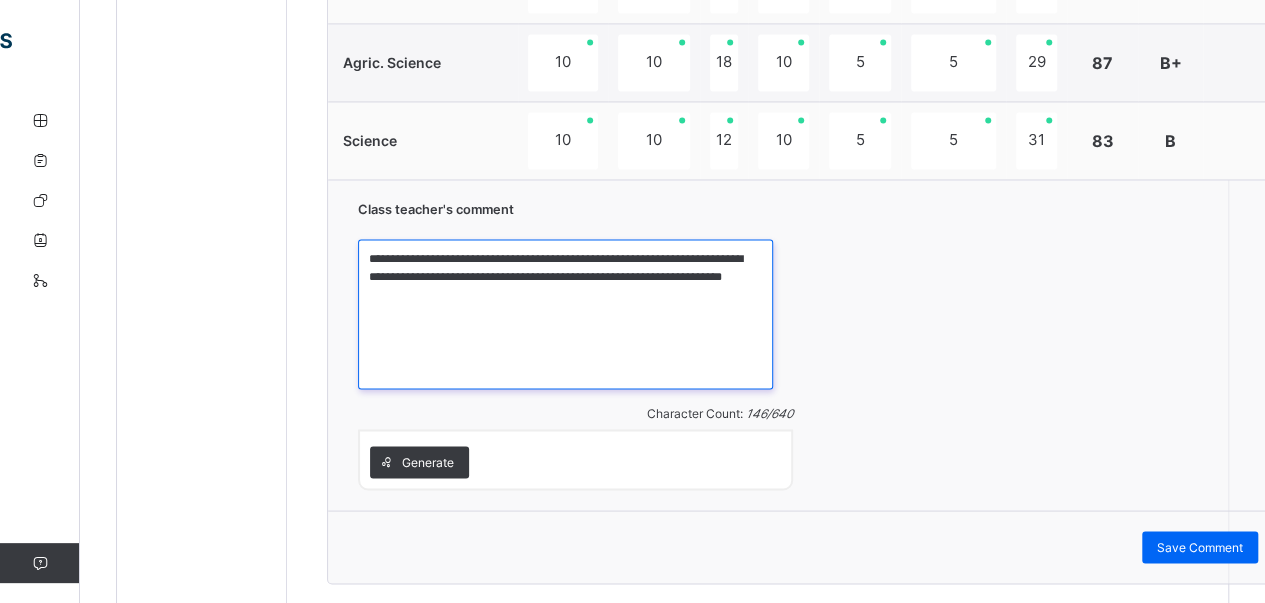 click on "**********" at bounding box center (565, 314) 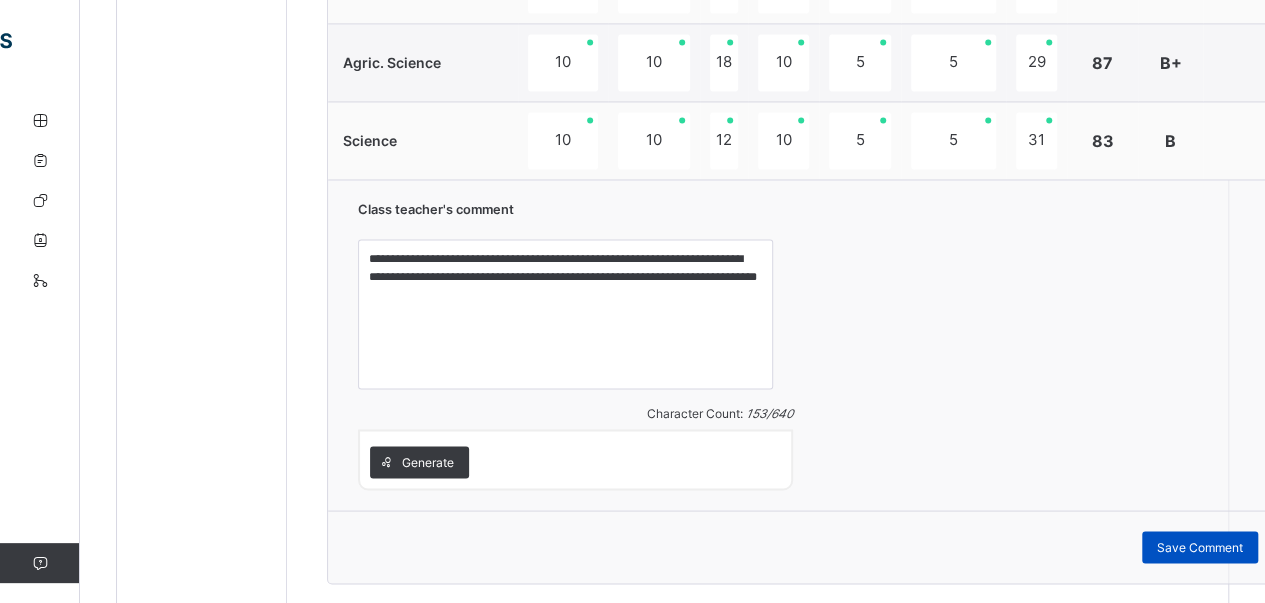 click on "Save Comment" at bounding box center (1200, 547) 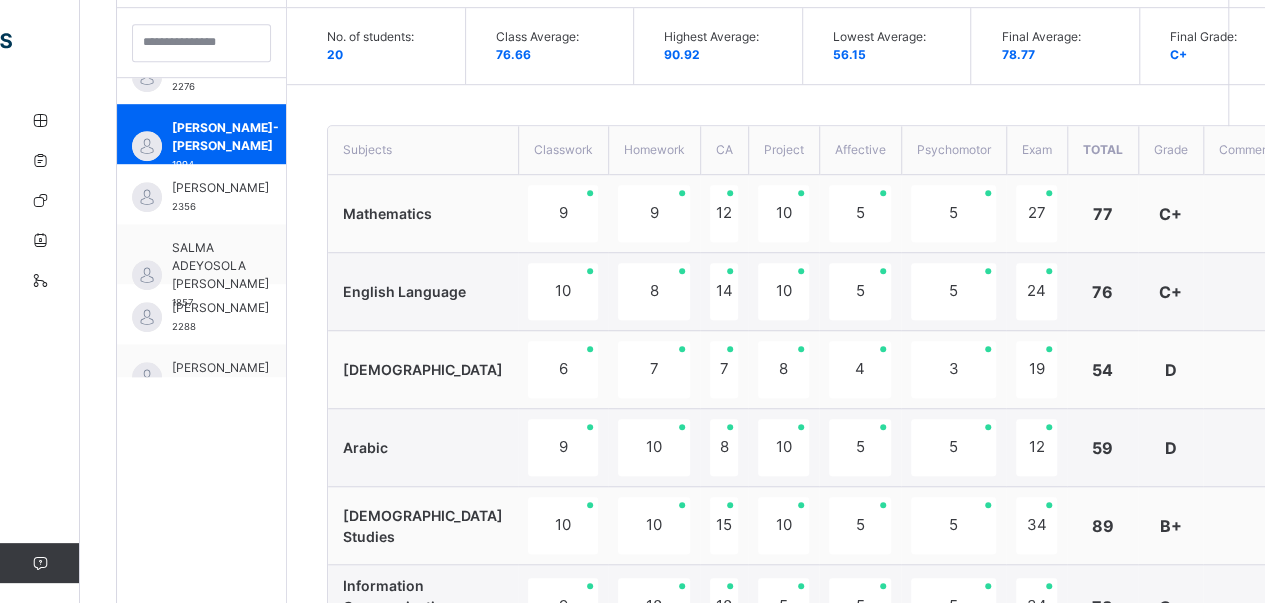 scroll, scrollTop: 592, scrollLeft: 0, axis: vertical 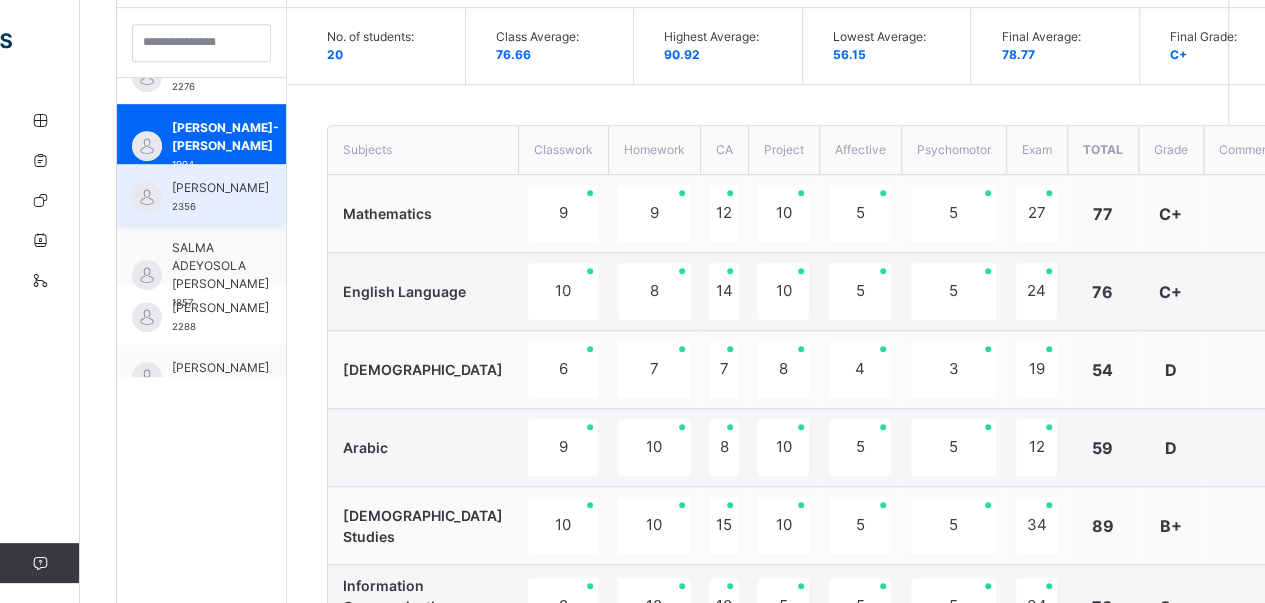 click on "[PERSON_NAME]" at bounding box center (220, 188) 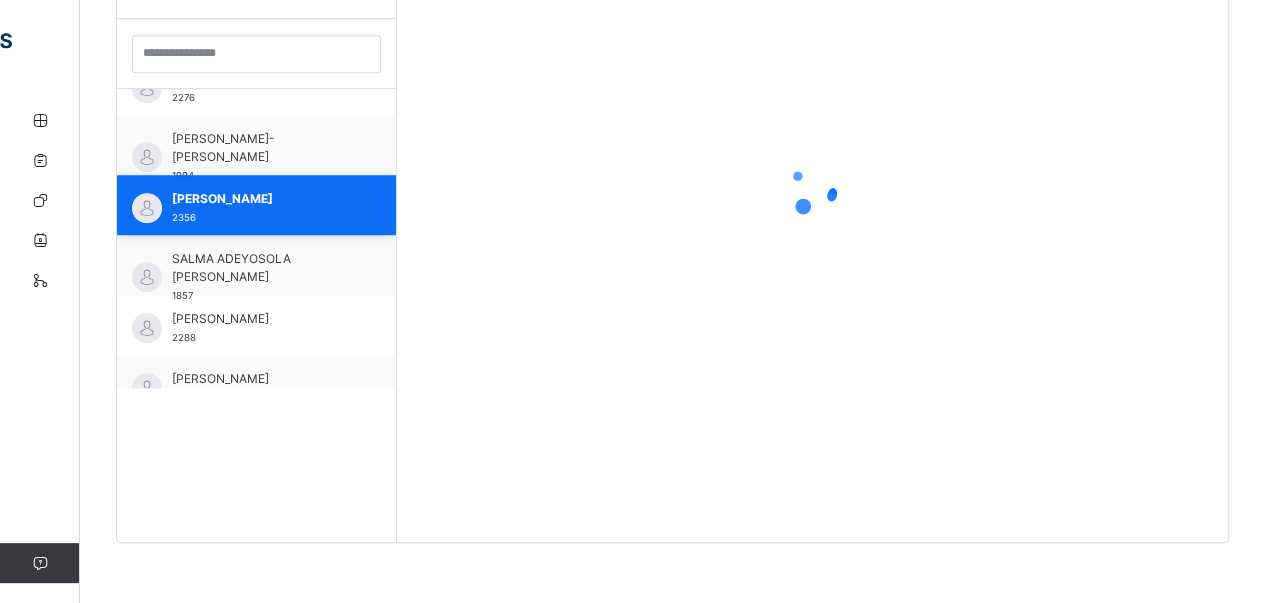 scroll, scrollTop: 579, scrollLeft: 0, axis: vertical 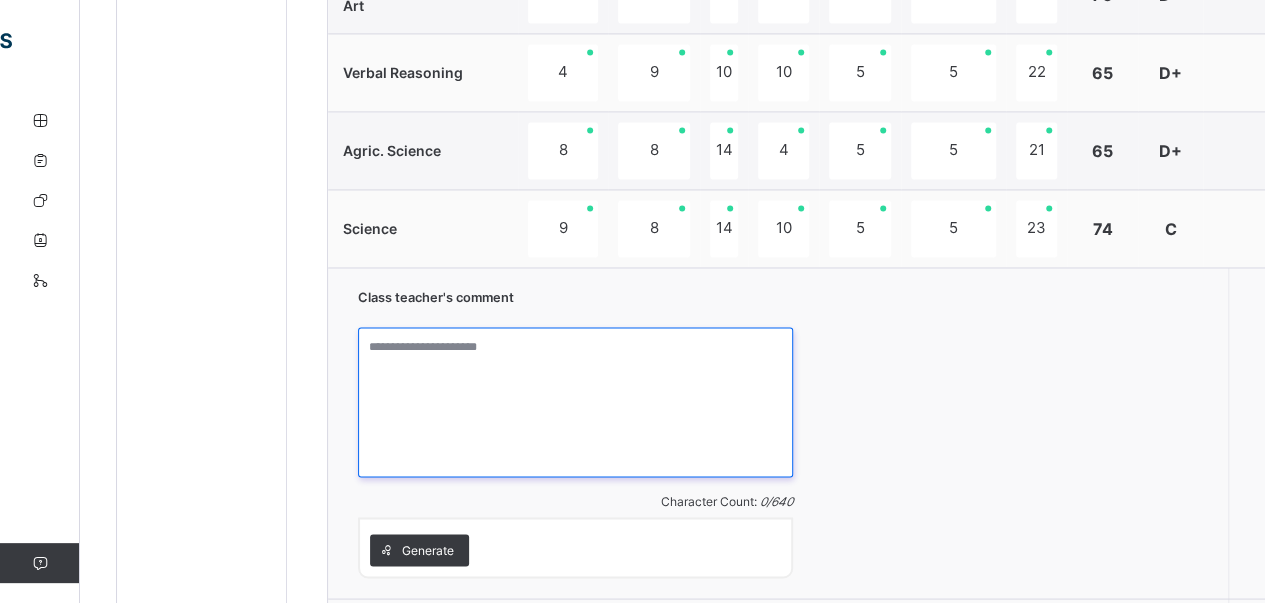 click at bounding box center (575, 402) 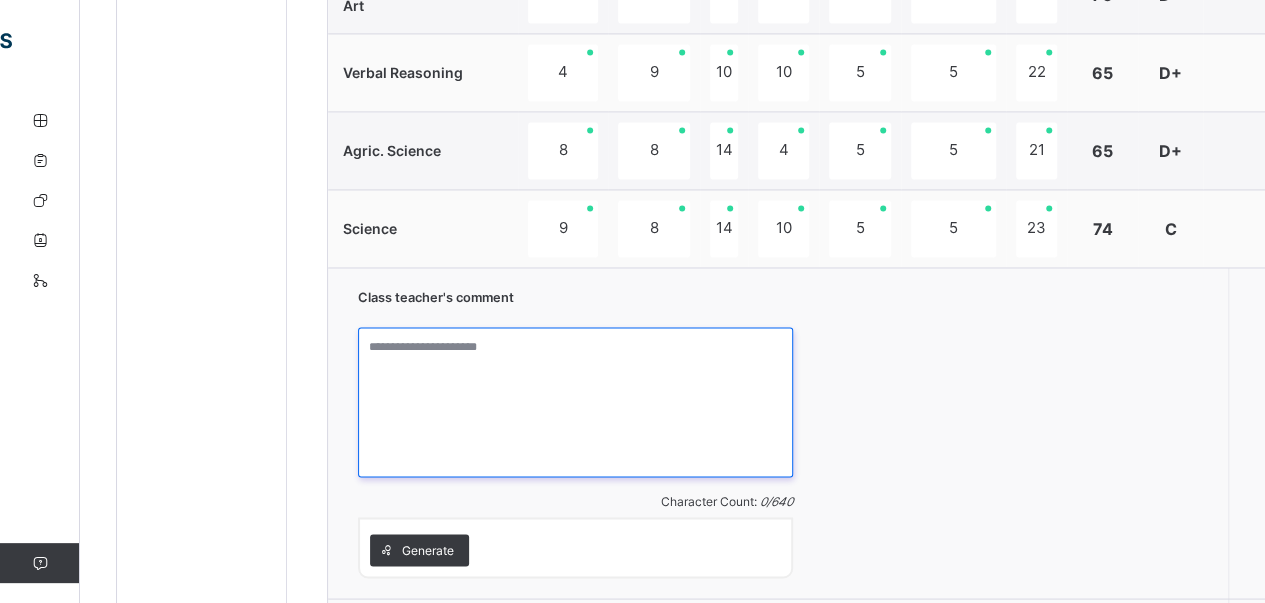 paste on "**********" 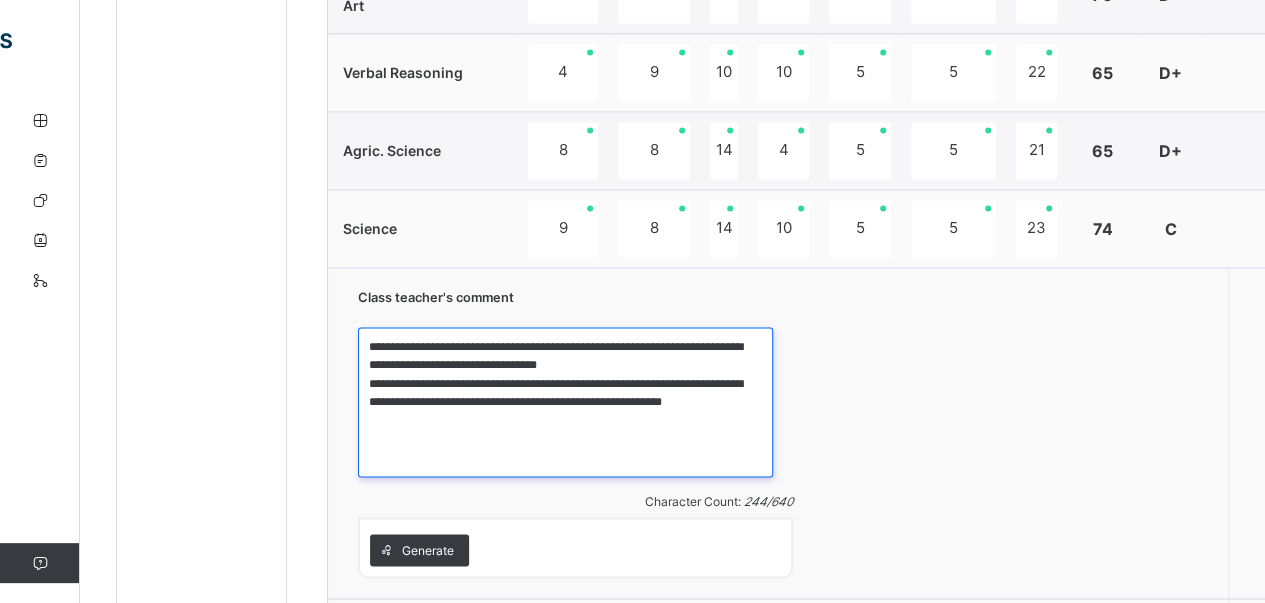 click on "**********" at bounding box center [565, 402] 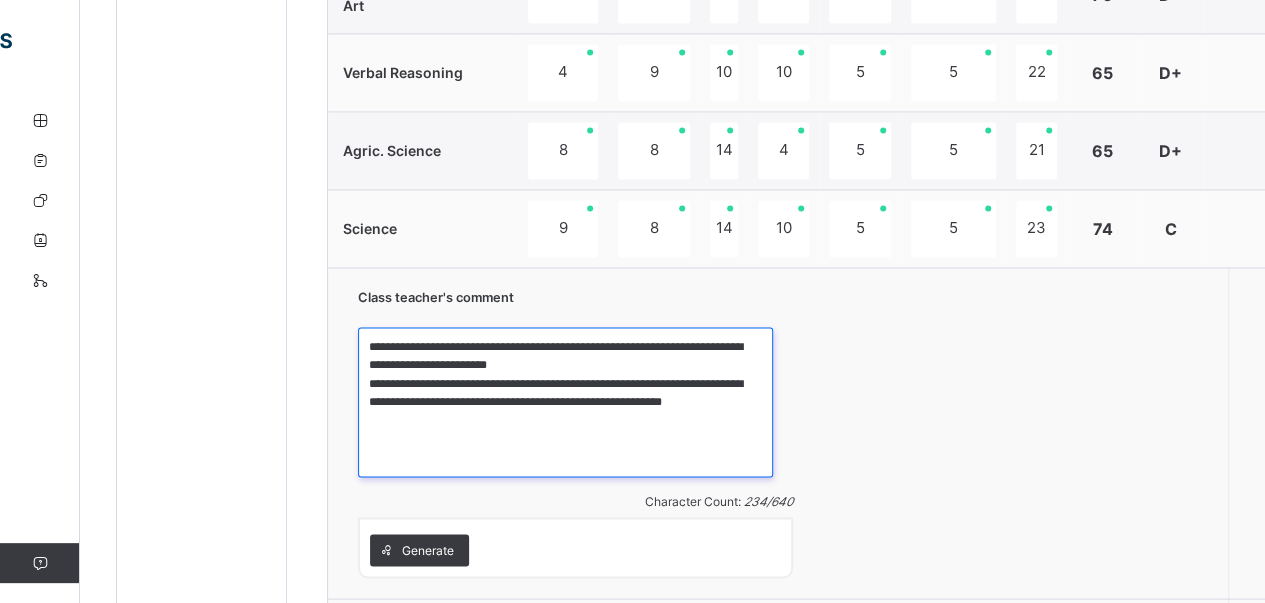 click on "**********" at bounding box center (565, 402) 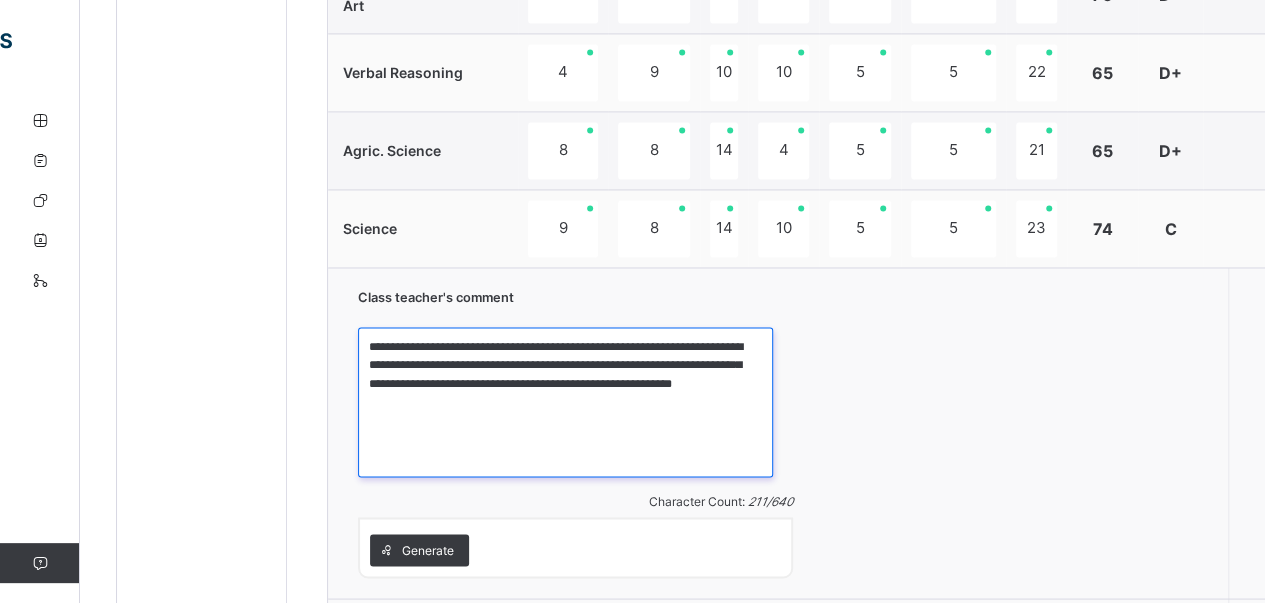 drag, startPoint x: 436, startPoint y: 333, endPoint x: 523, endPoint y: 359, distance: 90.80198 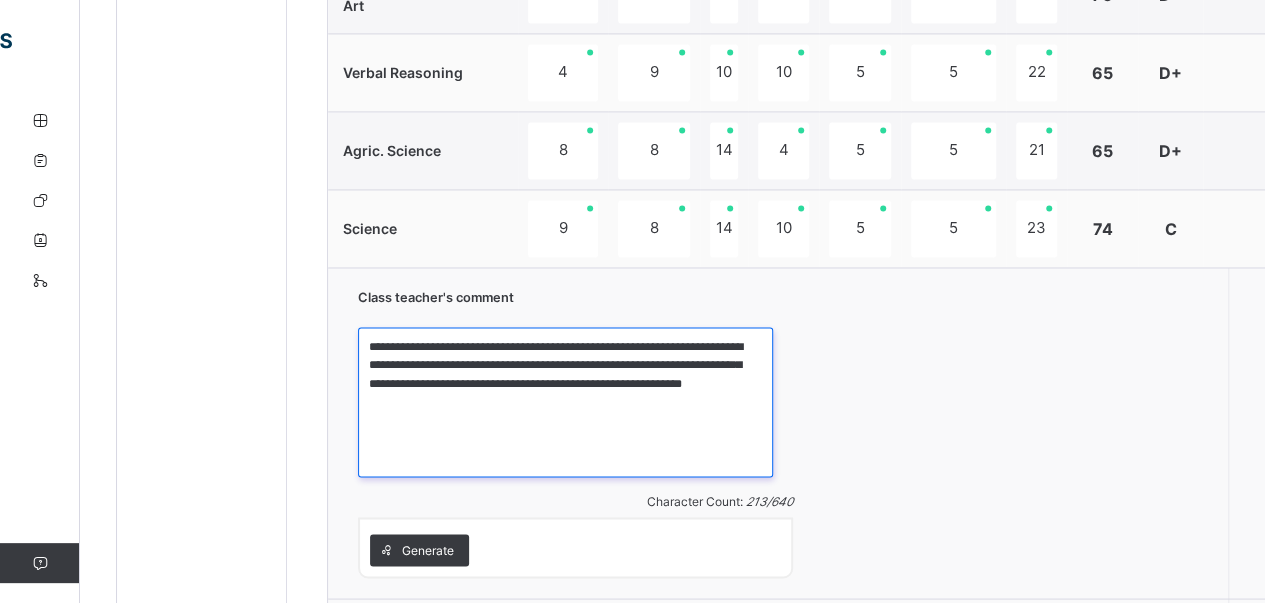paste on "**********" 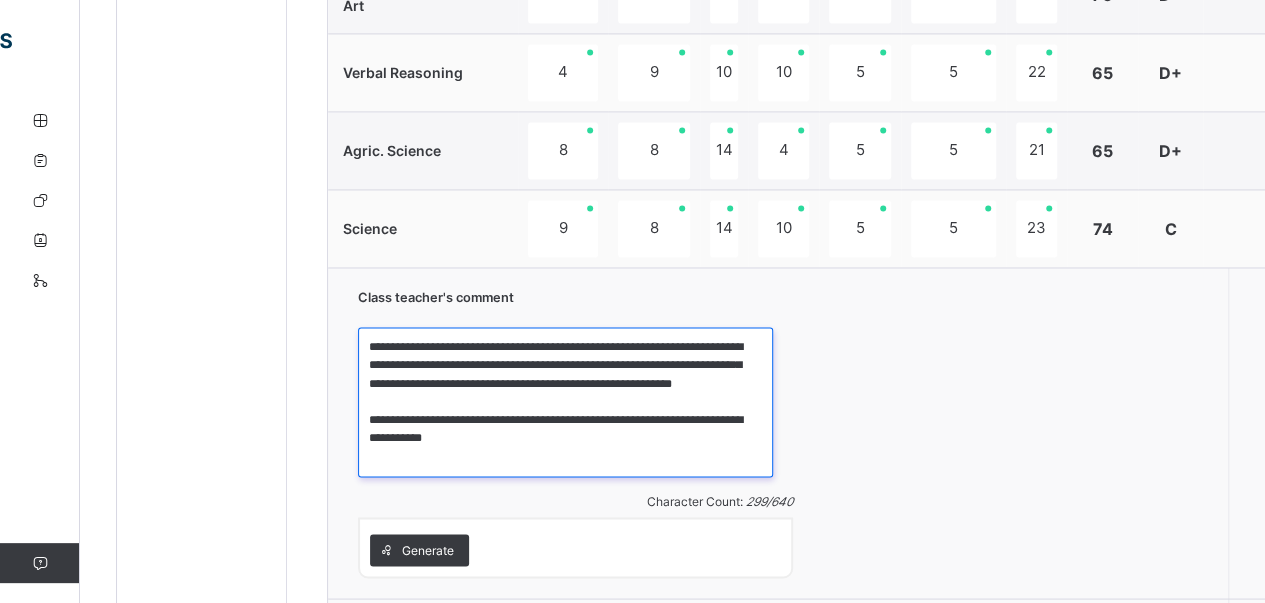 drag, startPoint x: 437, startPoint y: 336, endPoint x: 522, endPoint y: 352, distance: 86.492775 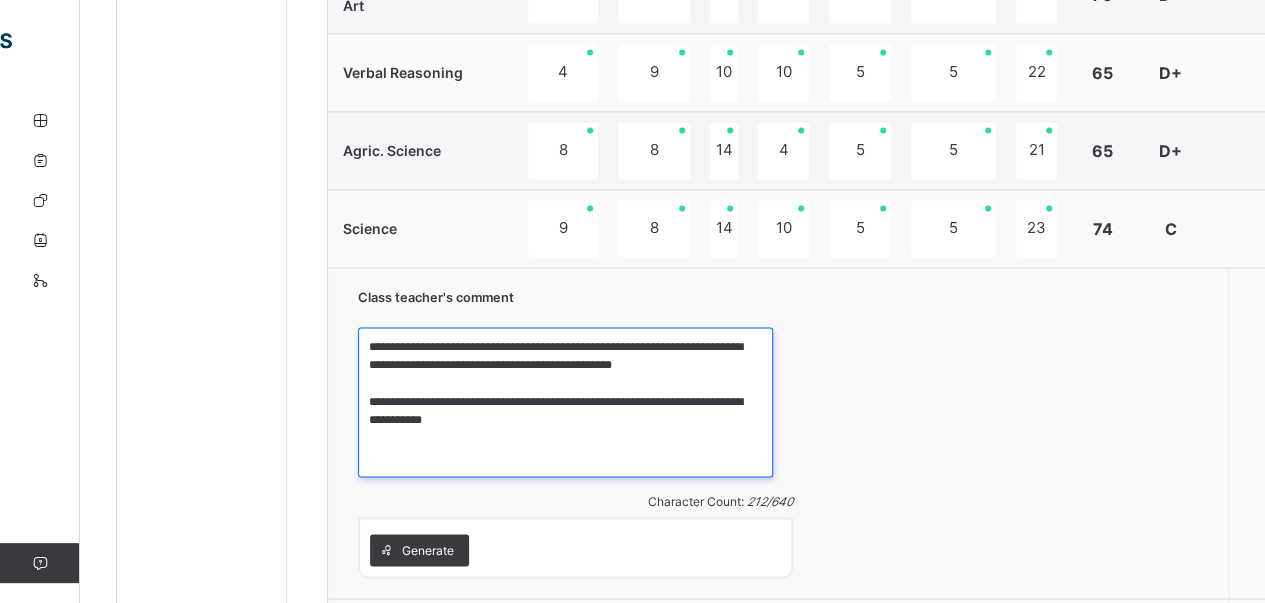 click on "**********" at bounding box center (565, 402) 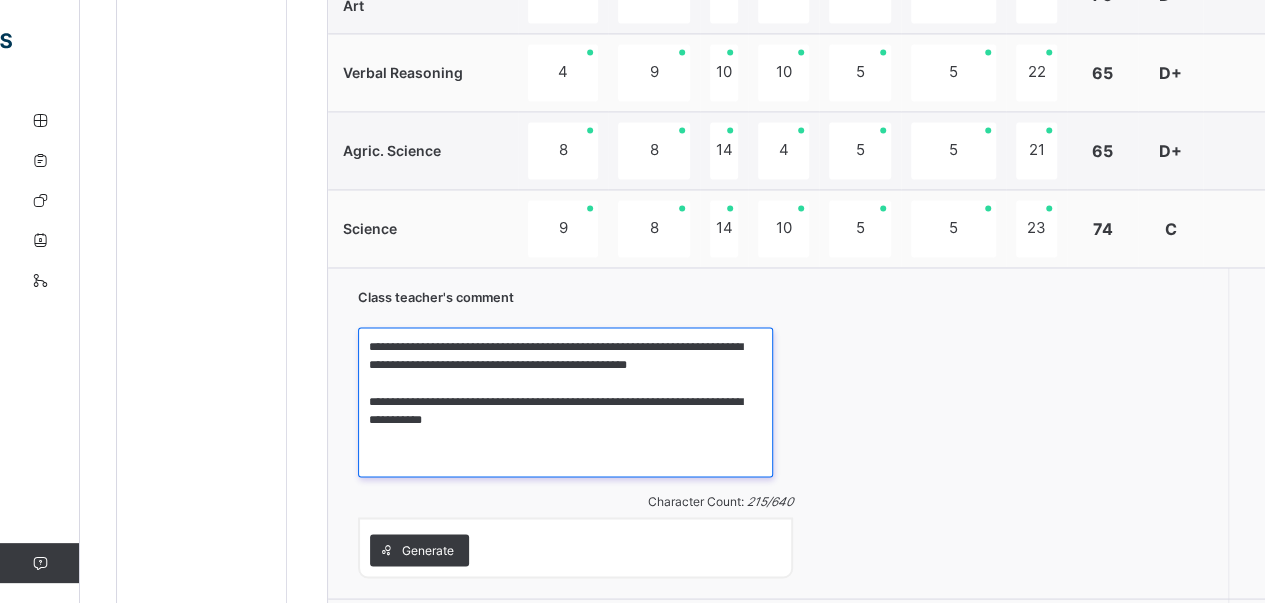 click on "**********" at bounding box center (565, 402) 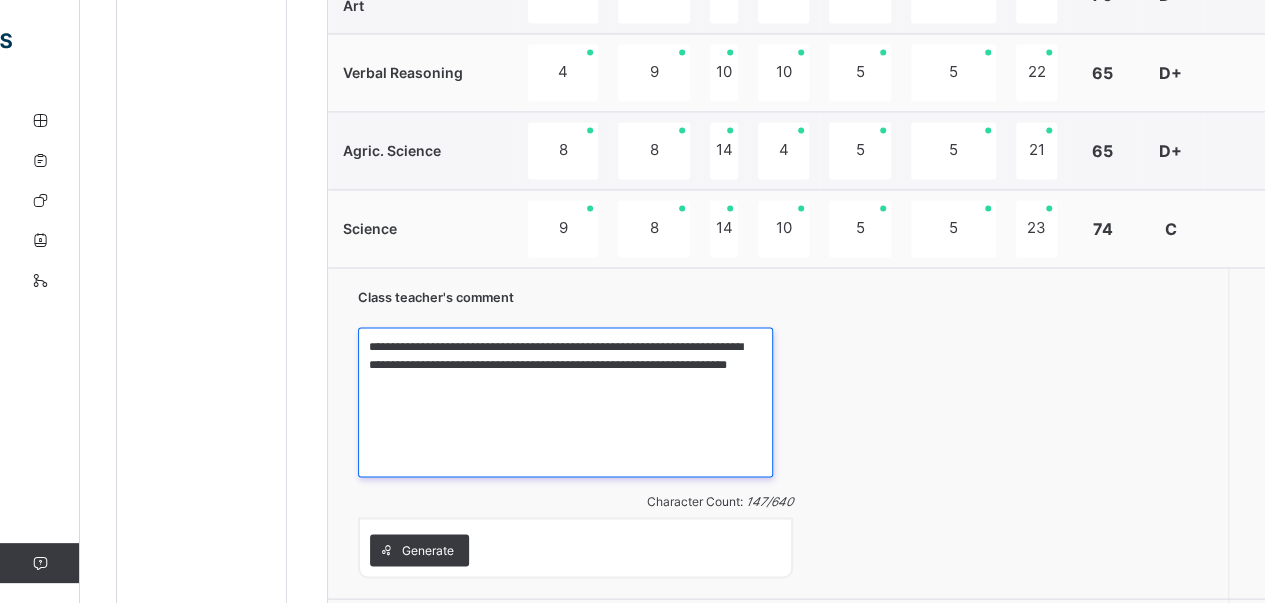 click on "**********" at bounding box center (565, 402) 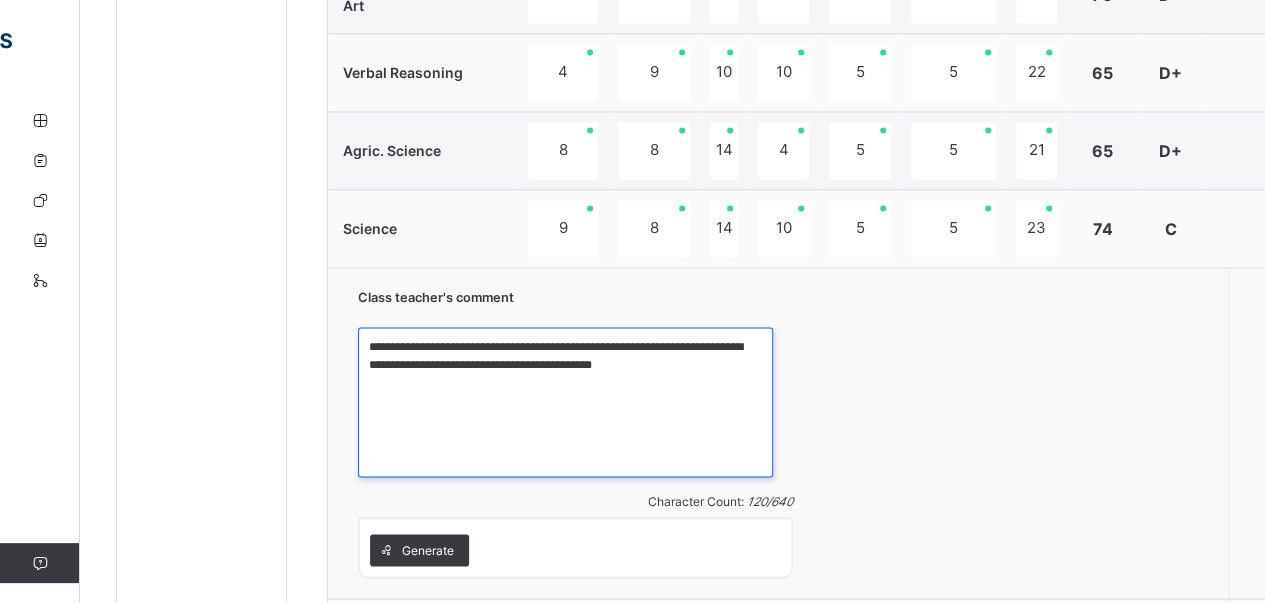 click on "**********" at bounding box center (565, 402) 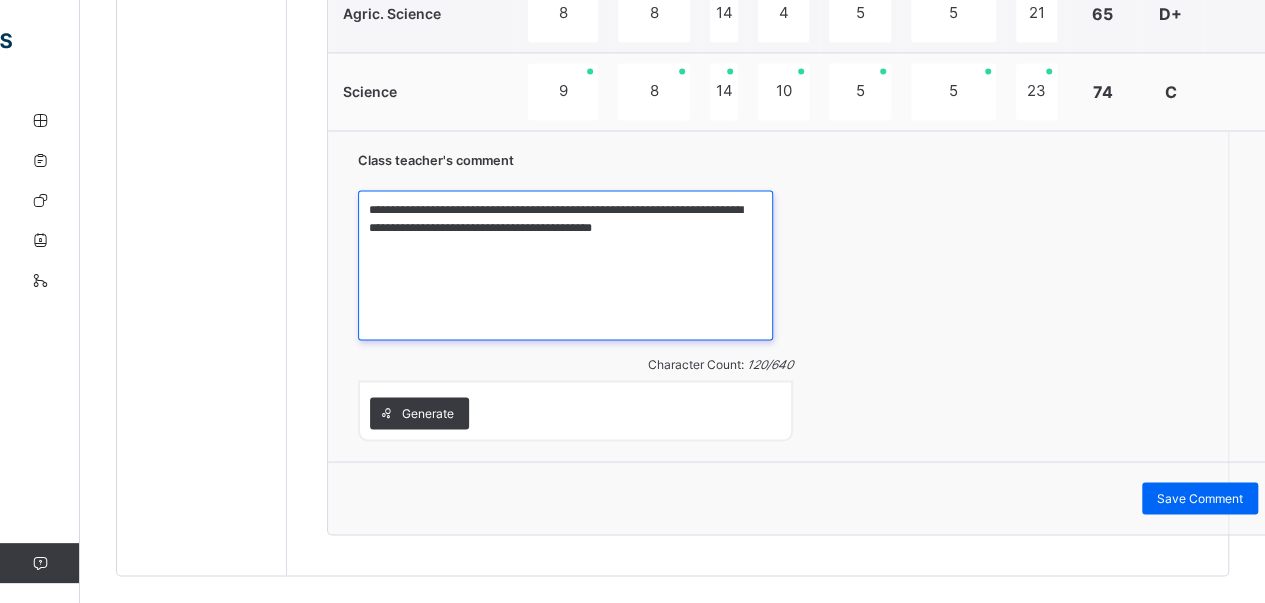 scroll, scrollTop: 1680, scrollLeft: 0, axis: vertical 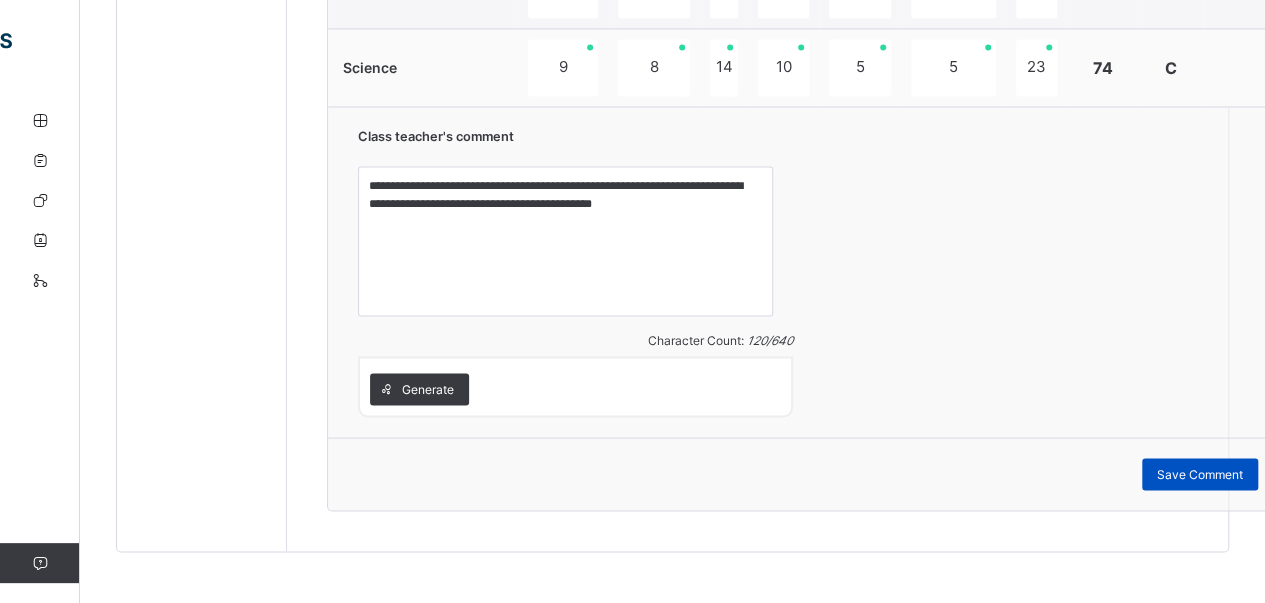 click on "Save Comment" at bounding box center (1200, 474) 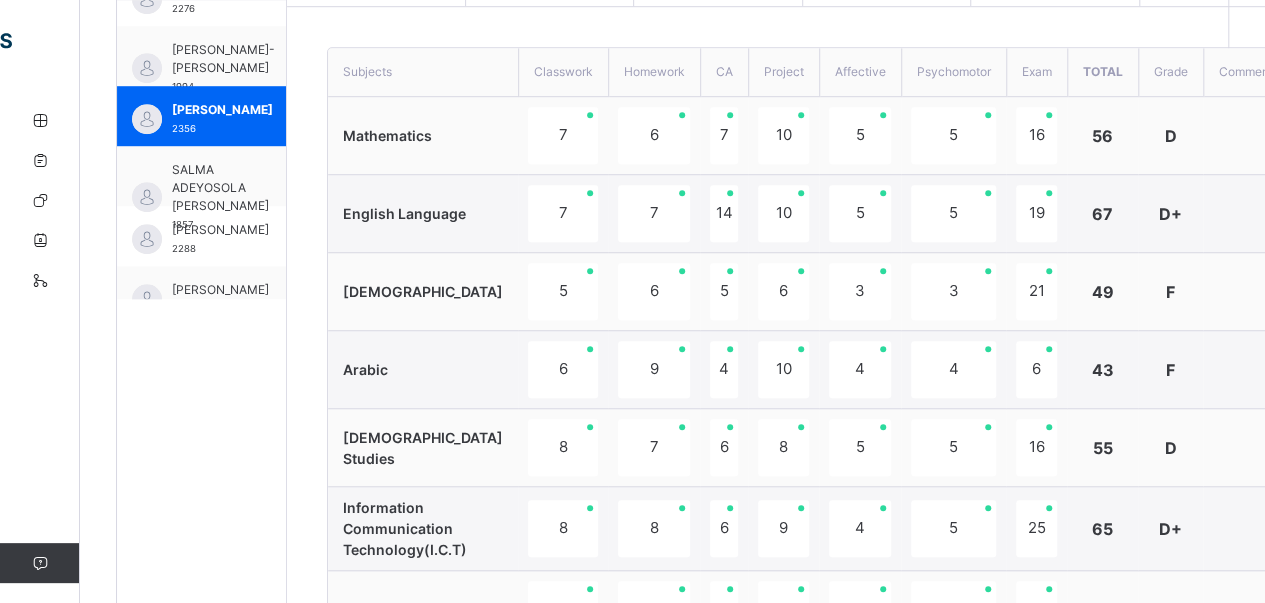 scroll, scrollTop: 643, scrollLeft: 0, axis: vertical 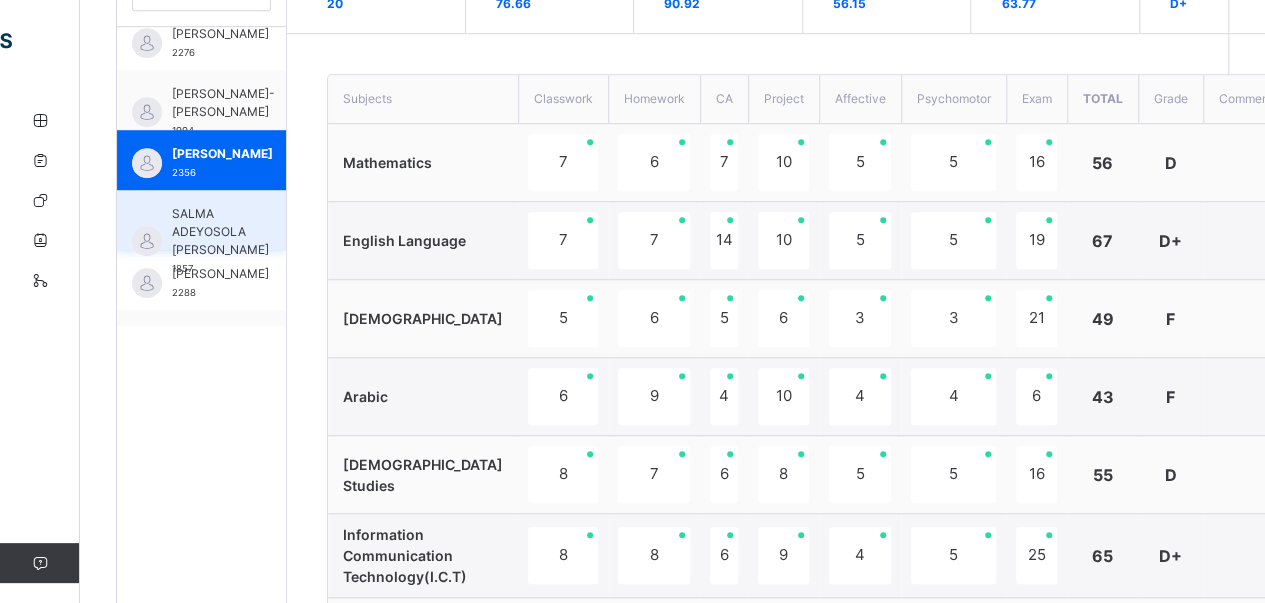 click on "SALMA ADEYOSOLA [PERSON_NAME]" at bounding box center [220, 232] 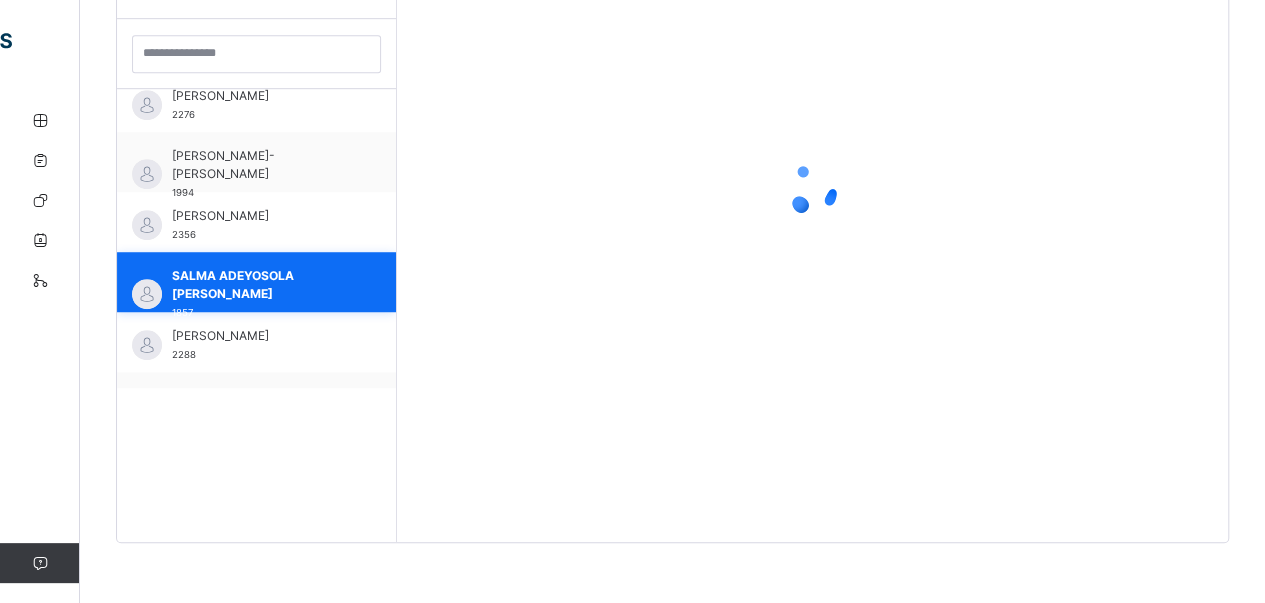scroll, scrollTop: 579, scrollLeft: 0, axis: vertical 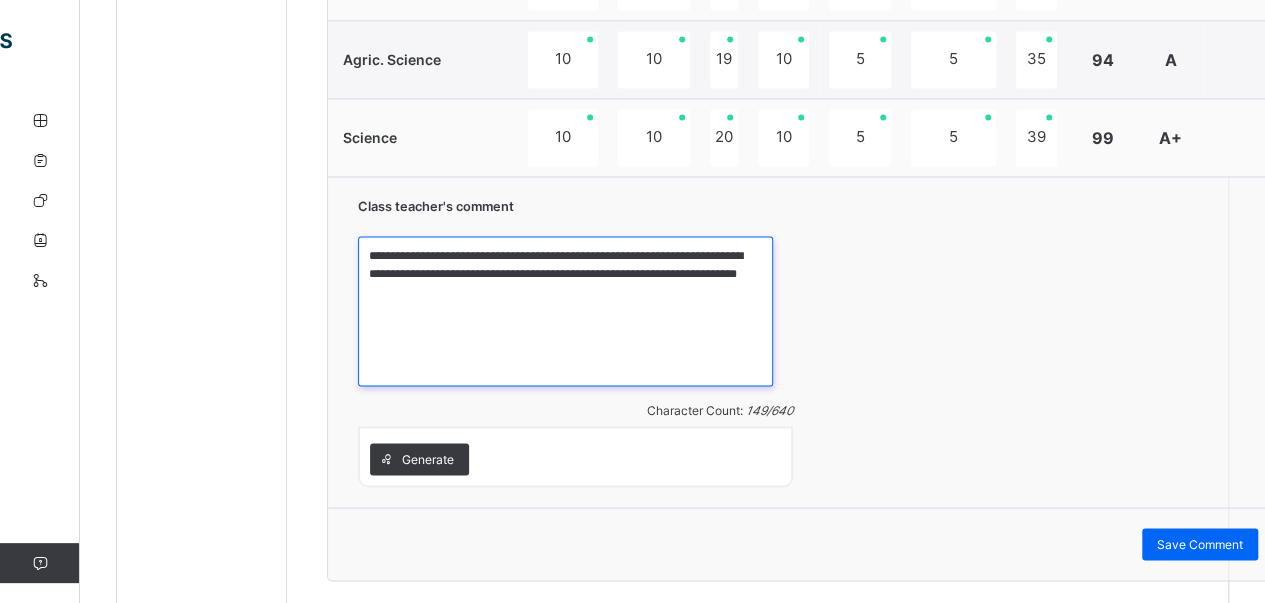 click on "**********" at bounding box center (565, 311) 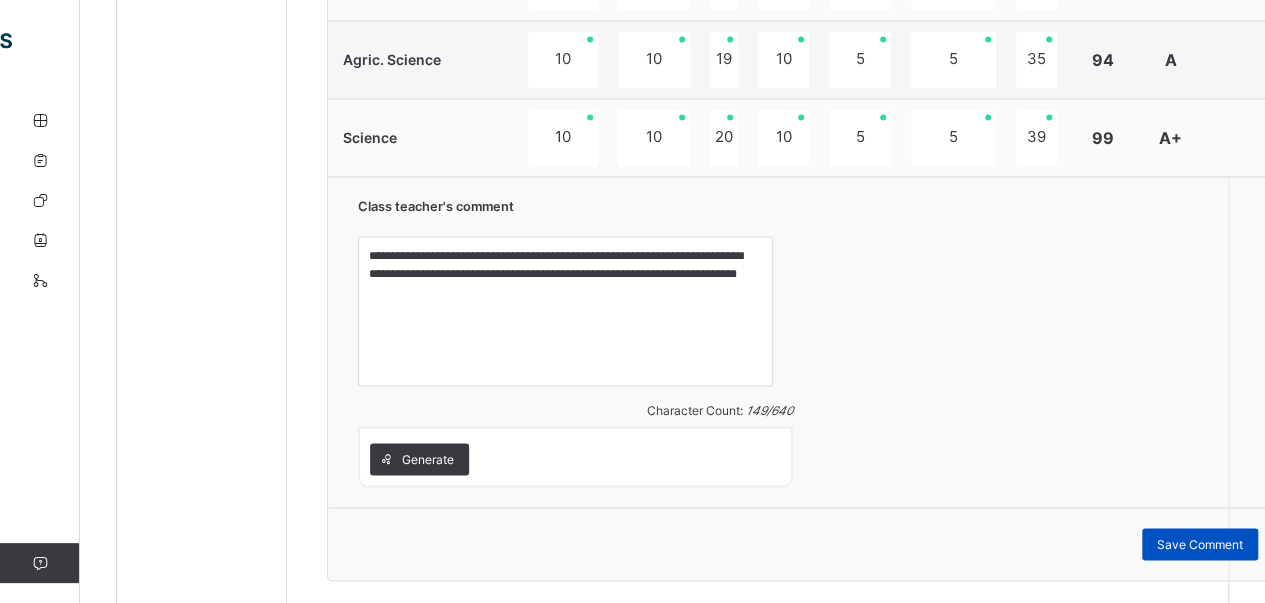 click on "Save Comment" at bounding box center (1200, 544) 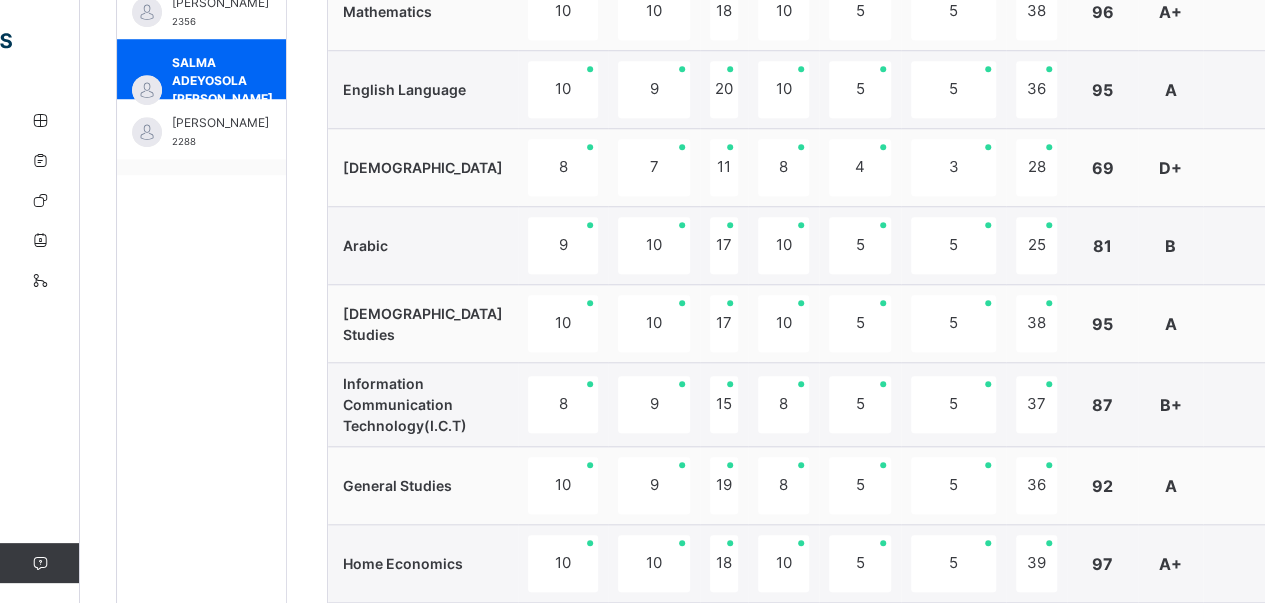 scroll, scrollTop: 770, scrollLeft: 0, axis: vertical 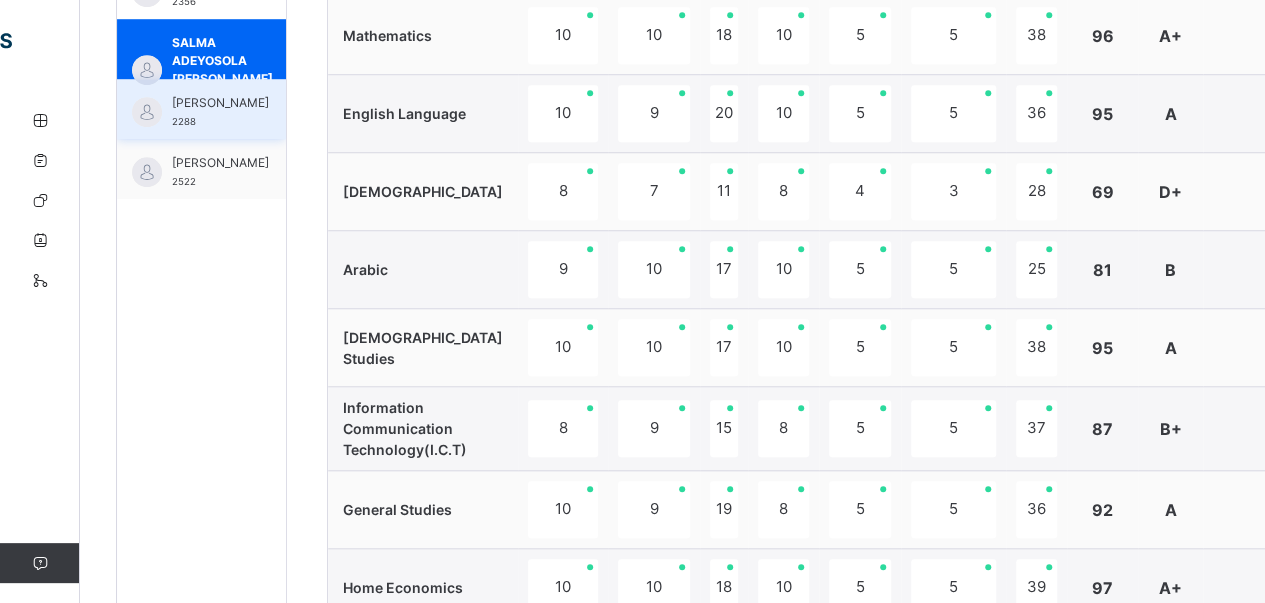 click on "[PERSON_NAME]" at bounding box center (220, 103) 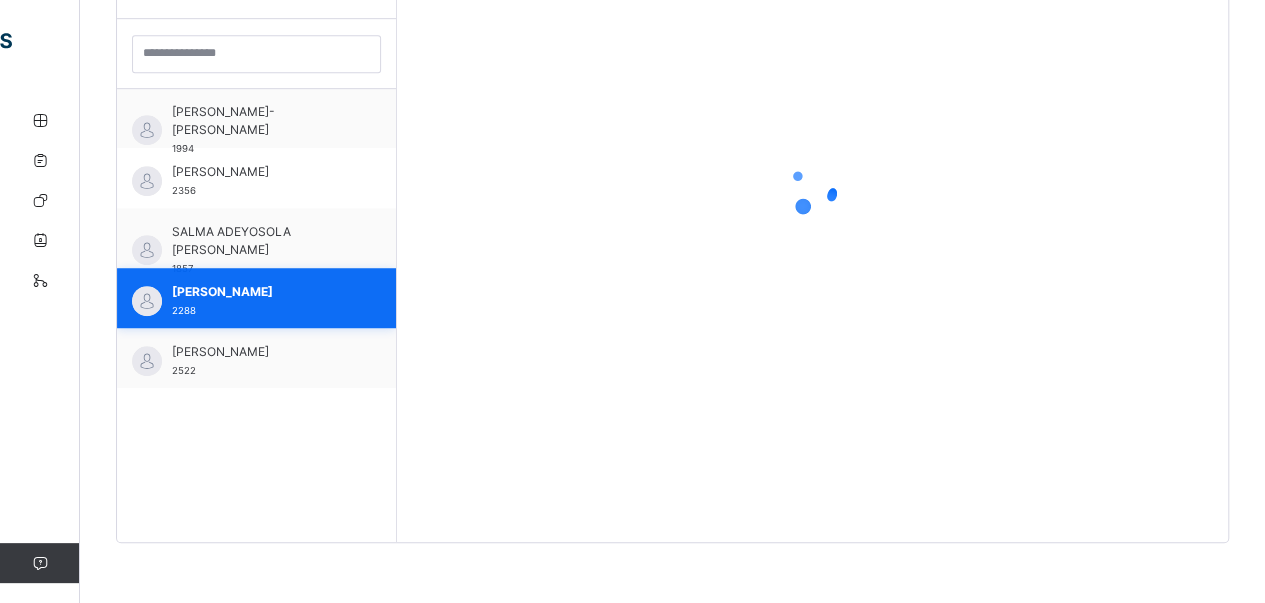 scroll, scrollTop: 579, scrollLeft: 0, axis: vertical 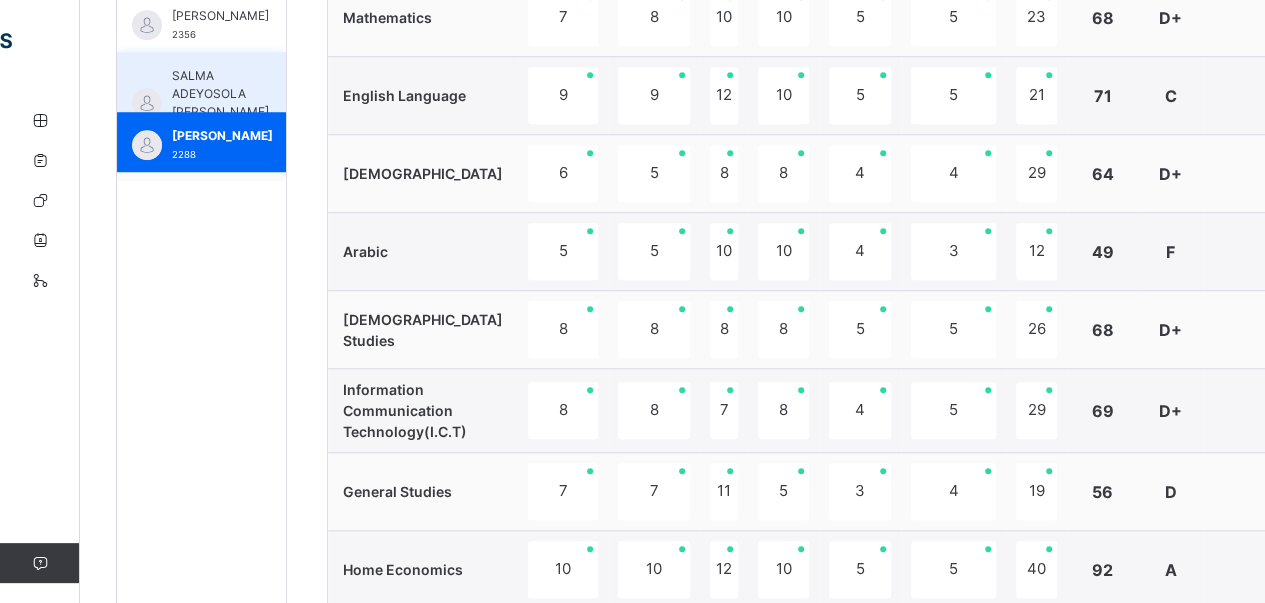 click on "SALMA ADEYOSOLA [PERSON_NAME]" at bounding box center (220, 94) 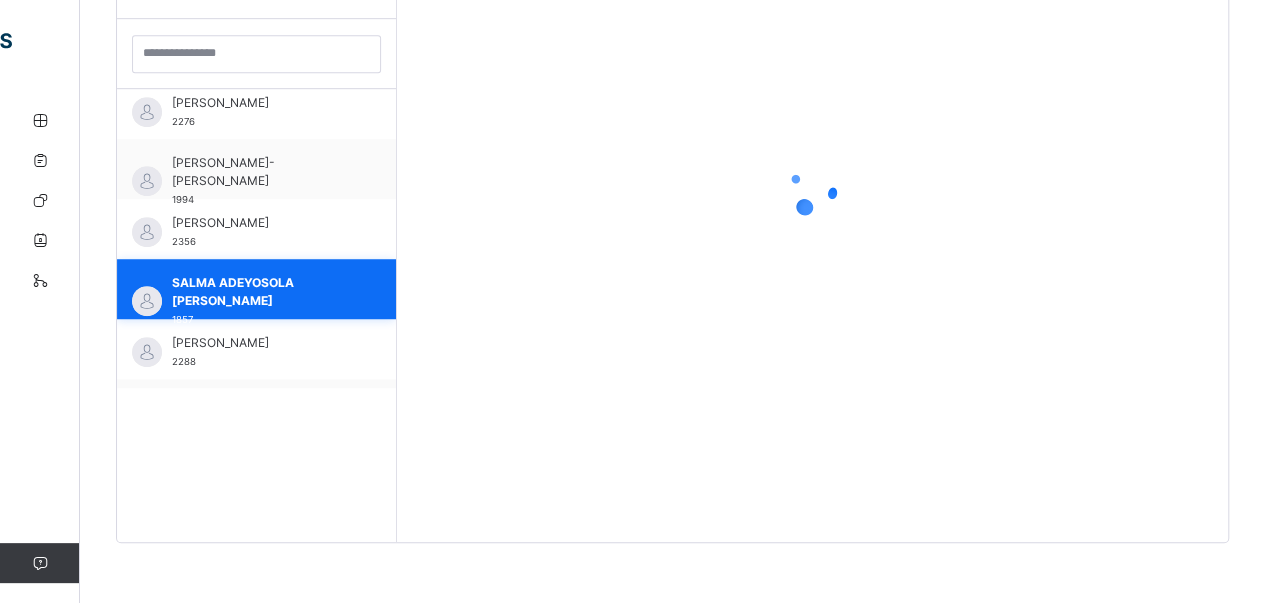 scroll, scrollTop: 579, scrollLeft: 0, axis: vertical 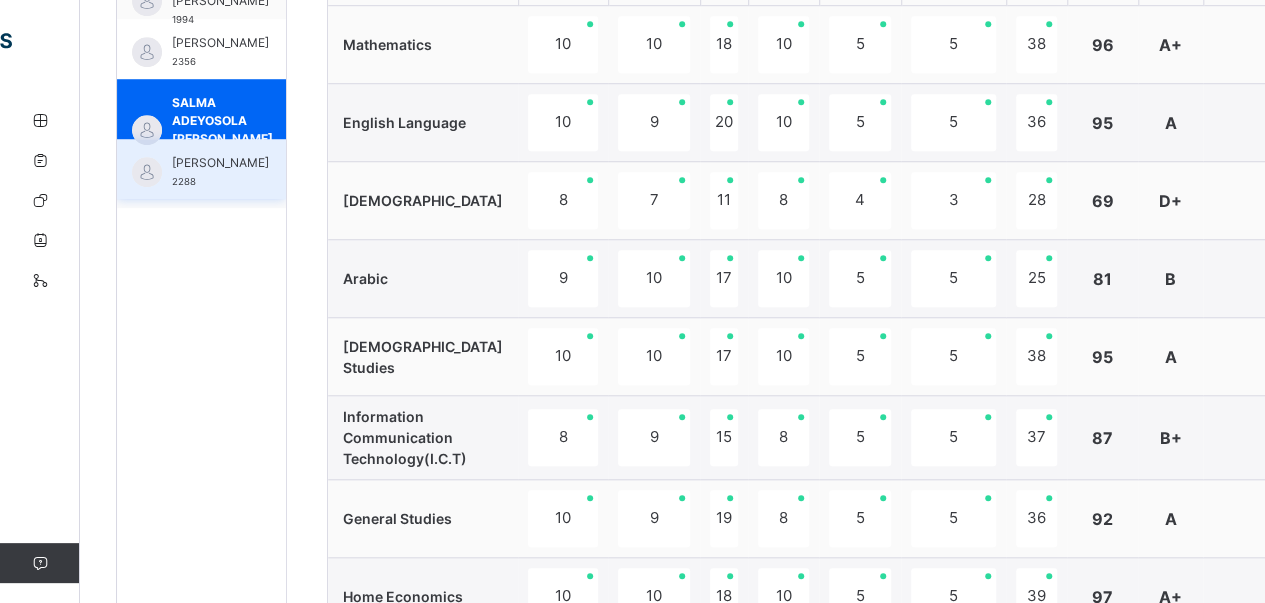 click on "[PERSON_NAME]" at bounding box center (220, 163) 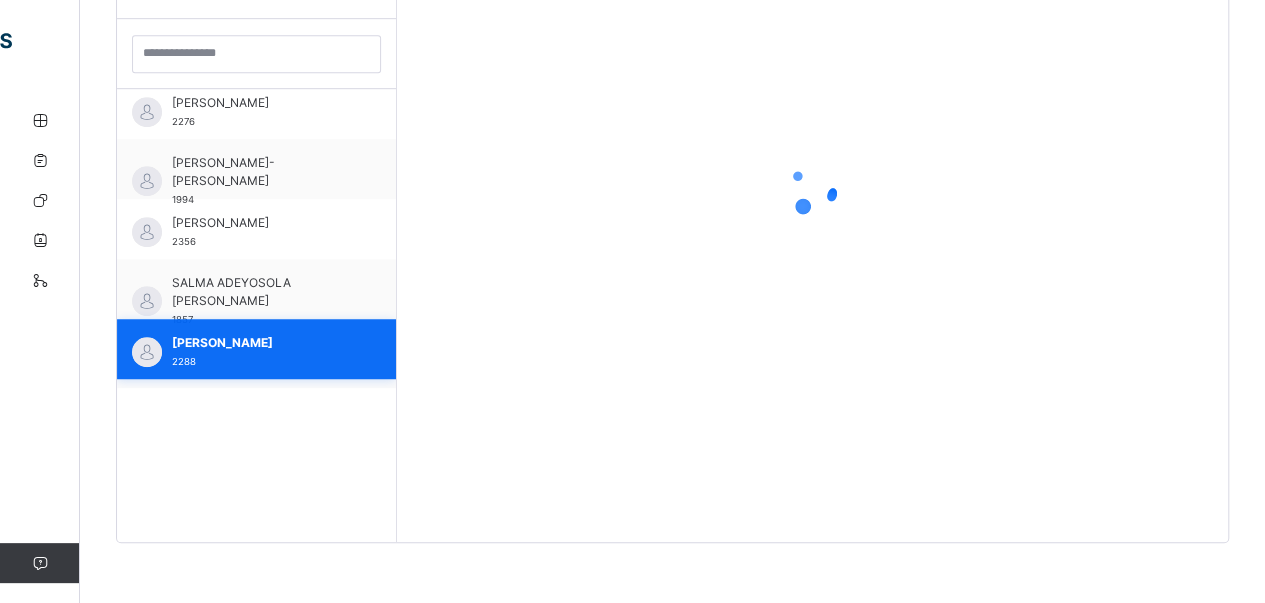 scroll, scrollTop: 579, scrollLeft: 0, axis: vertical 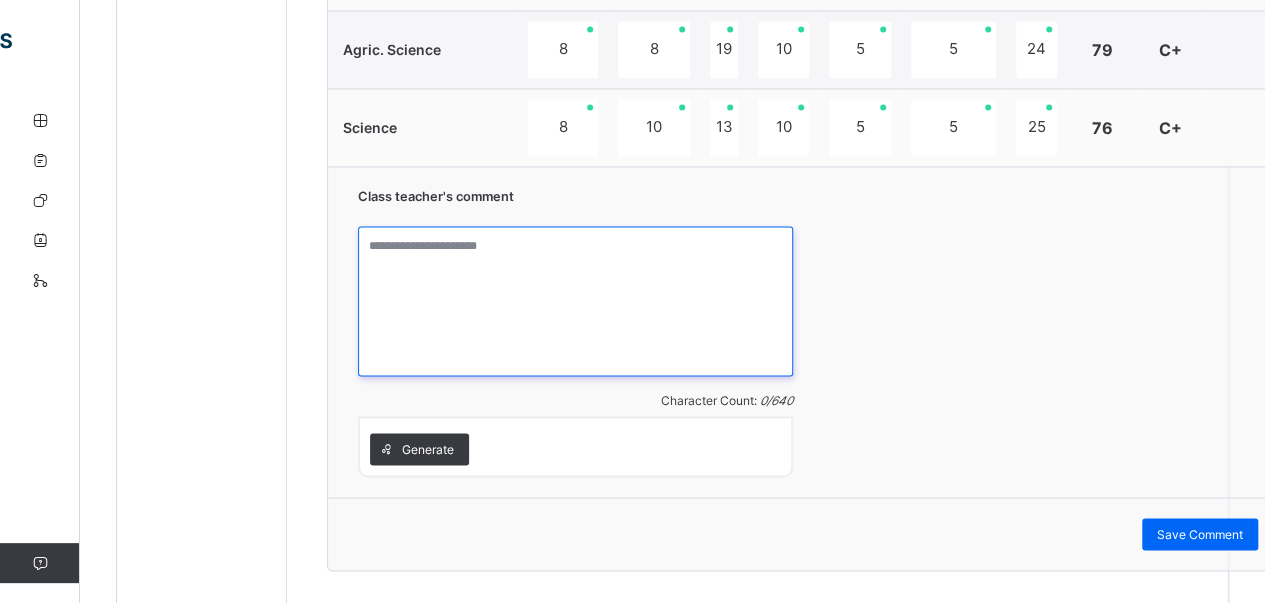 click at bounding box center (575, 301) 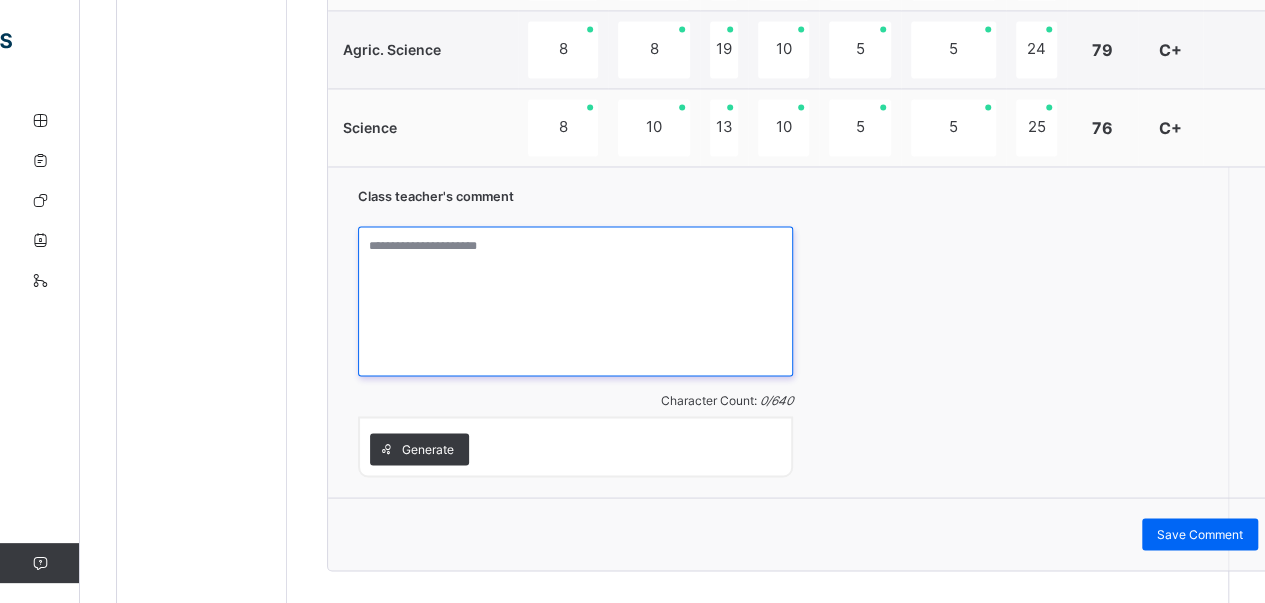 paste on "**********" 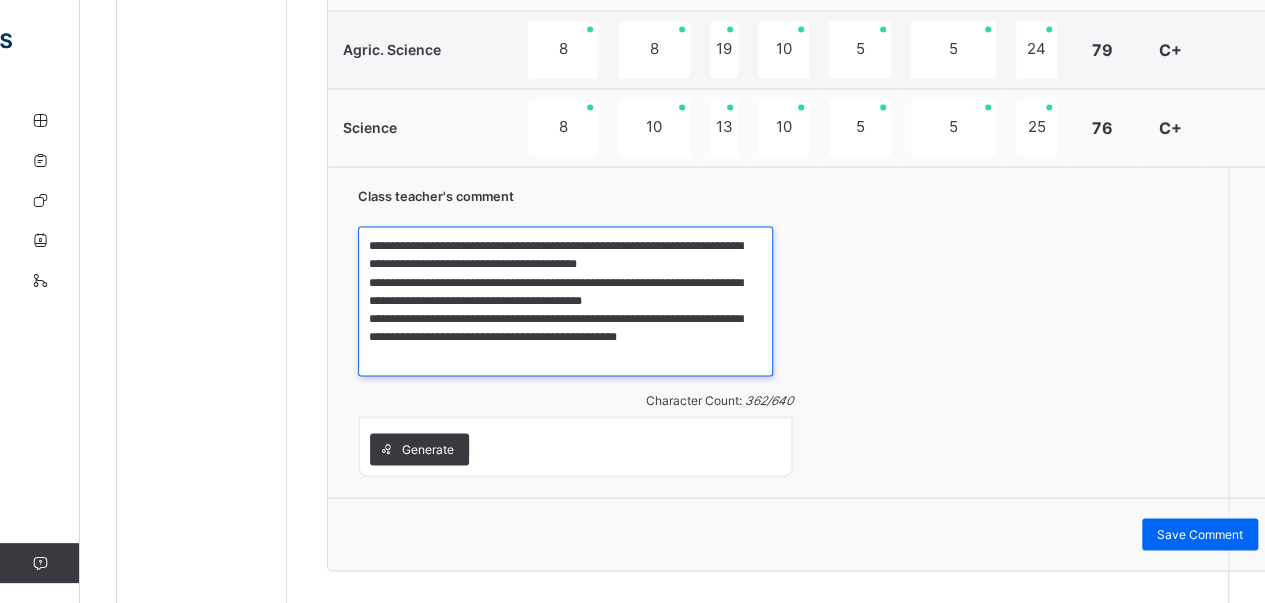 drag, startPoint x: 485, startPoint y: 235, endPoint x: 335, endPoint y: 241, distance: 150.11995 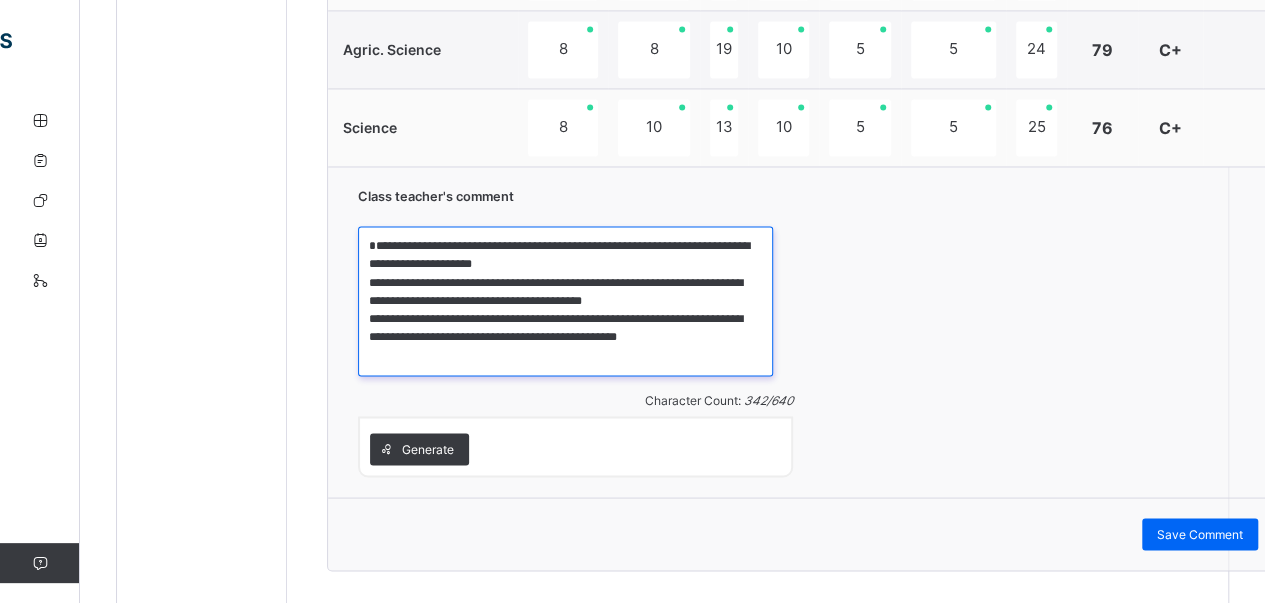 drag, startPoint x: 366, startPoint y: 273, endPoint x: 458, endPoint y: 290, distance: 93.55747 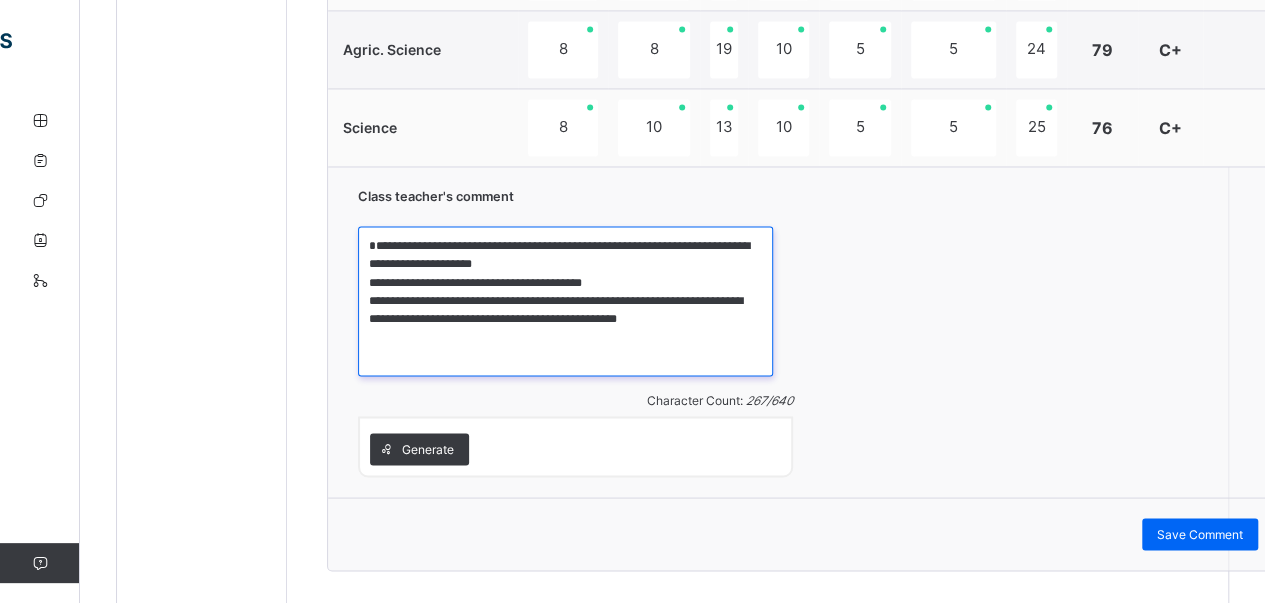 drag, startPoint x: 366, startPoint y: 293, endPoint x: 666, endPoint y: 336, distance: 303.066 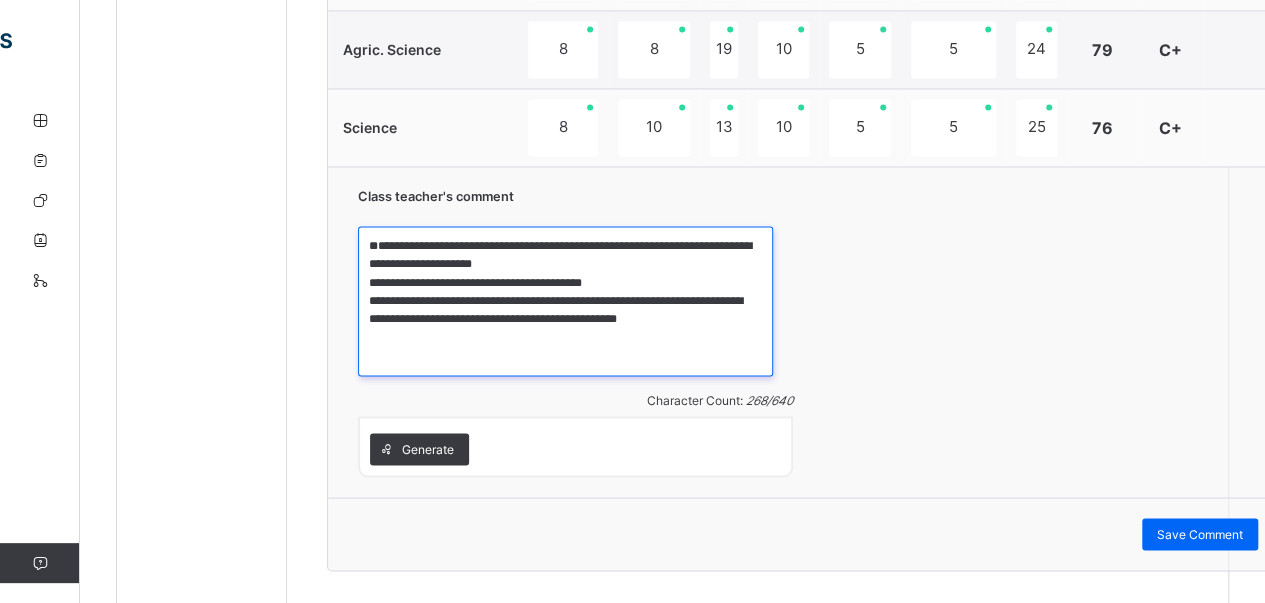 paste on "**********" 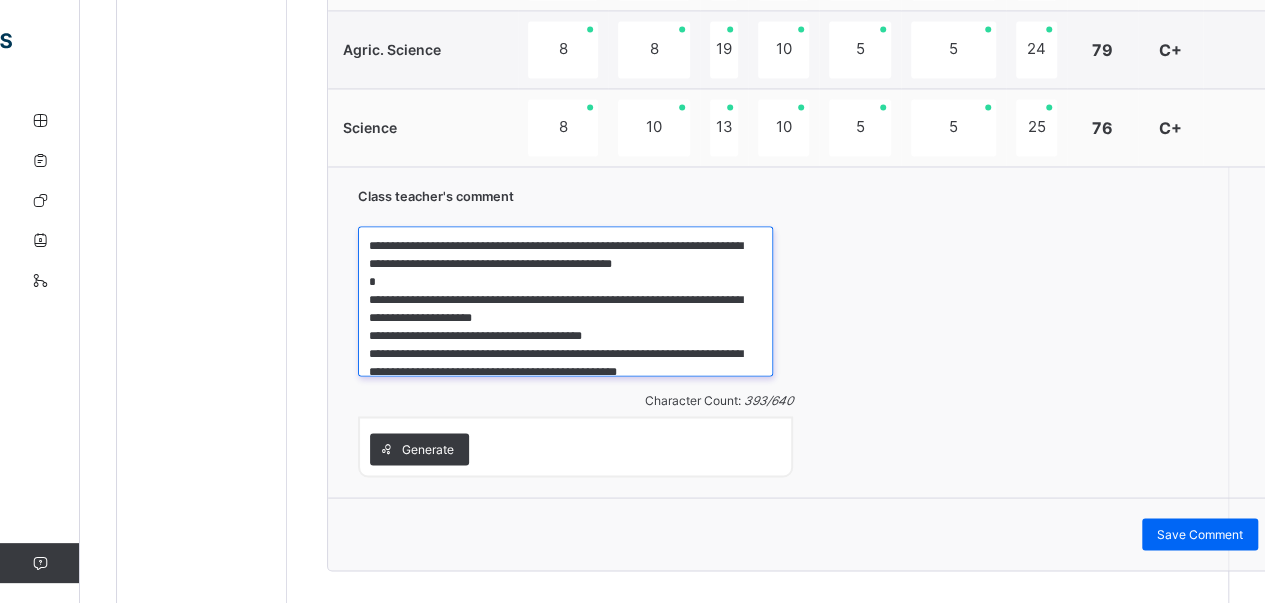 drag, startPoint x: 489, startPoint y: 239, endPoint x: 354, endPoint y: 243, distance: 135.05925 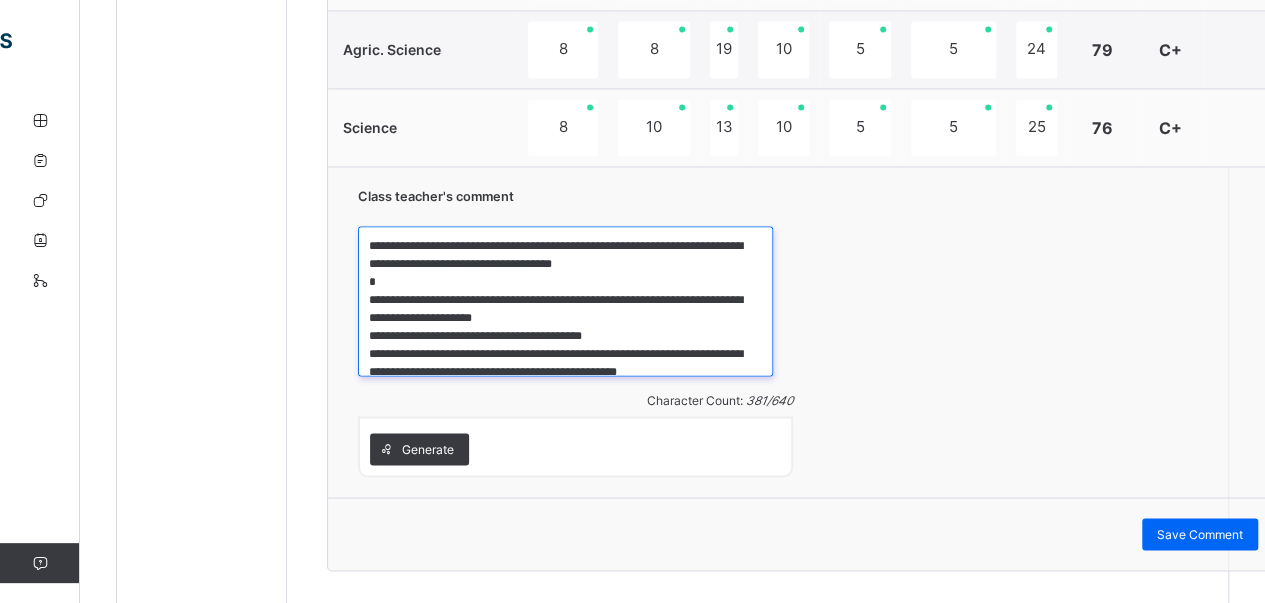 drag, startPoint x: 588, startPoint y: 239, endPoint x: 642, endPoint y: 261, distance: 58.30952 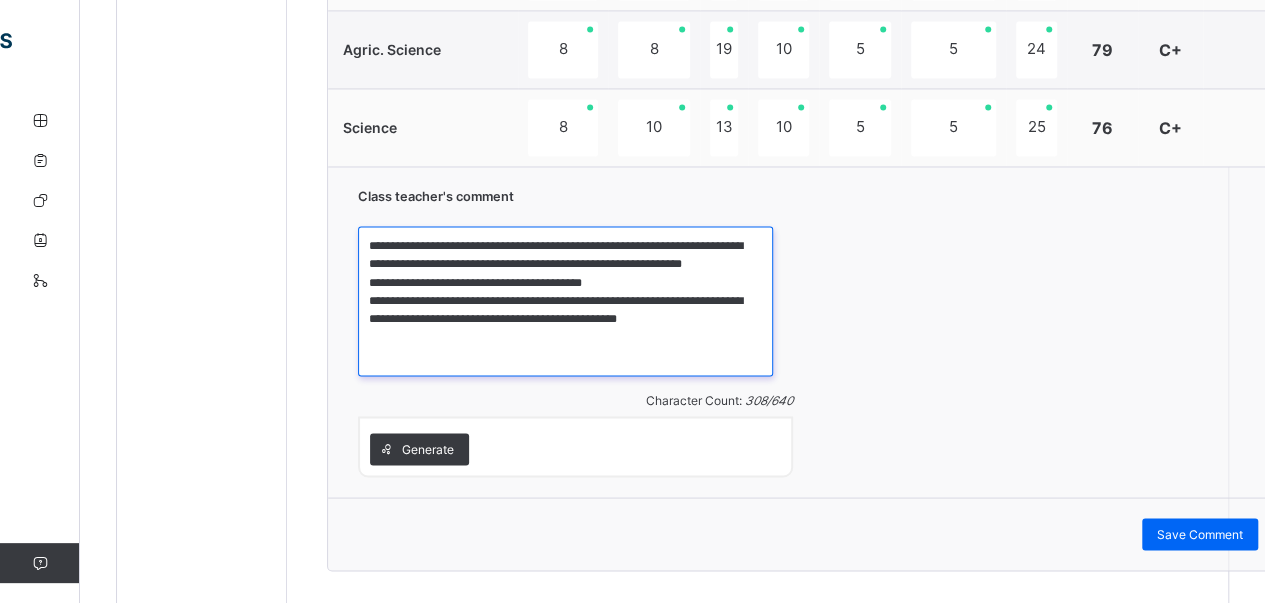 drag, startPoint x: 395, startPoint y: 255, endPoint x: 362, endPoint y: 255, distance: 33 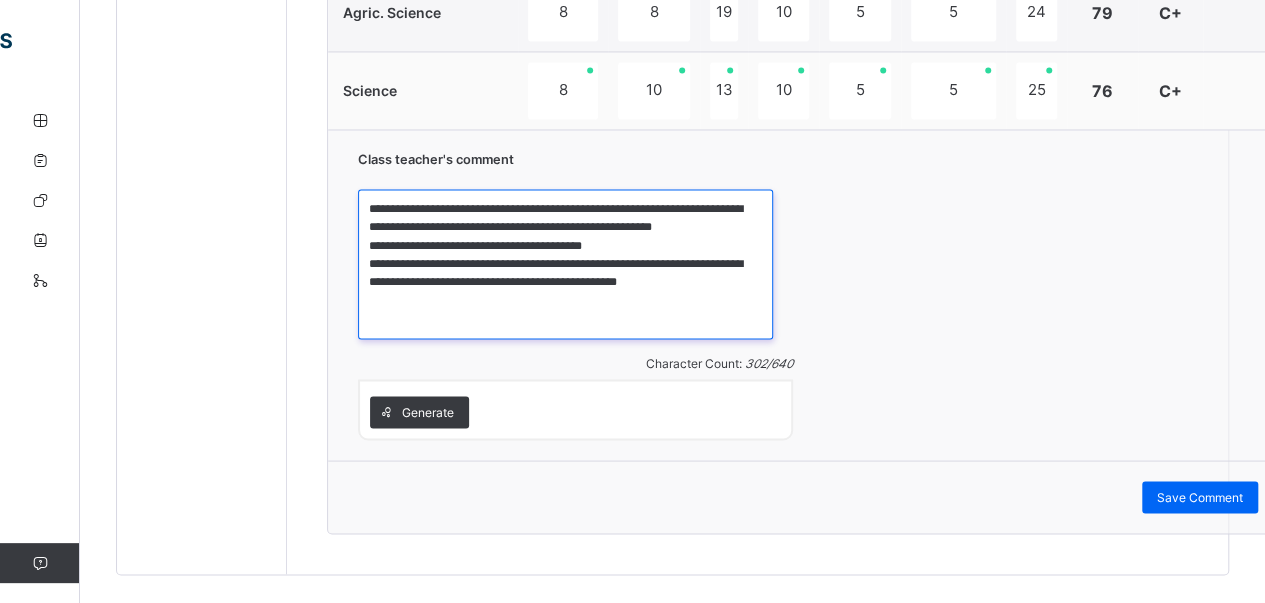 scroll, scrollTop: 1652, scrollLeft: 0, axis: vertical 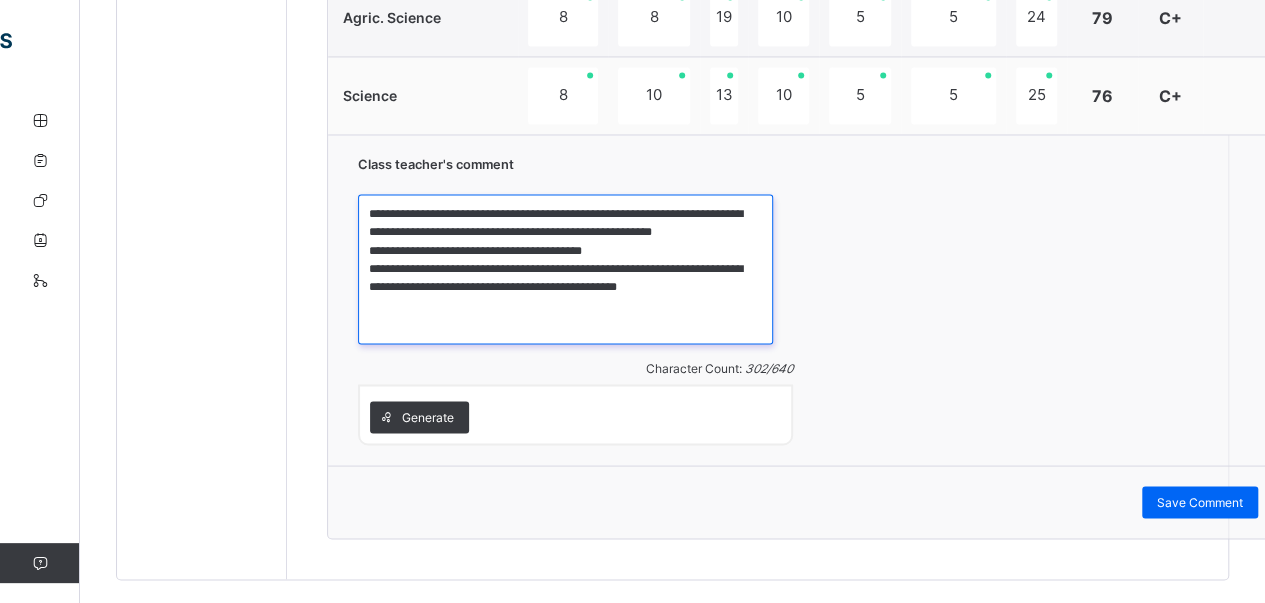 drag, startPoint x: 467, startPoint y: 223, endPoint x: 413, endPoint y: 227, distance: 54.147945 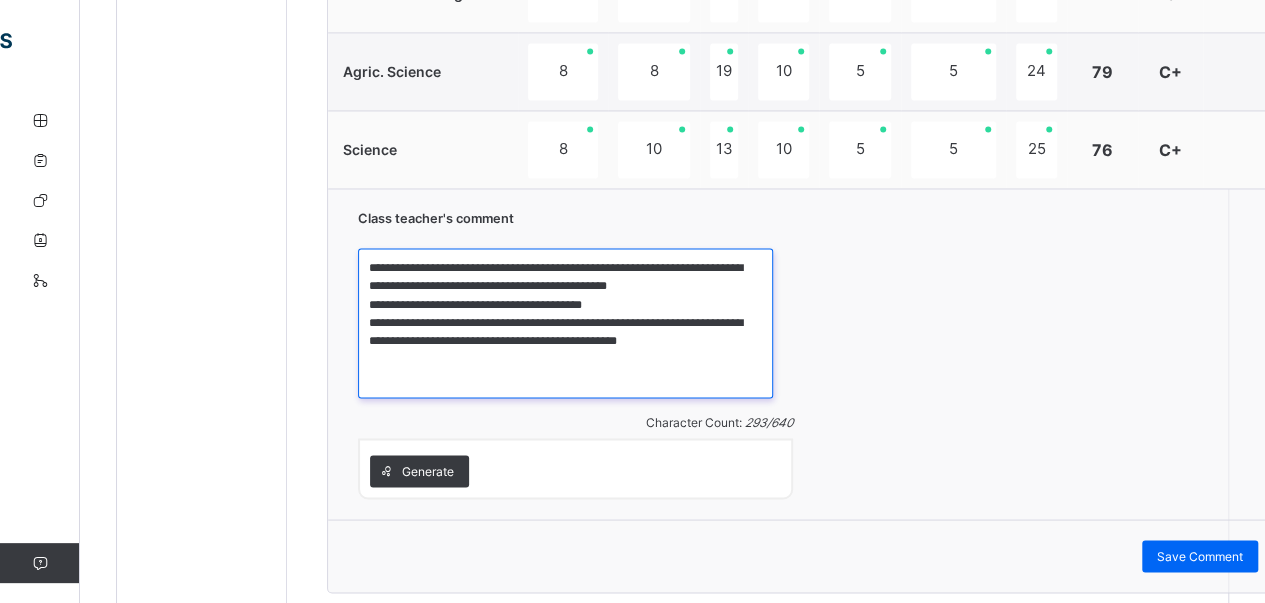 scroll, scrollTop: 1680, scrollLeft: 0, axis: vertical 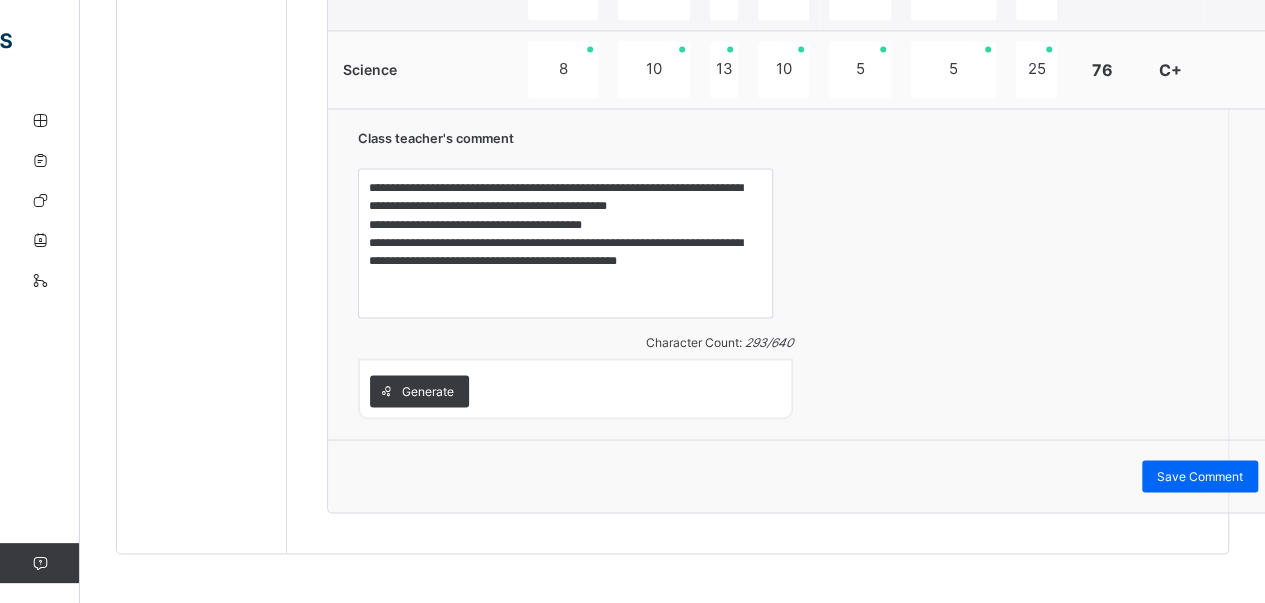 click on "**********" at bounding box center [808, 273] 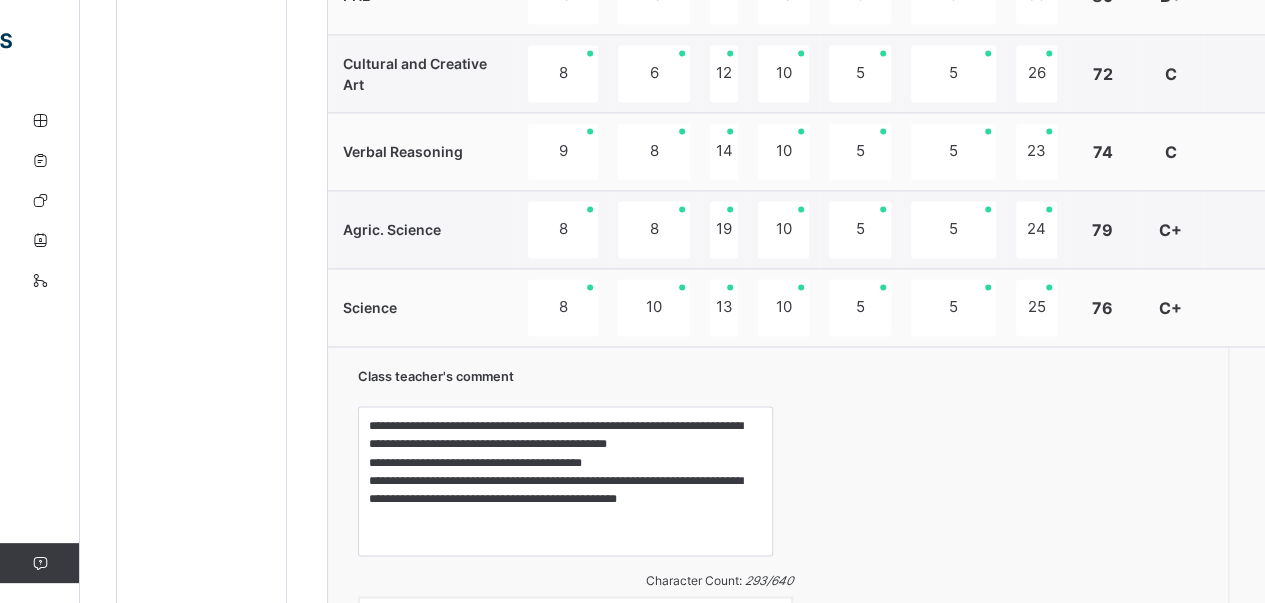 scroll, scrollTop: 1440, scrollLeft: 0, axis: vertical 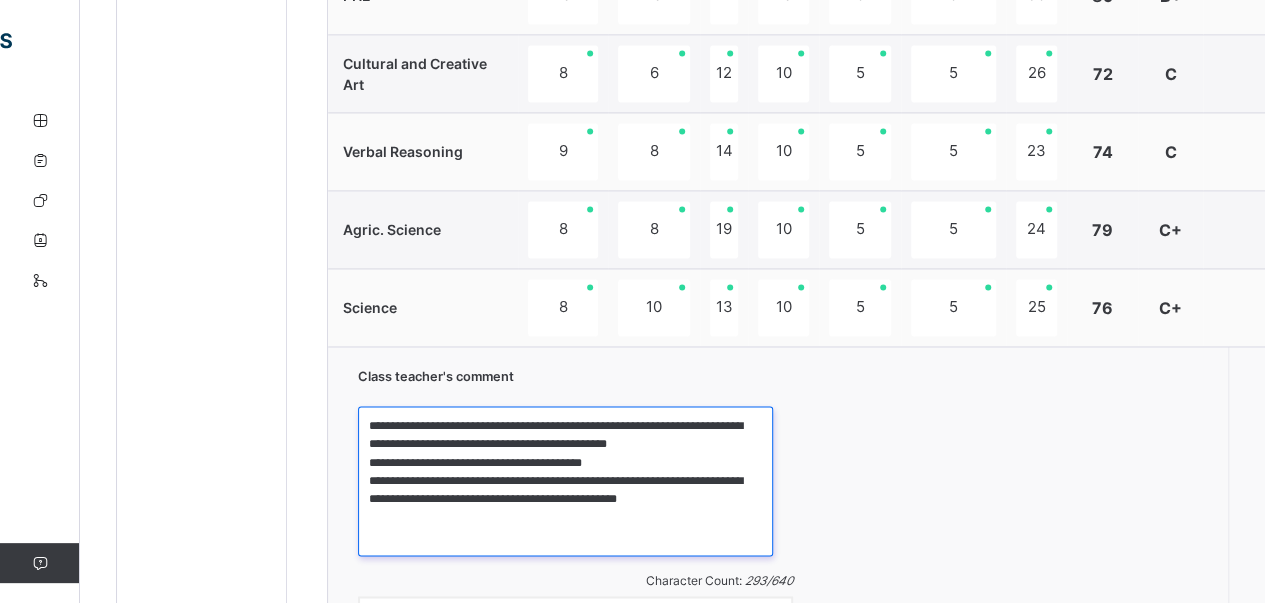 drag, startPoint x: 366, startPoint y: 471, endPoint x: 699, endPoint y: 509, distance: 335.16116 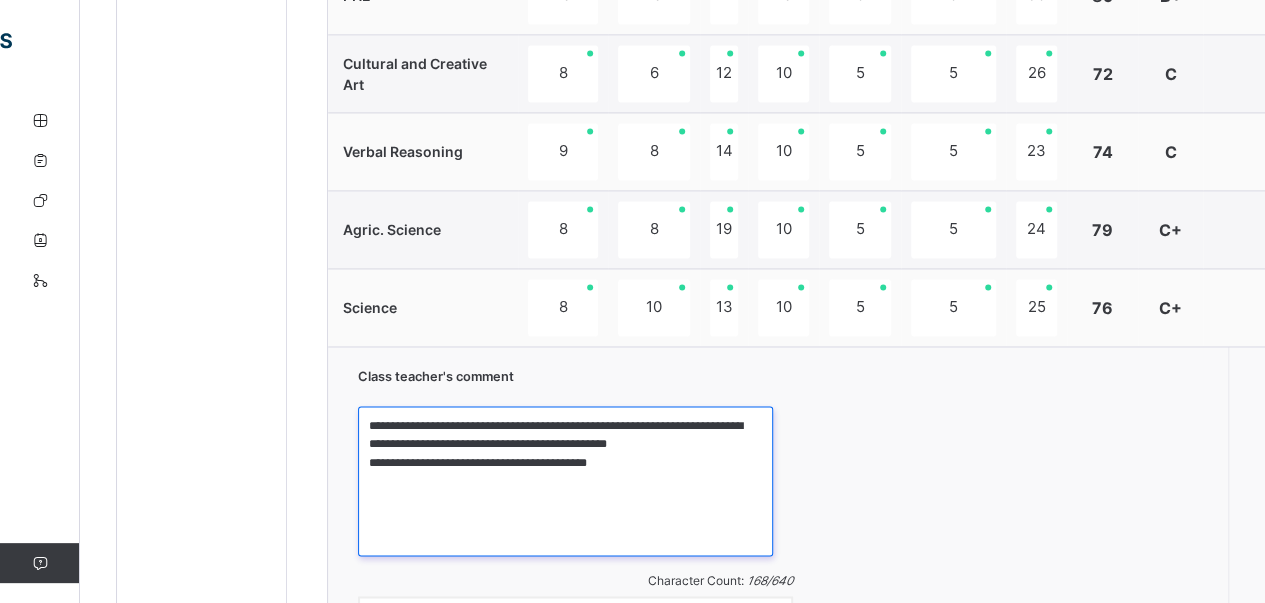 click on "**********" at bounding box center [565, 481] 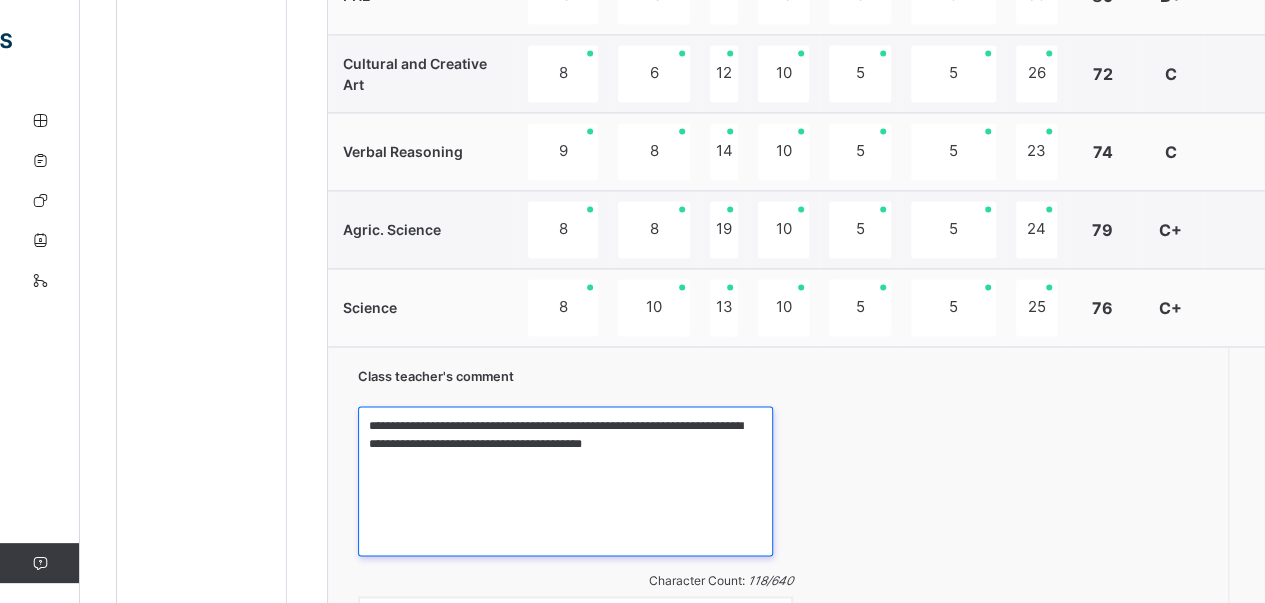 click on "**********" at bounding box center (565, 481) 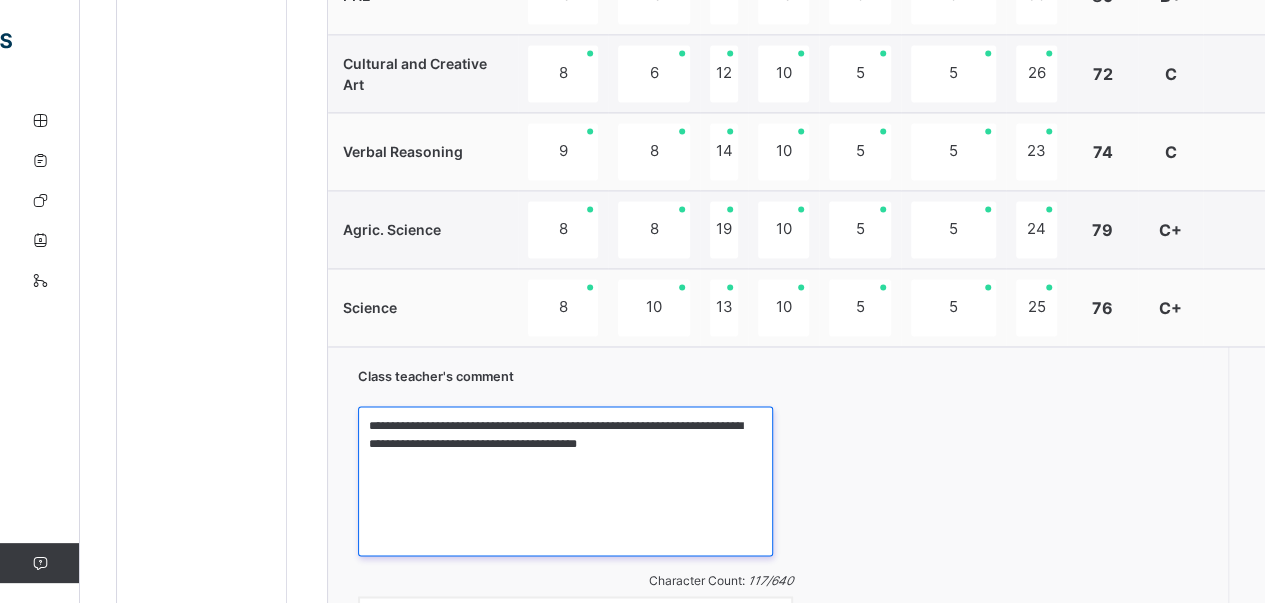 click on "**********" at bounding box center (565, 481) 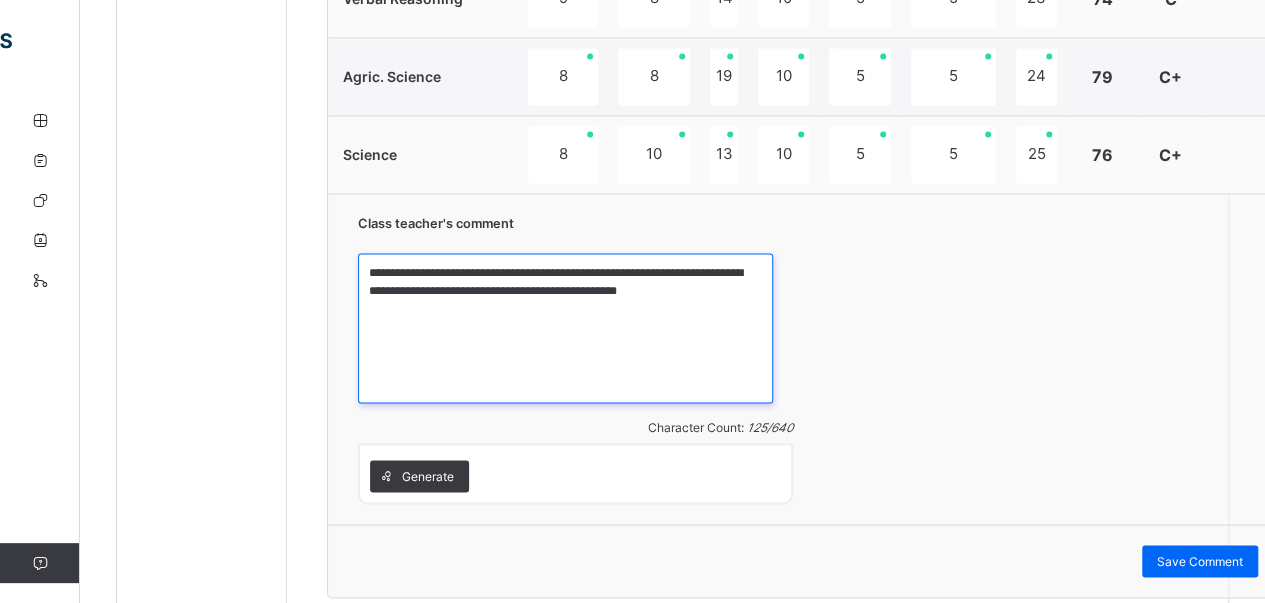 scroll, scrollTop: 1611, scrollLeft: 0, axis: vertical 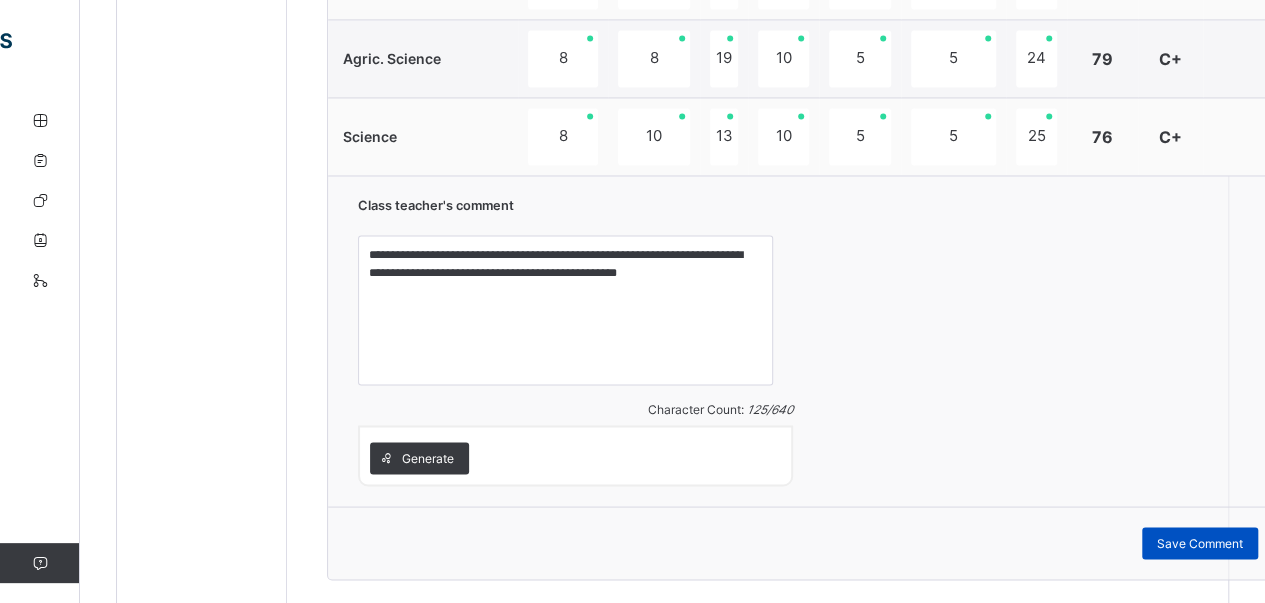 click on "Save Comment" at bounding box center (1200, 543) 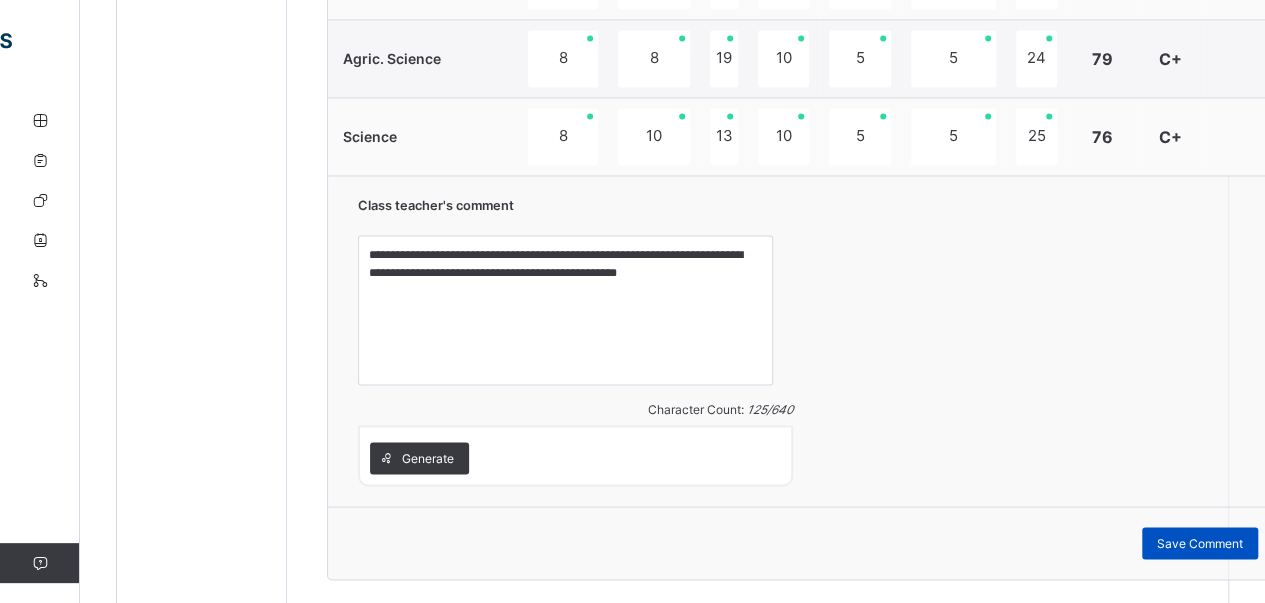 click on "Save Comment" at bounding box center [1200, 543] 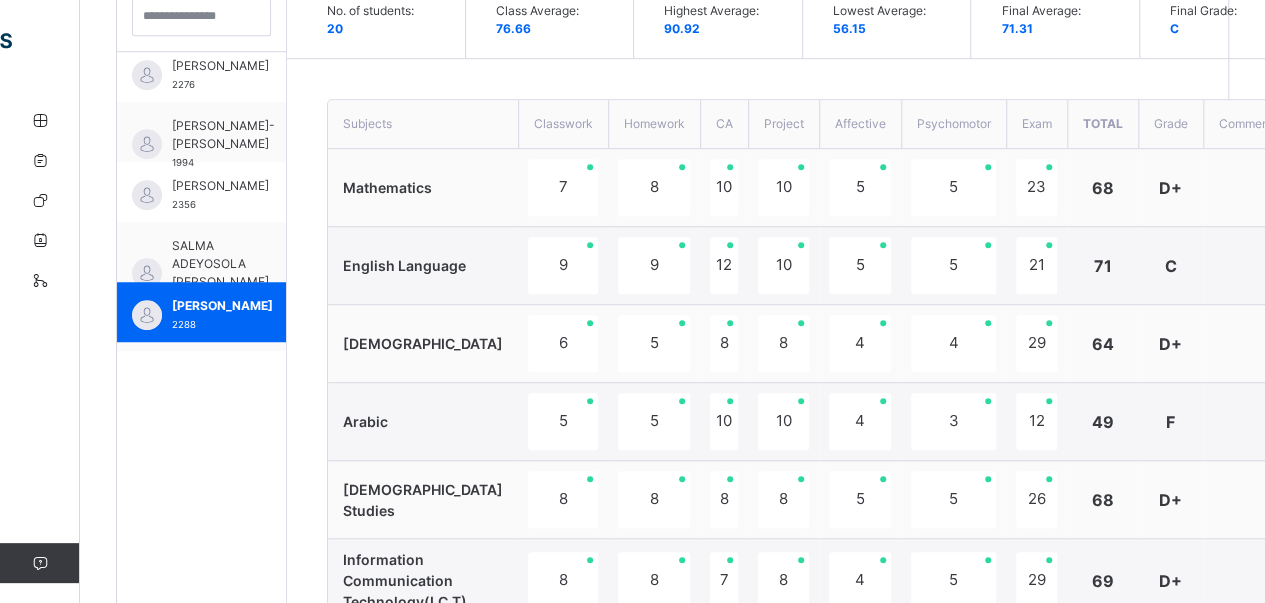 scroll, scrollTop: 545, scrollLeft: 0, axis: vertical 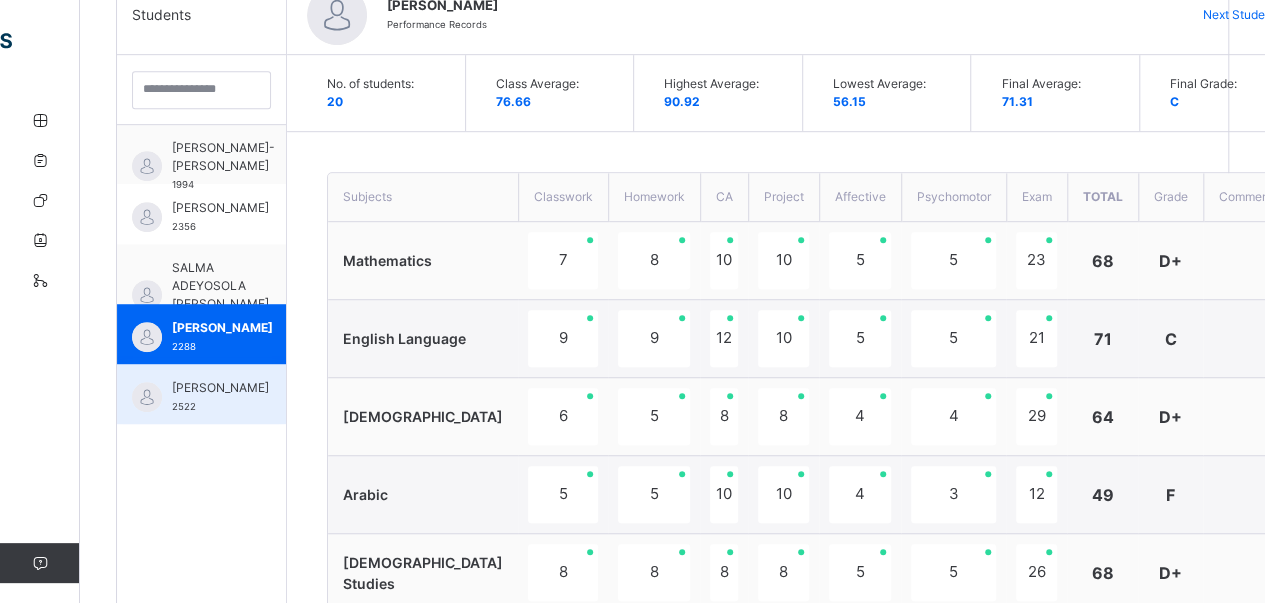click on "[PERSON_NAME]" at bounding box center [220, 388] 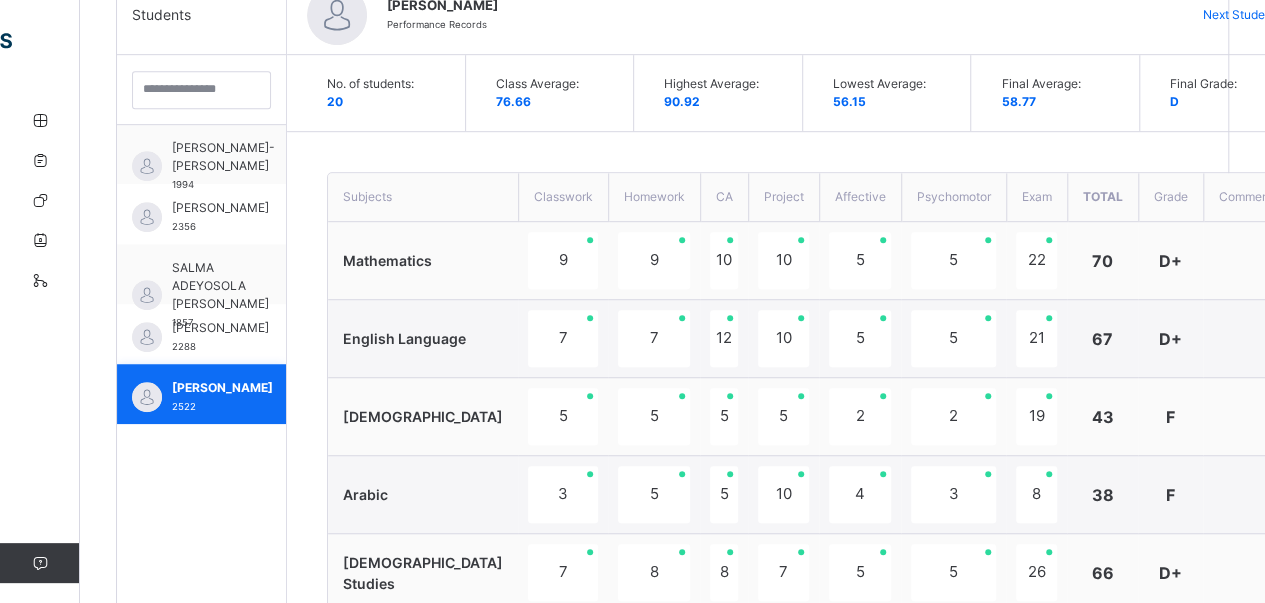 scroll, scrollTop: 928, scrollLeft: 0, axis: vertical 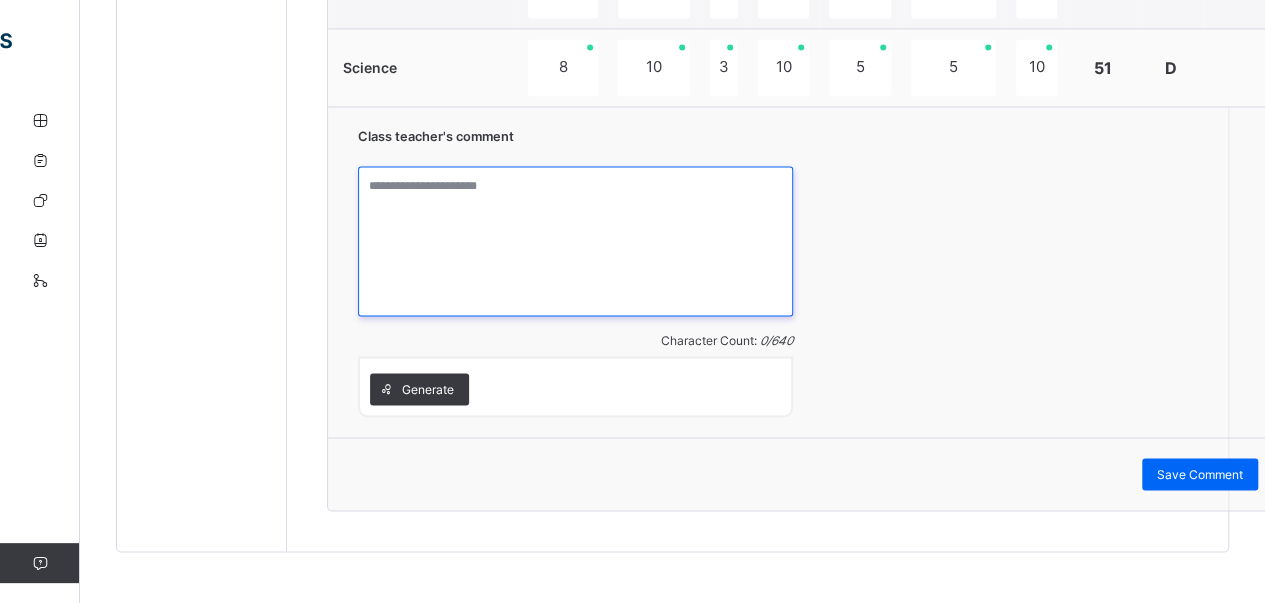 click at bounding box center (575, 241) 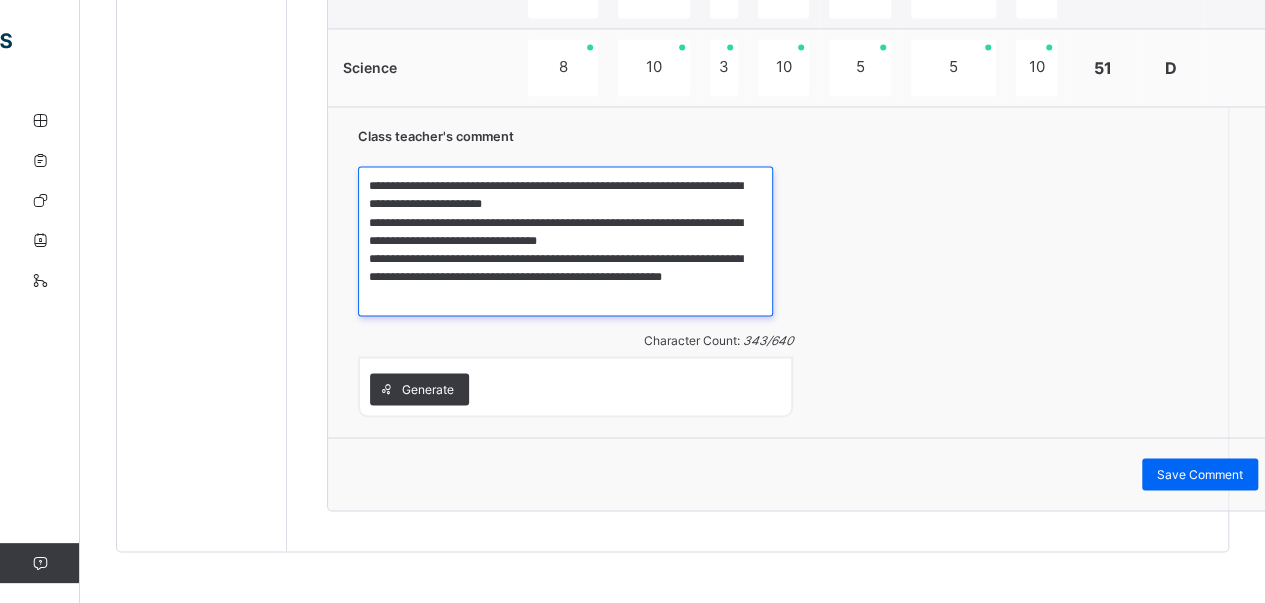 drag, startPoint x: 479, startPoint y: 174, endPoint x: 358, endPoint y: 177, distance: 121.037186 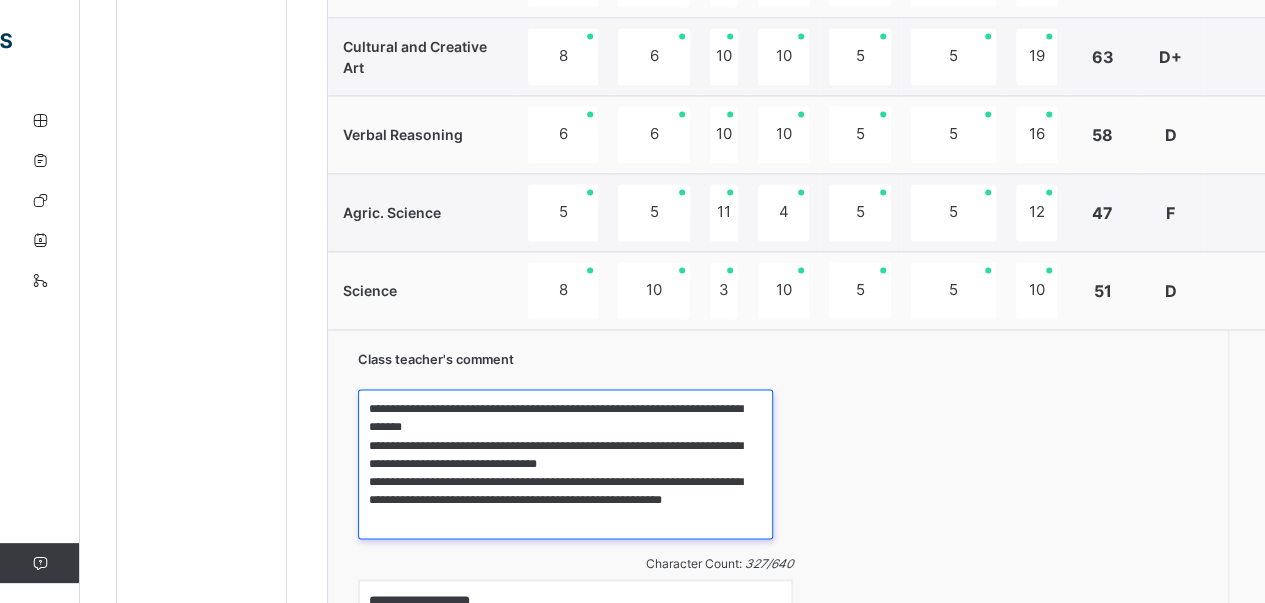 scroll, scrollTop: 1458, scrollLeft: 0, axis: vertical 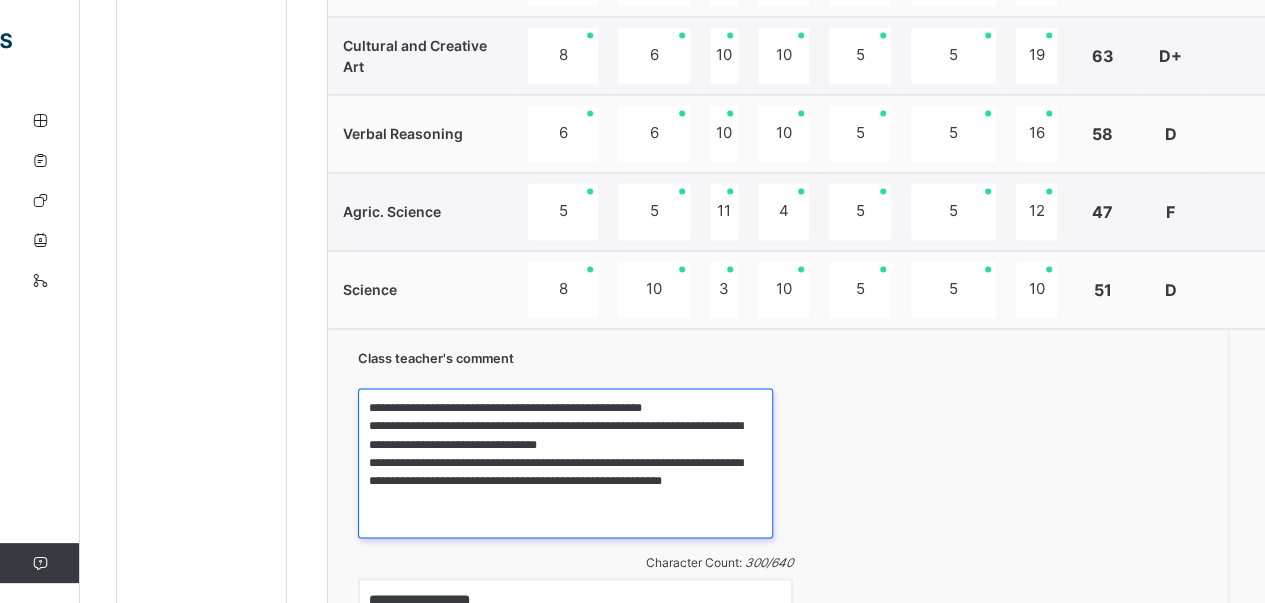 click on "**********" at bounding box center (565, 463) 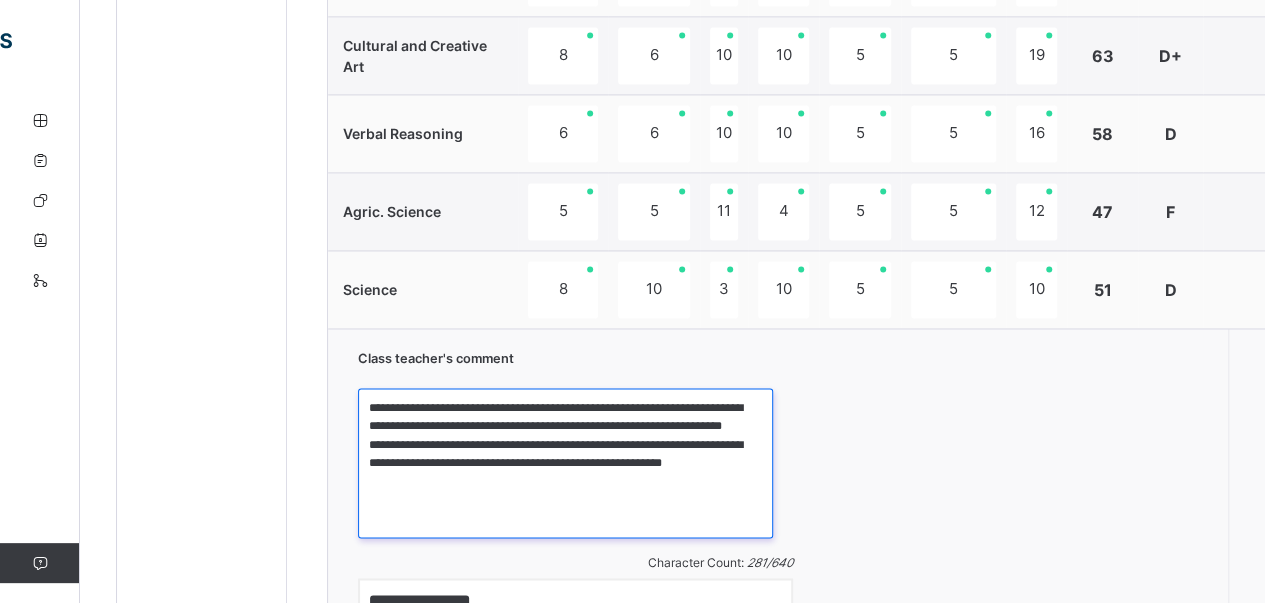 click on "**********" at bounding box center [565, 463] 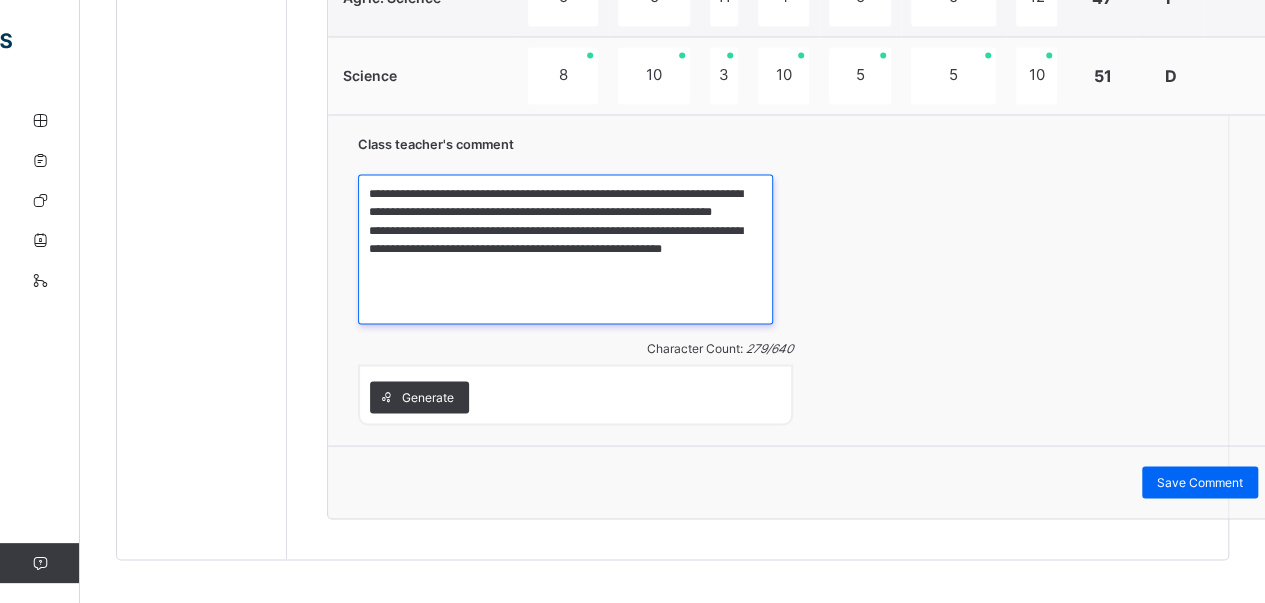 scroll, scrollTop: 1680, scrollLeft: 0, axis: vertical 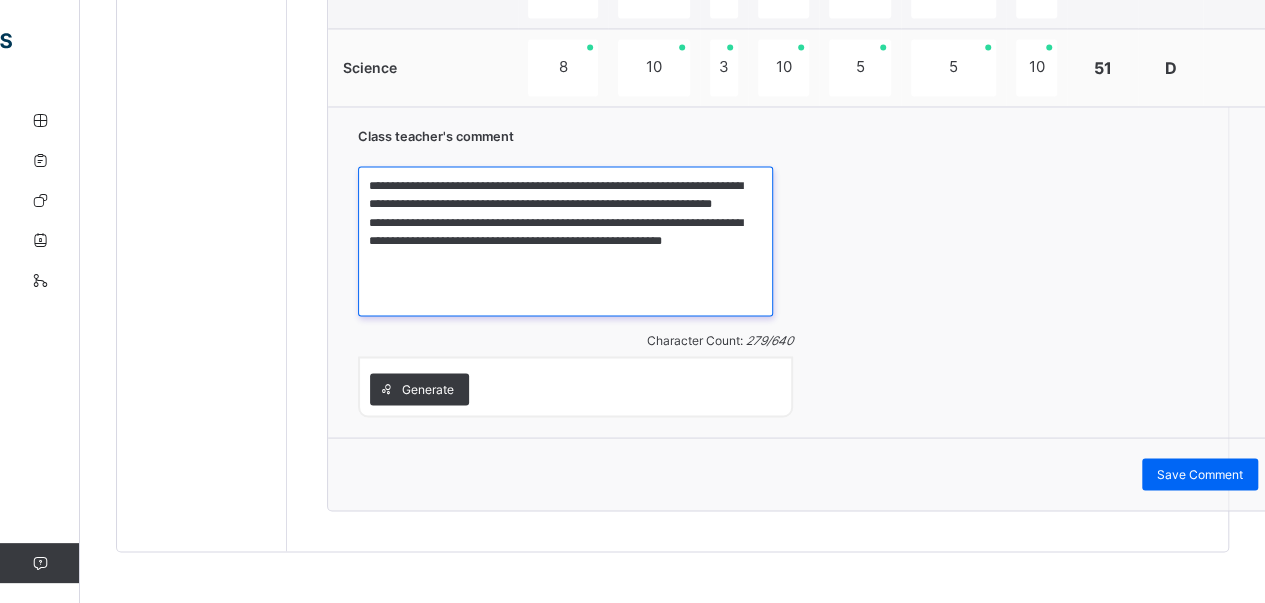 drag, startPoint x: 618, startPoint y: 198, endPoint x: 704, endPoint y: 211, distance: 86.977005 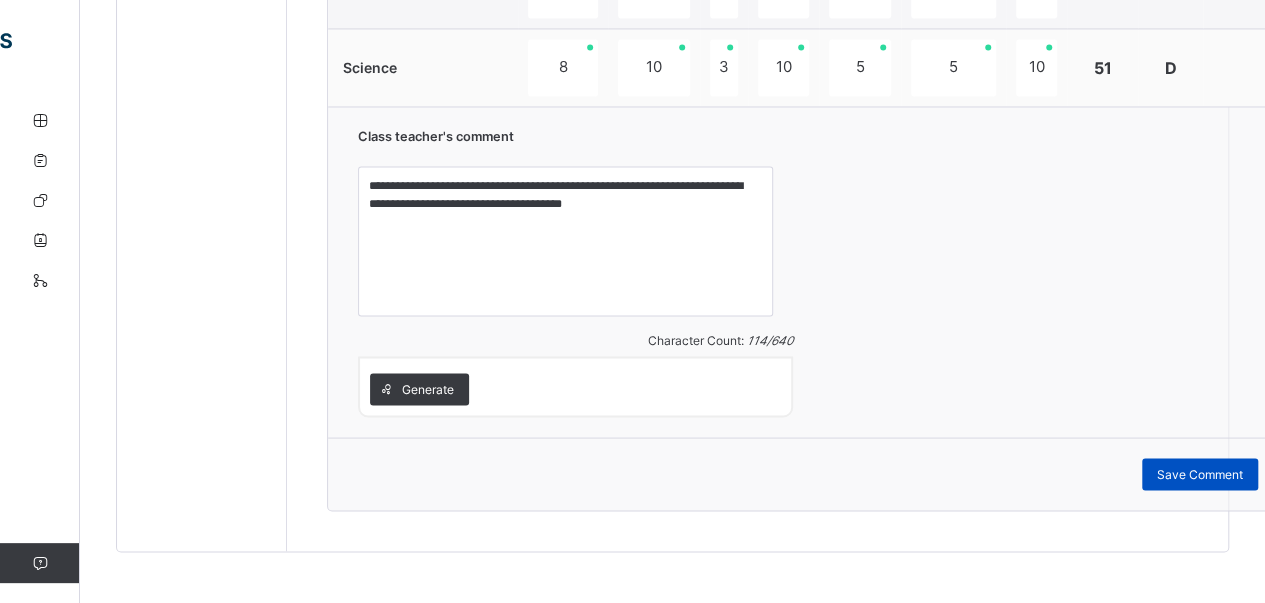 click on "Save Comment" at bounding box center [1200, 474] 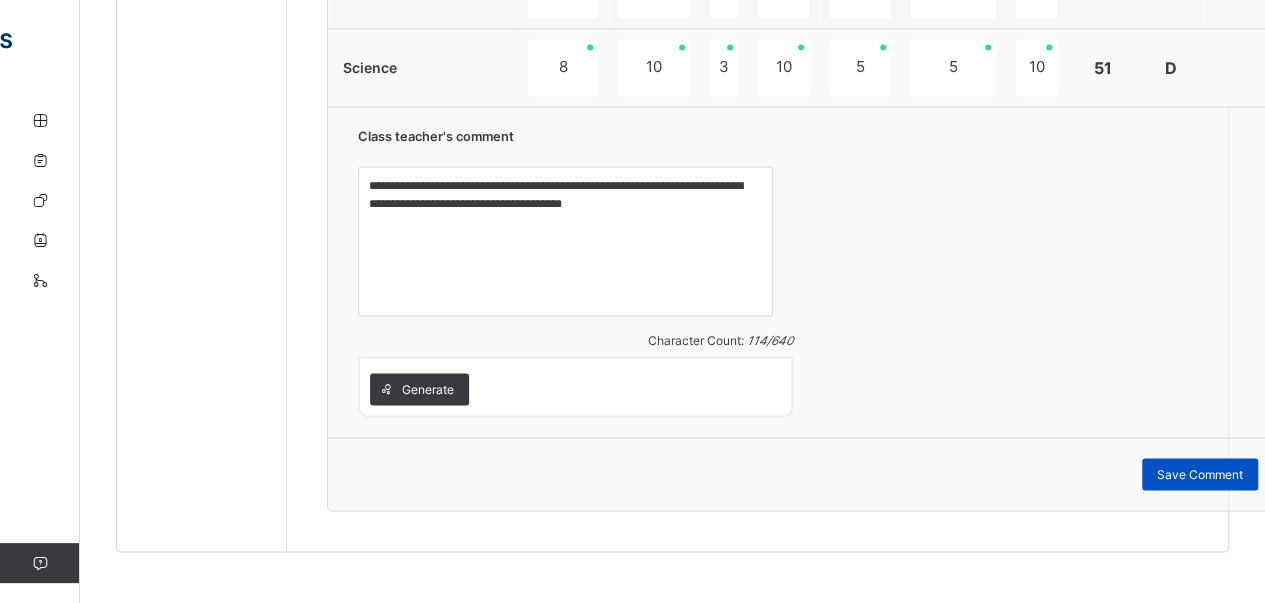click on "Save Comment" at bounding box center [1200, 474] 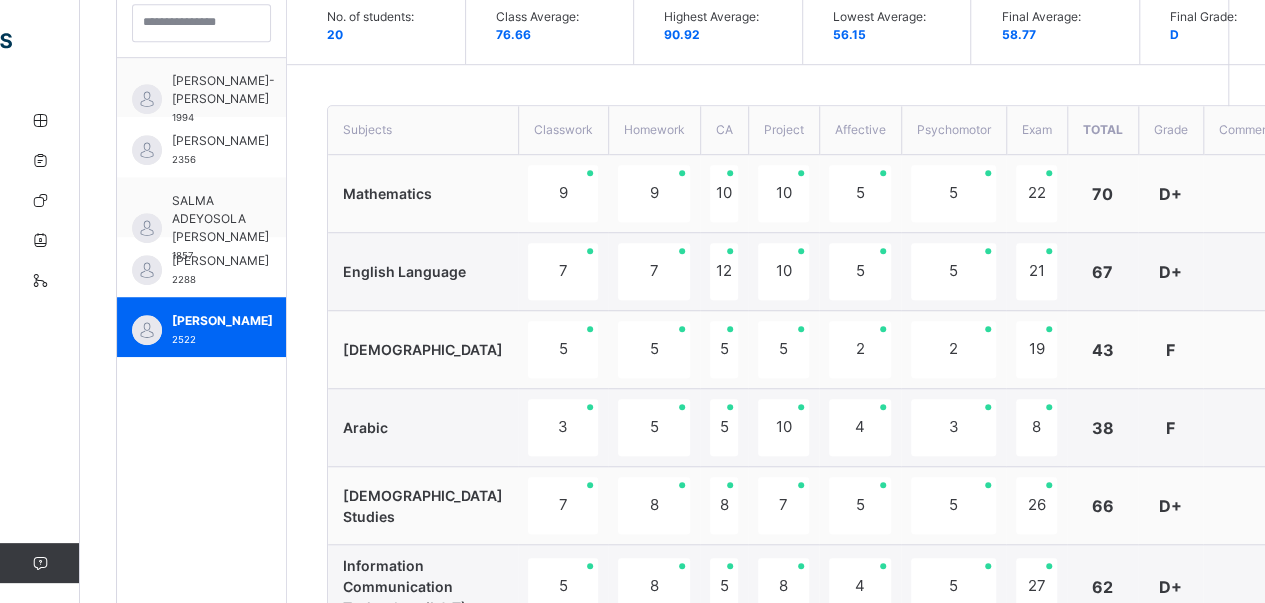 scroll, scrollTop: 610, scrollLeft: 0, axis: vertical 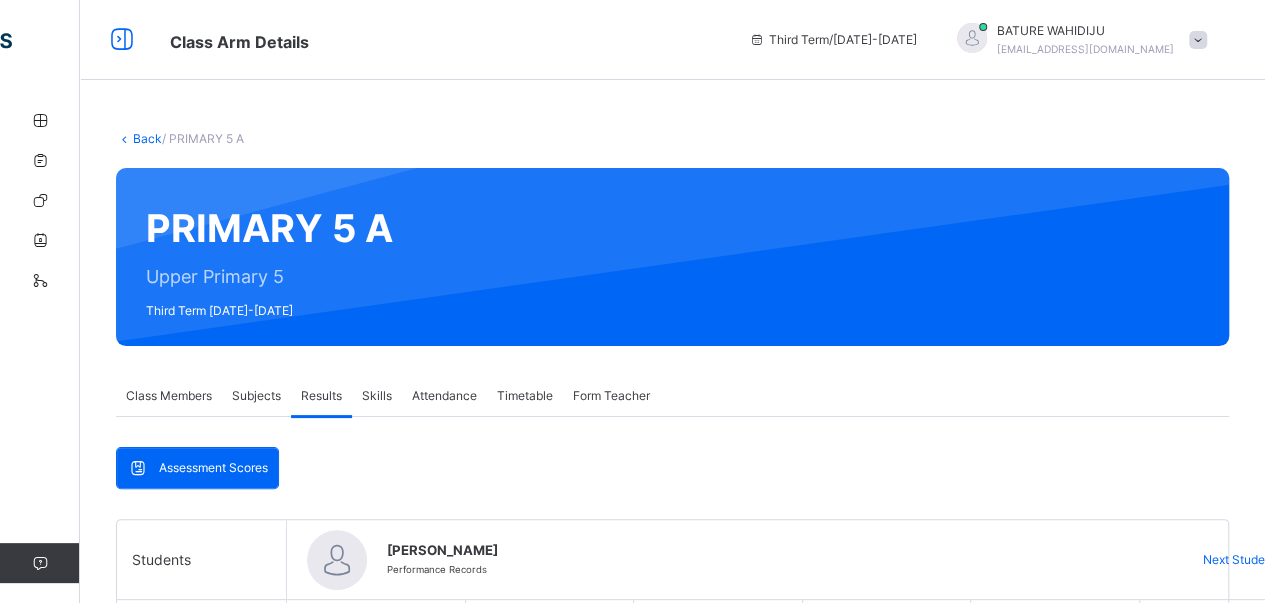 click at bounding box center [1198, 40] 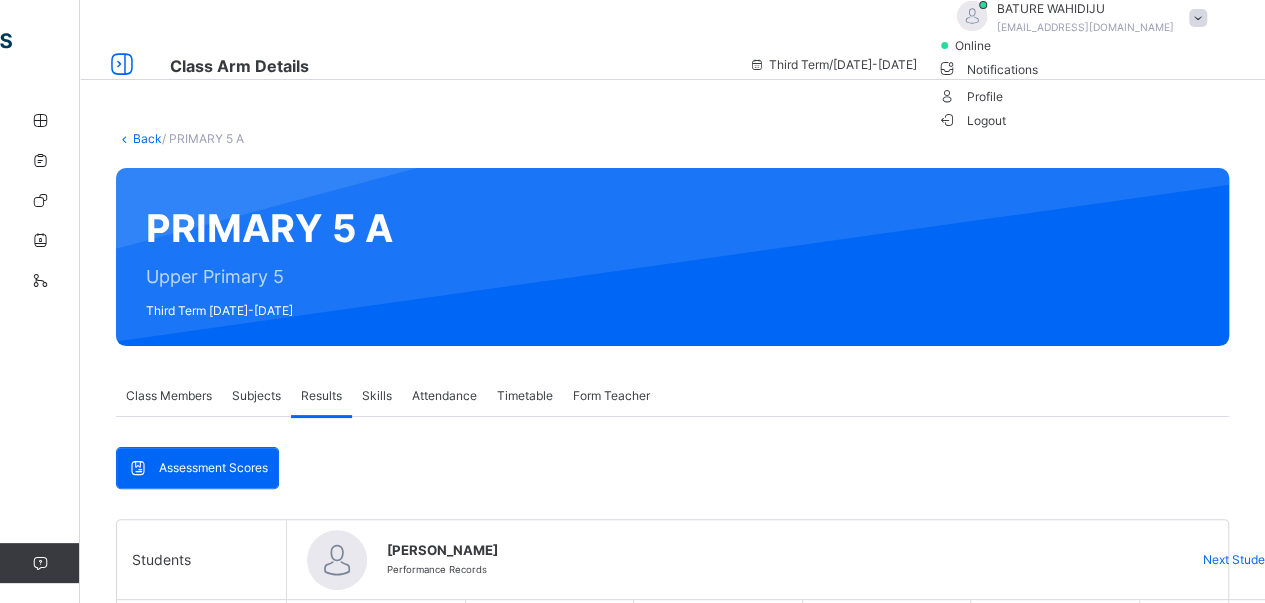 click on "Logout" at bounding box center (971, 120) 